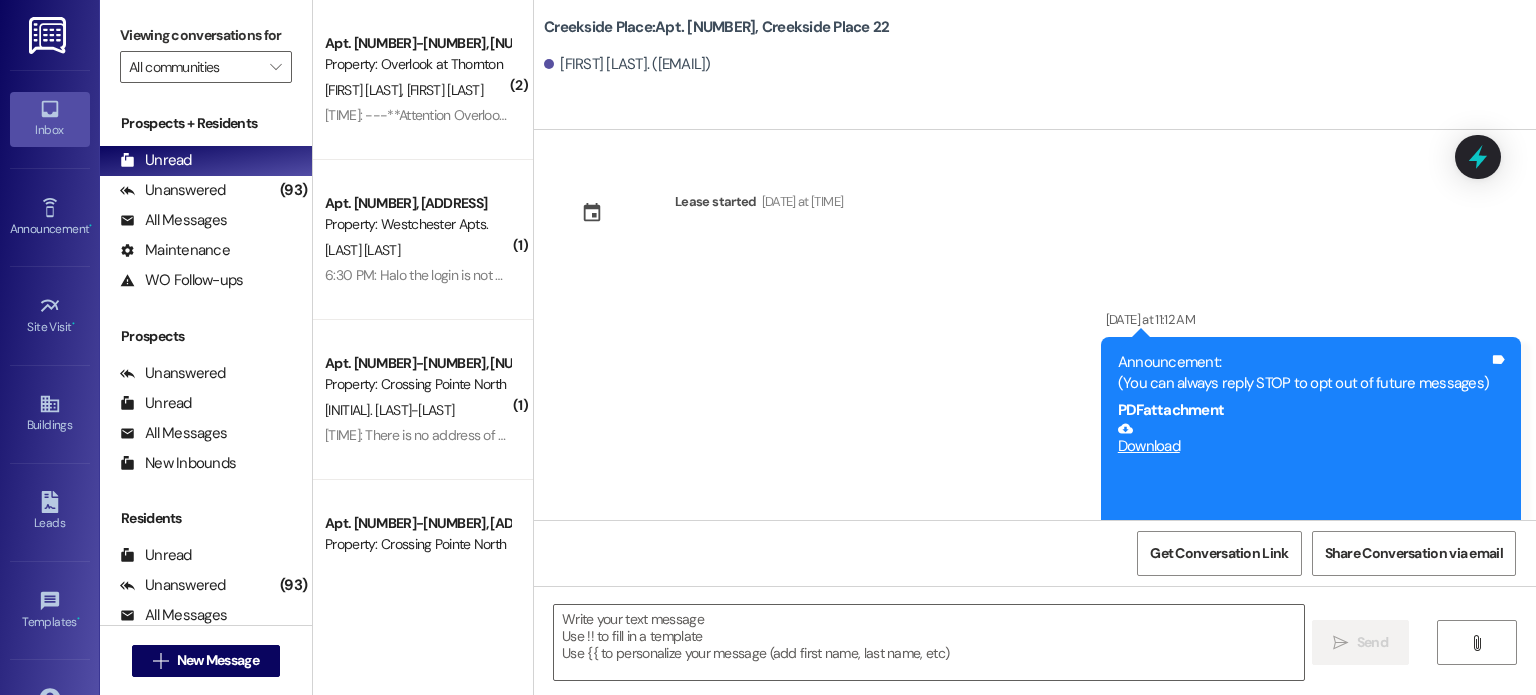 scroll, scrollTop: 0, scrollLeft: 0, axis: both 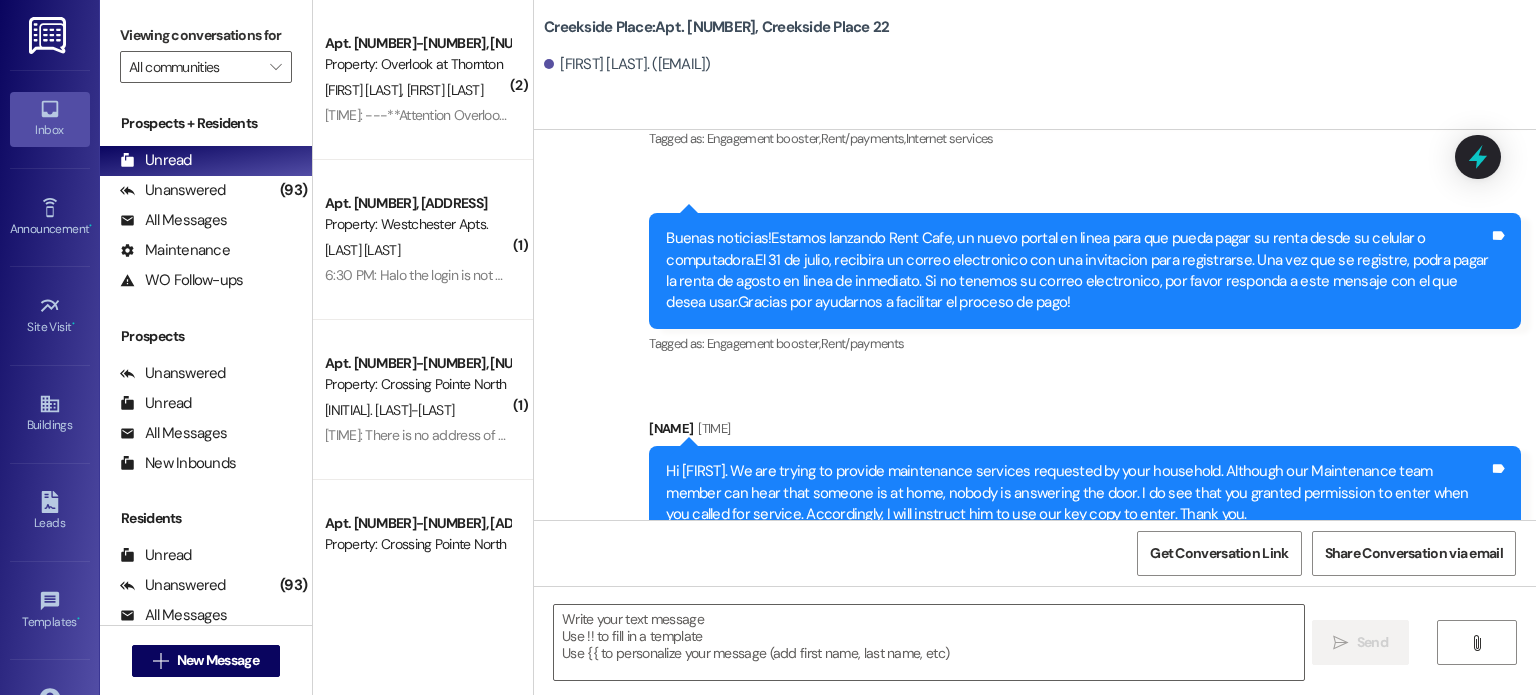 click at bounding box center (49, 35) 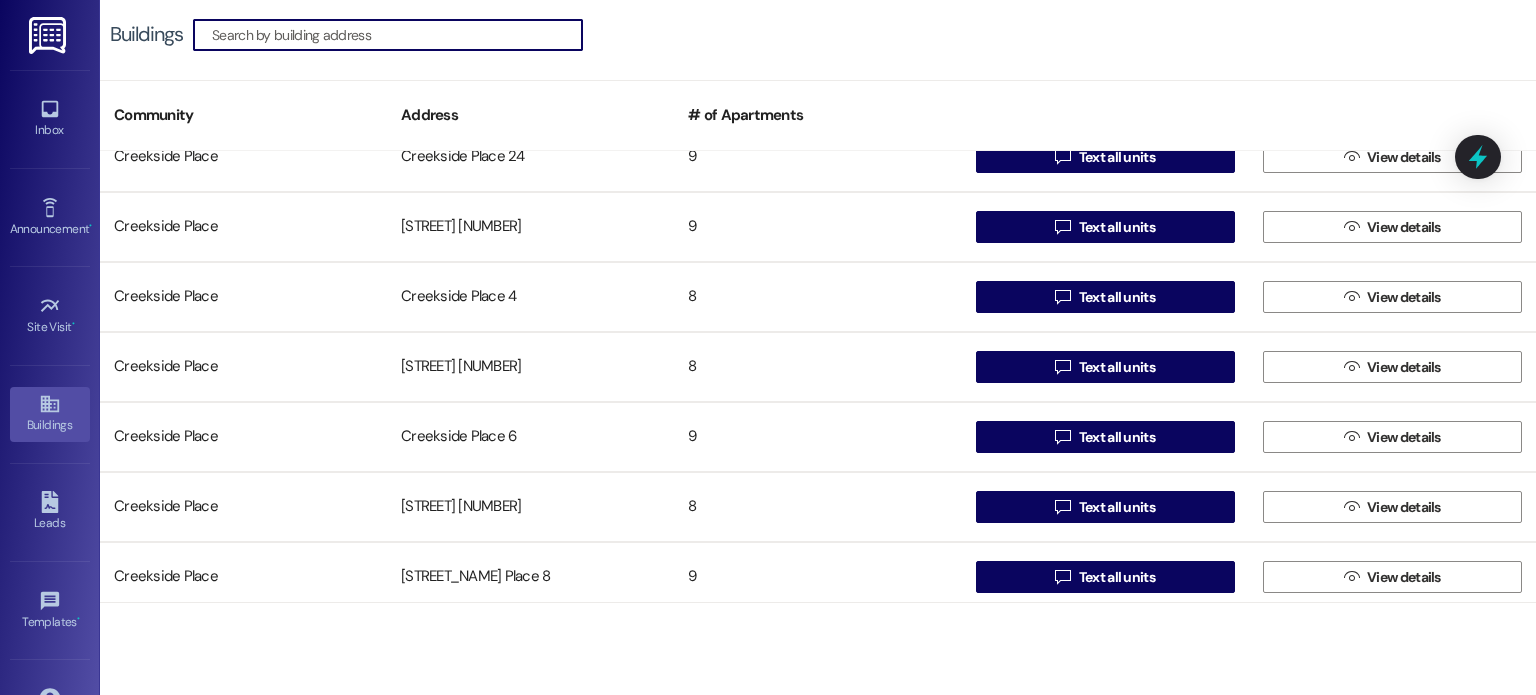 scroll, scrollTop: 1400, scrollLeft: 0, axis: vertical 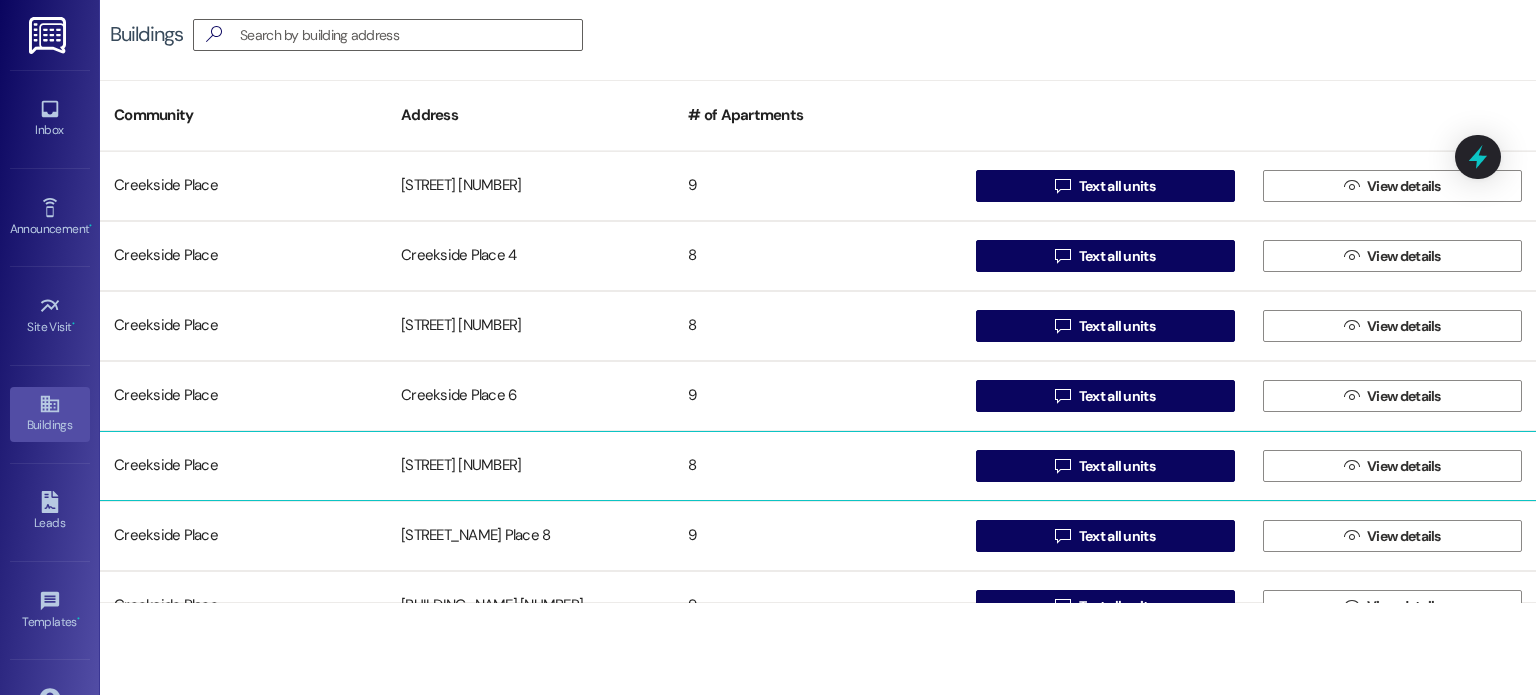 click on "[STREET] [NUMBER]" at bounding box center [530, 466] 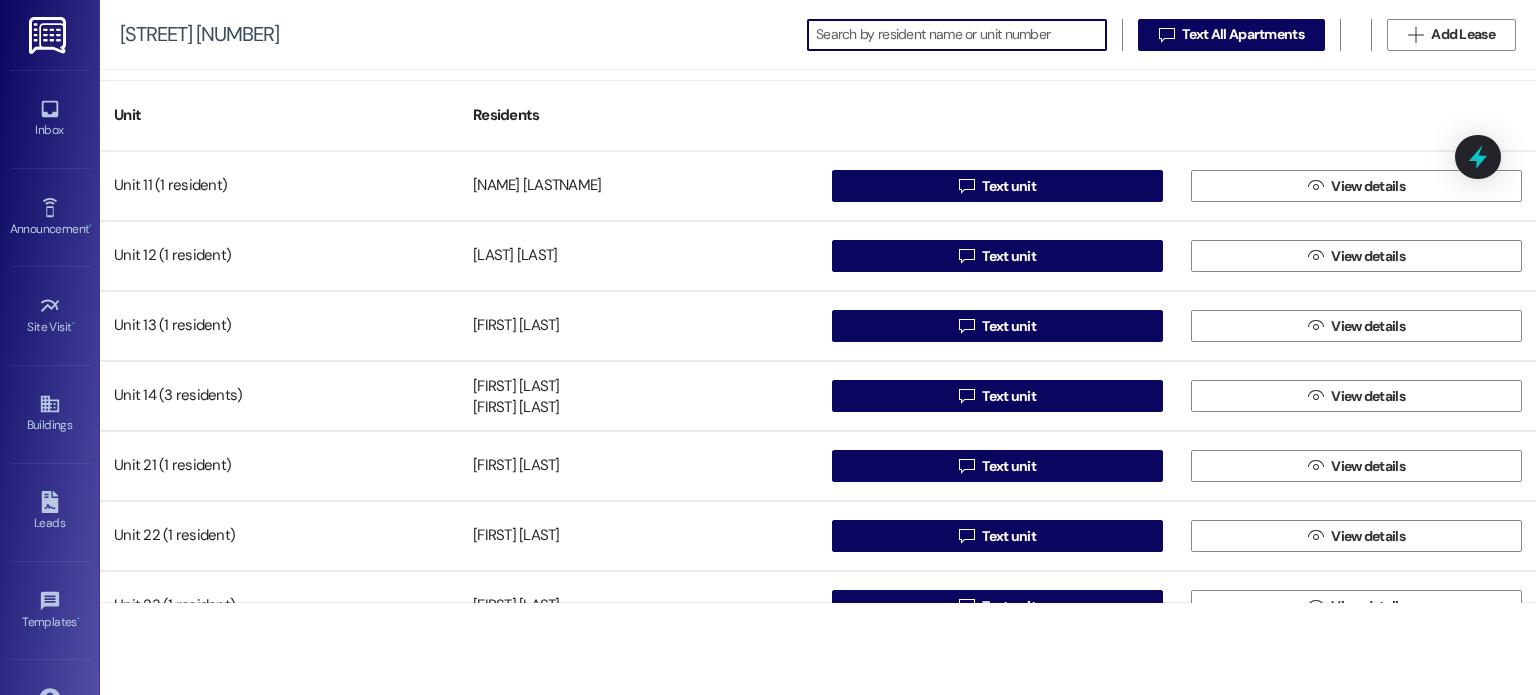scroll, scrollTop: 0, scrollLeft: 0, axis: both 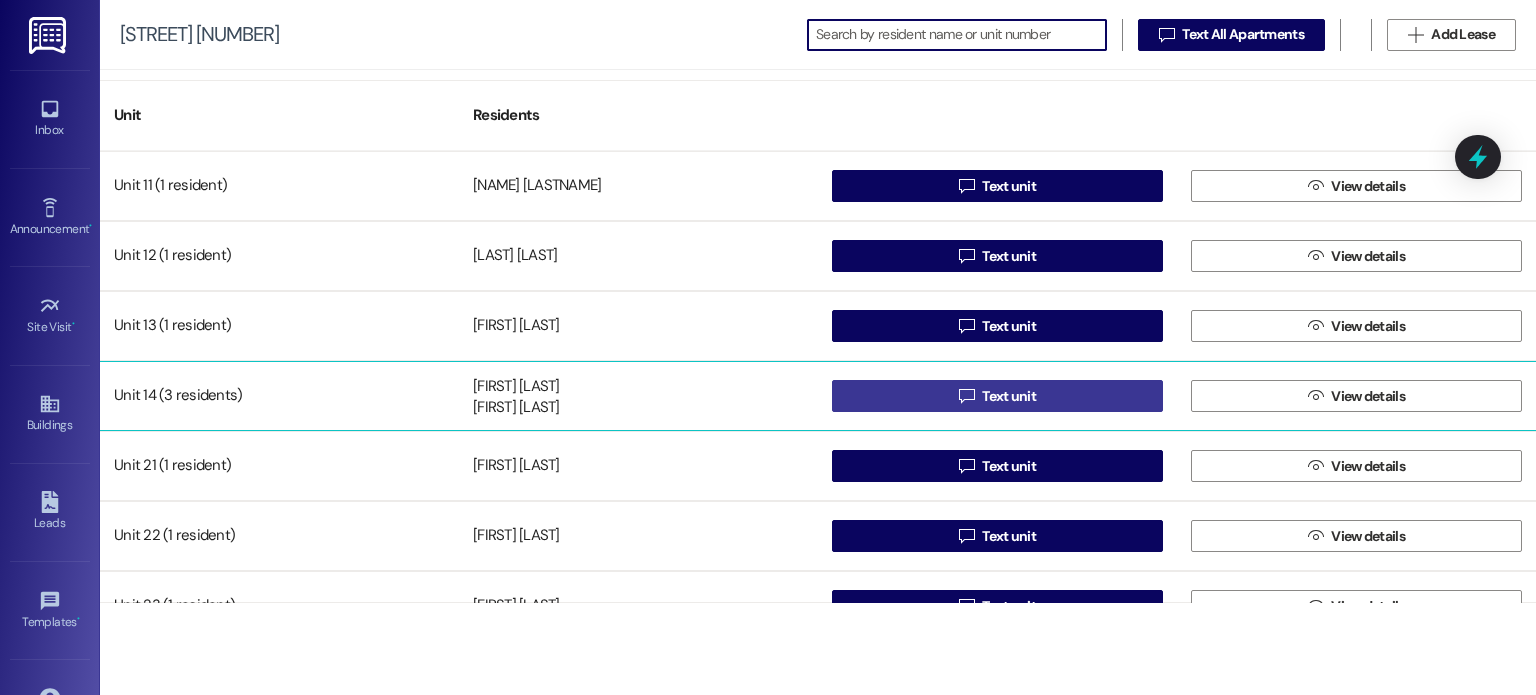 click on " Text unit" at bounding box center (997, 396) 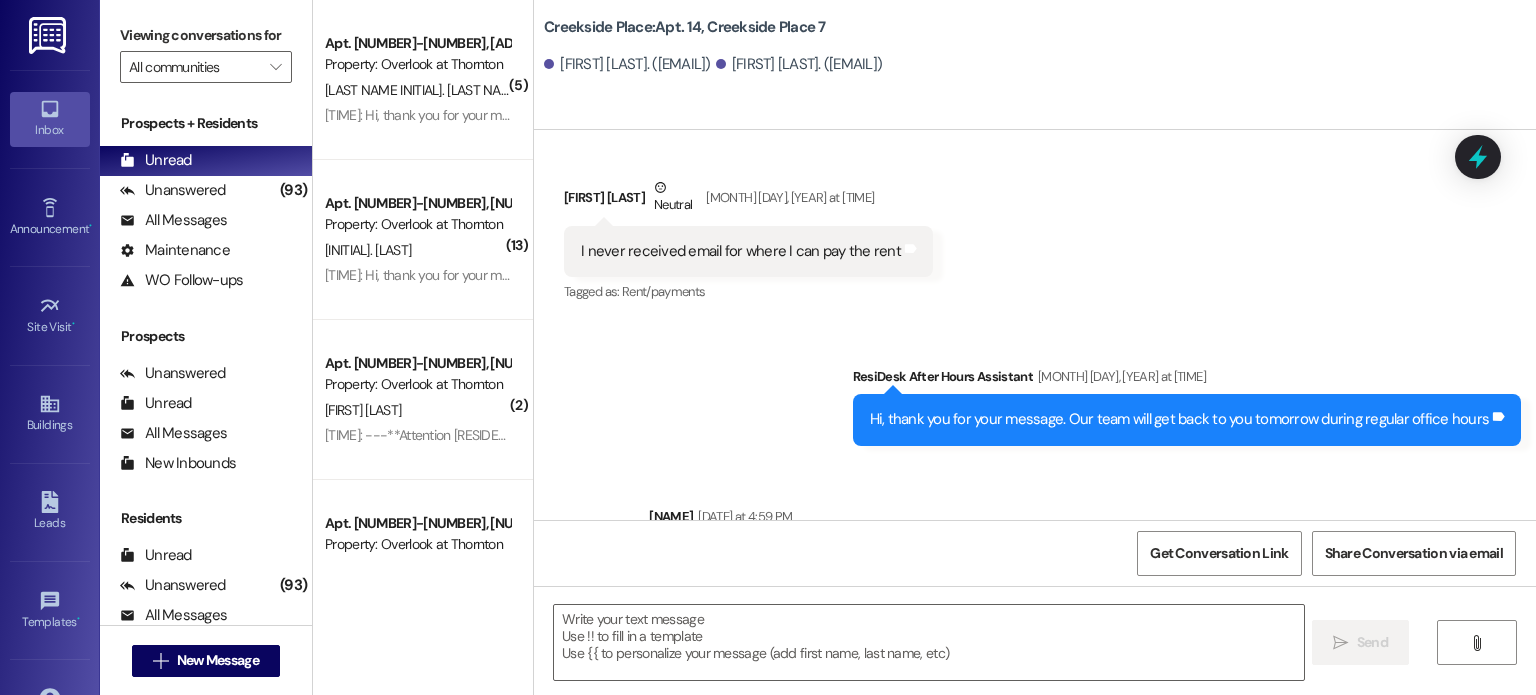 scroll, scrollTop: 6361, scrollLeft: 0, axis: vertical 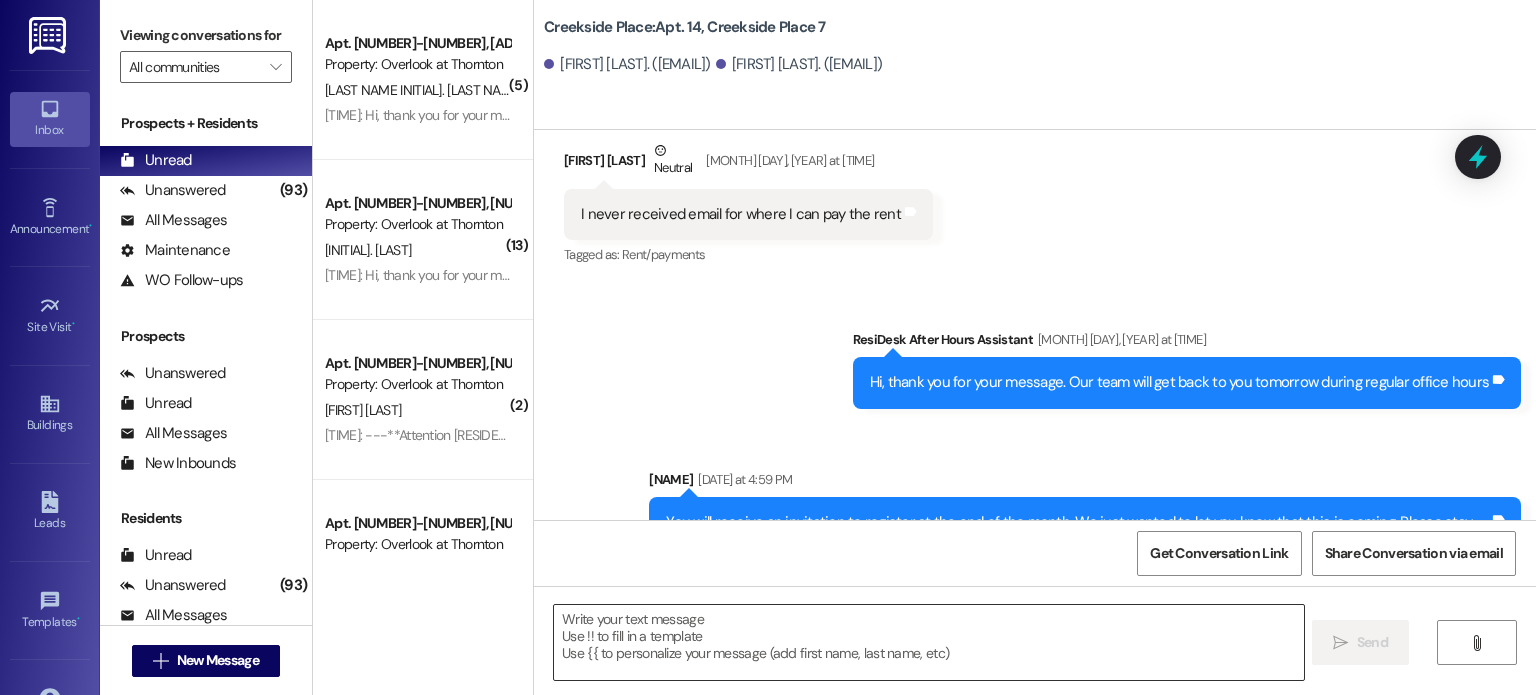 click at bounding box center [928, 642] 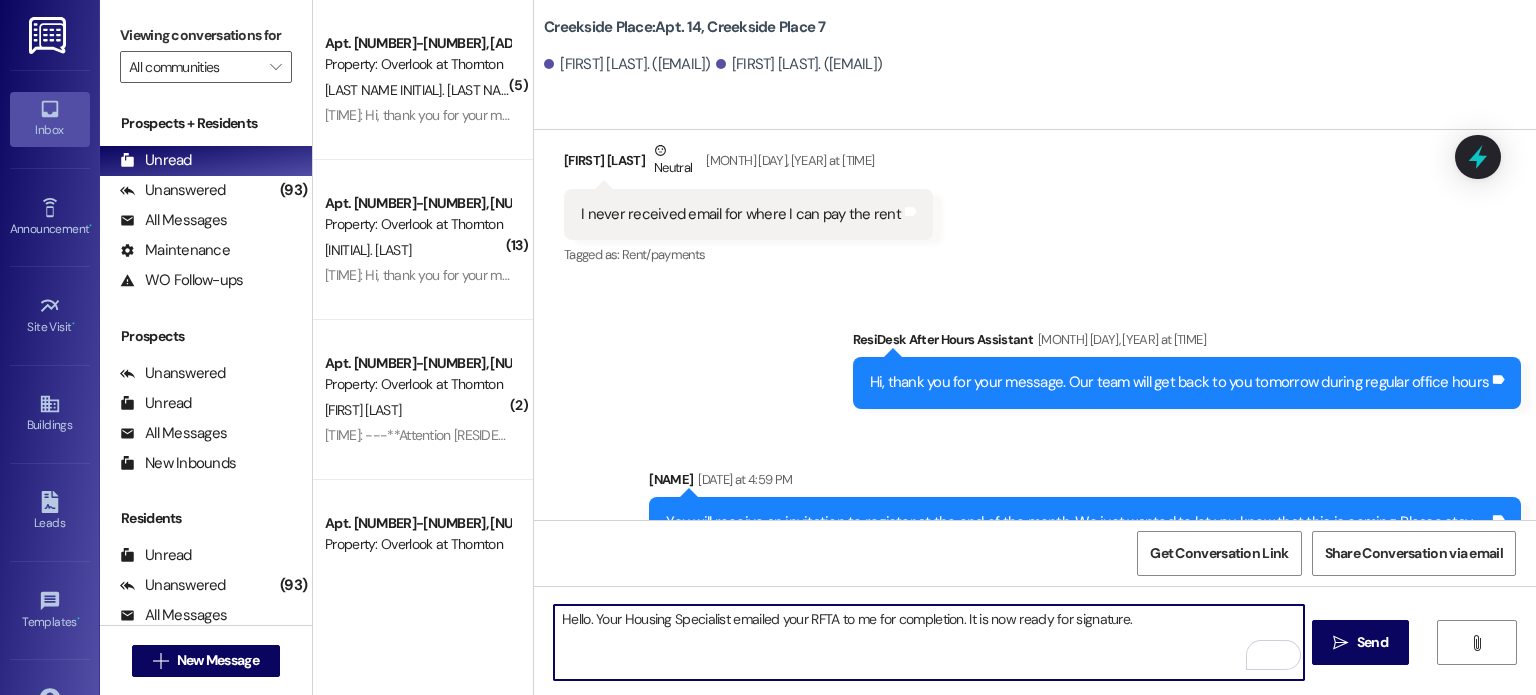 click on "Hello. Your Housing Specialist emailed your RFTA to me for completion. It is now ready for signature." at bounding box center (928, 642) 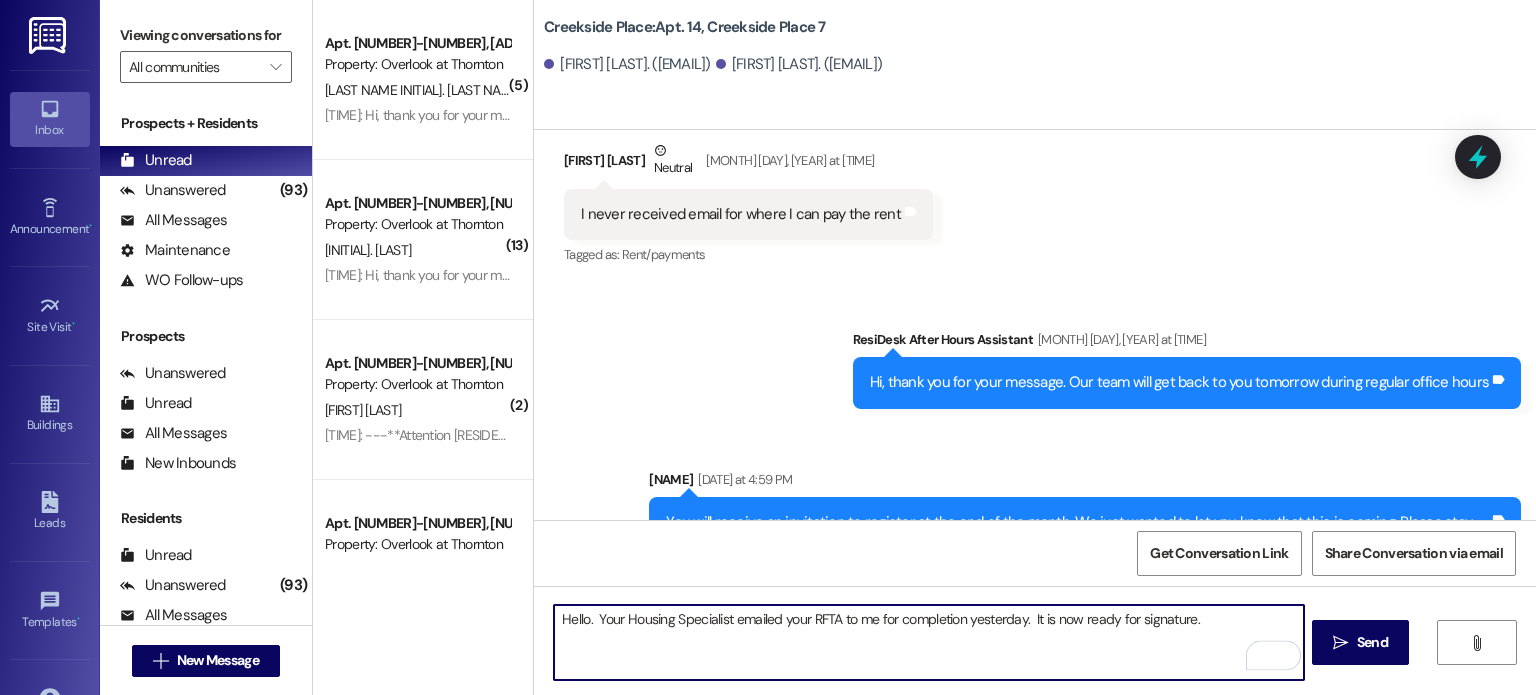 click on "Hello.  Your Housing Specialist emailed your RFTA to me for completion yesterday.  It is now ready for signature." at bounding box center [928, 642] 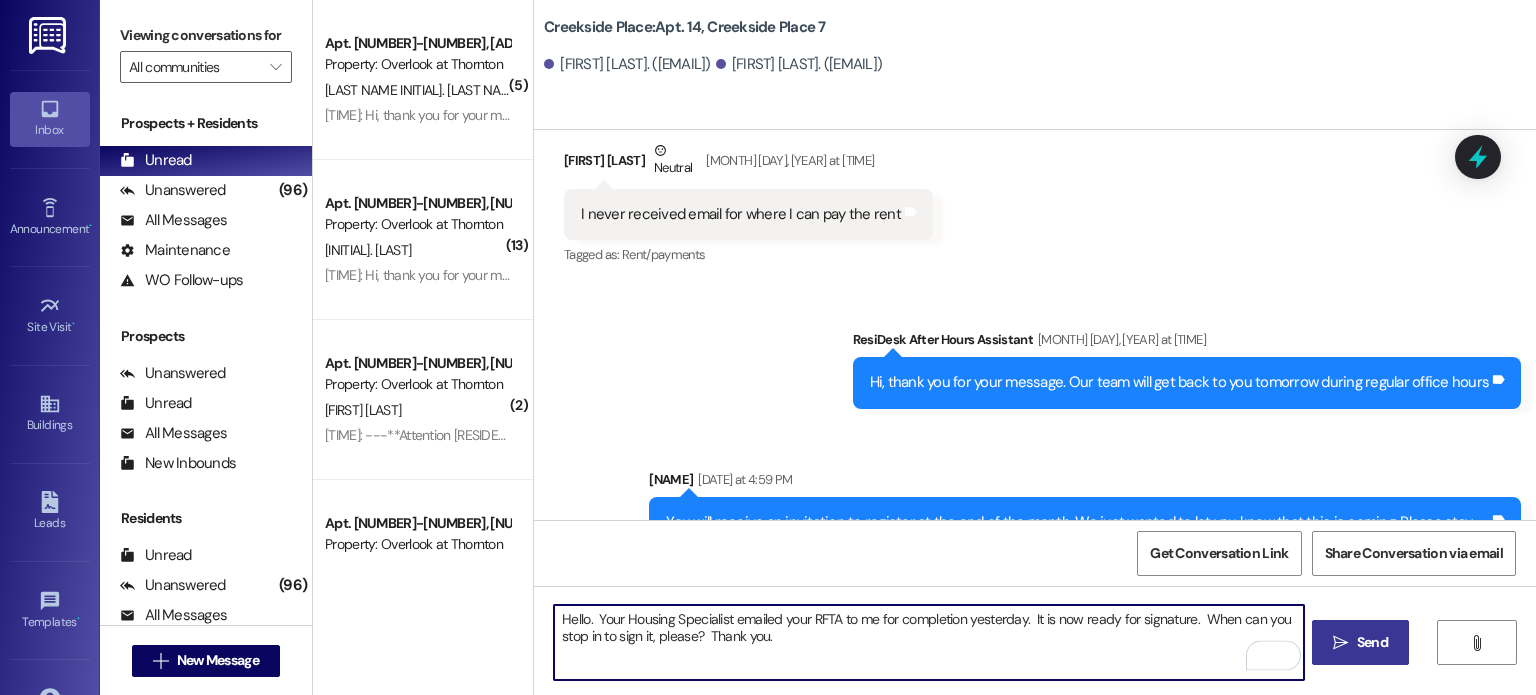 type on "Hello.  Your Housing Specialist emailed your RFTA to me for completion yesterday.  It is now ready for signature.  When can you stop in to sign it, please?  Thank you." 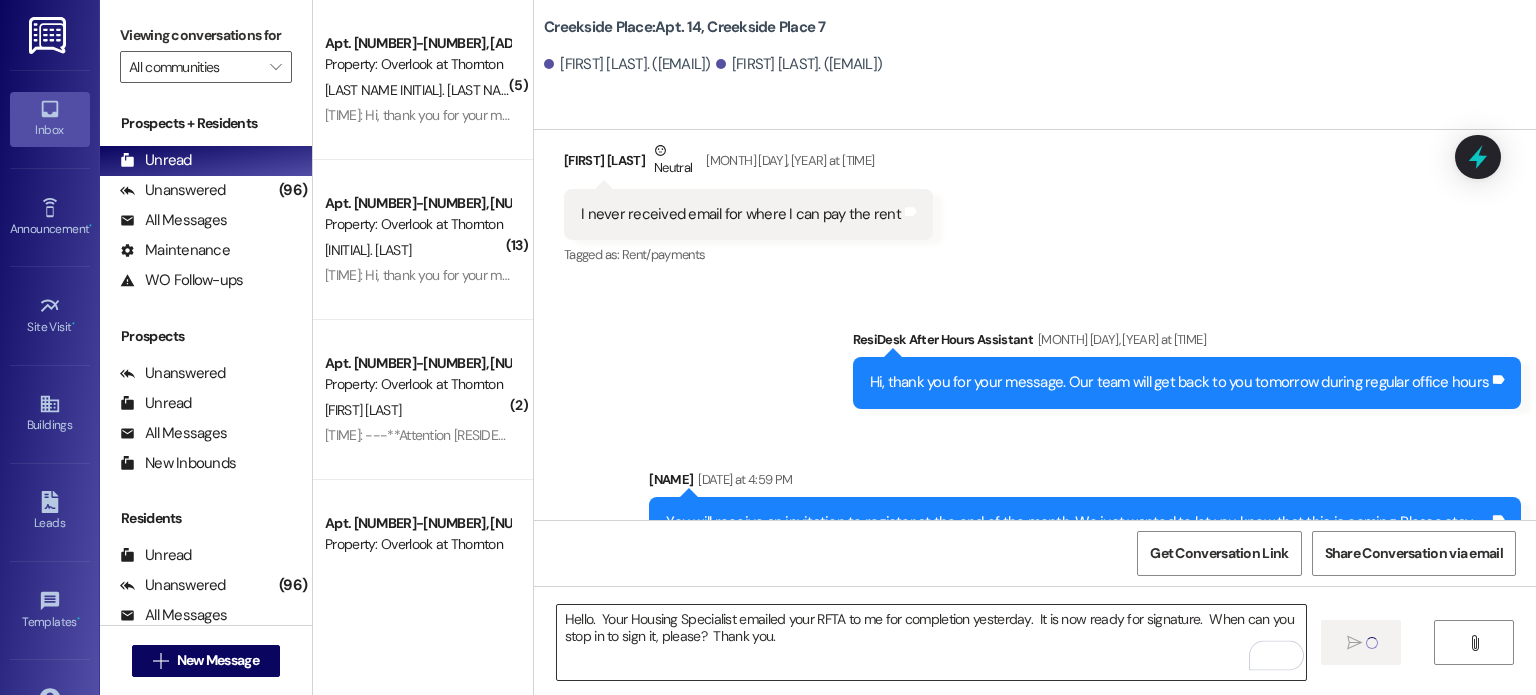 type 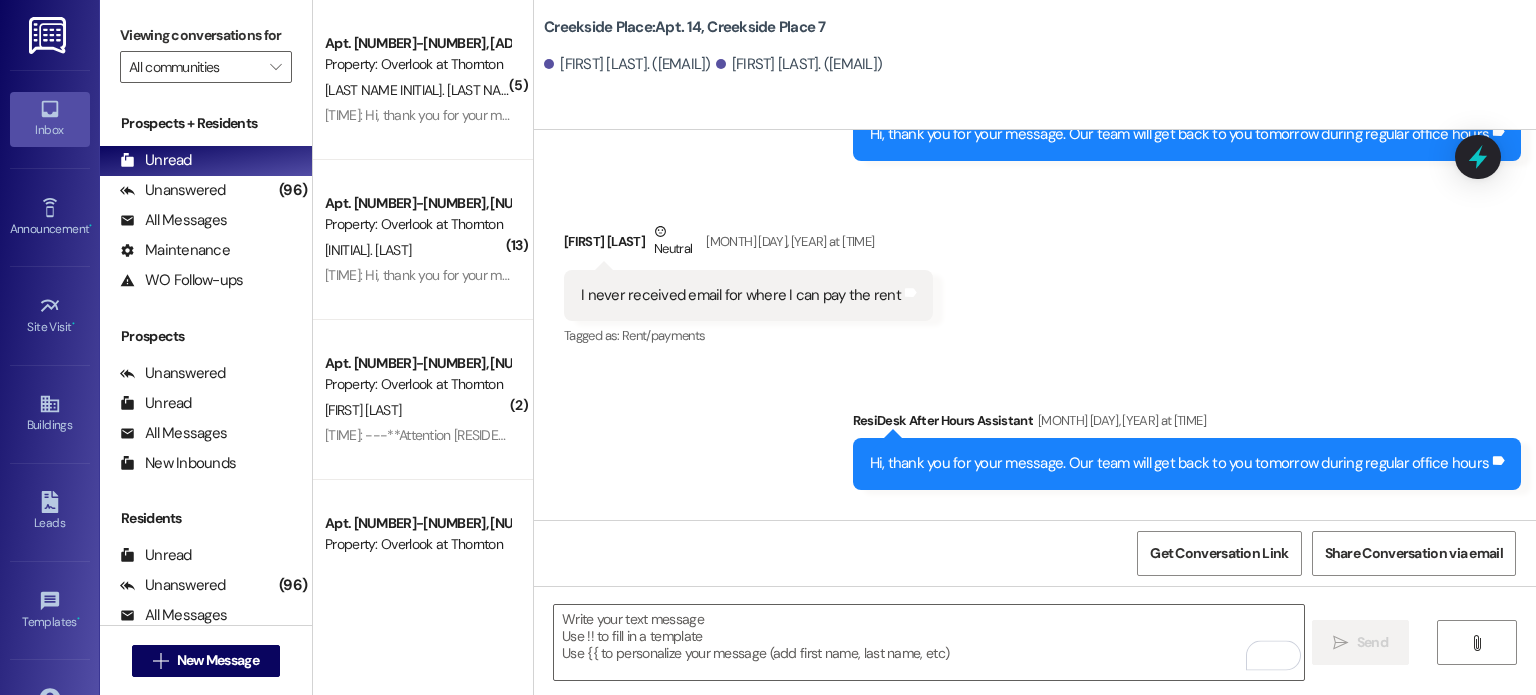 scroll, scrollTop: 6082, scrollLeft: 0, axis: vertical 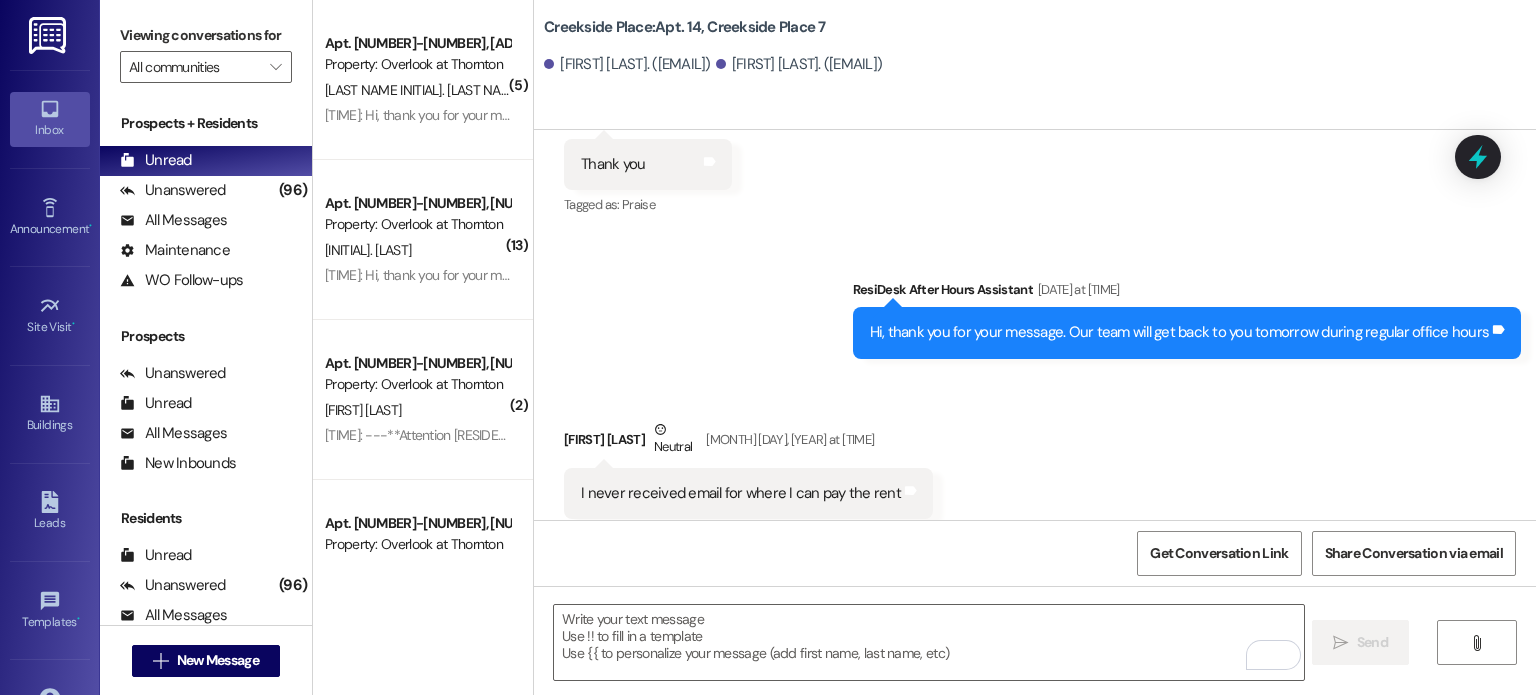 click at bounding box center (49, 35) 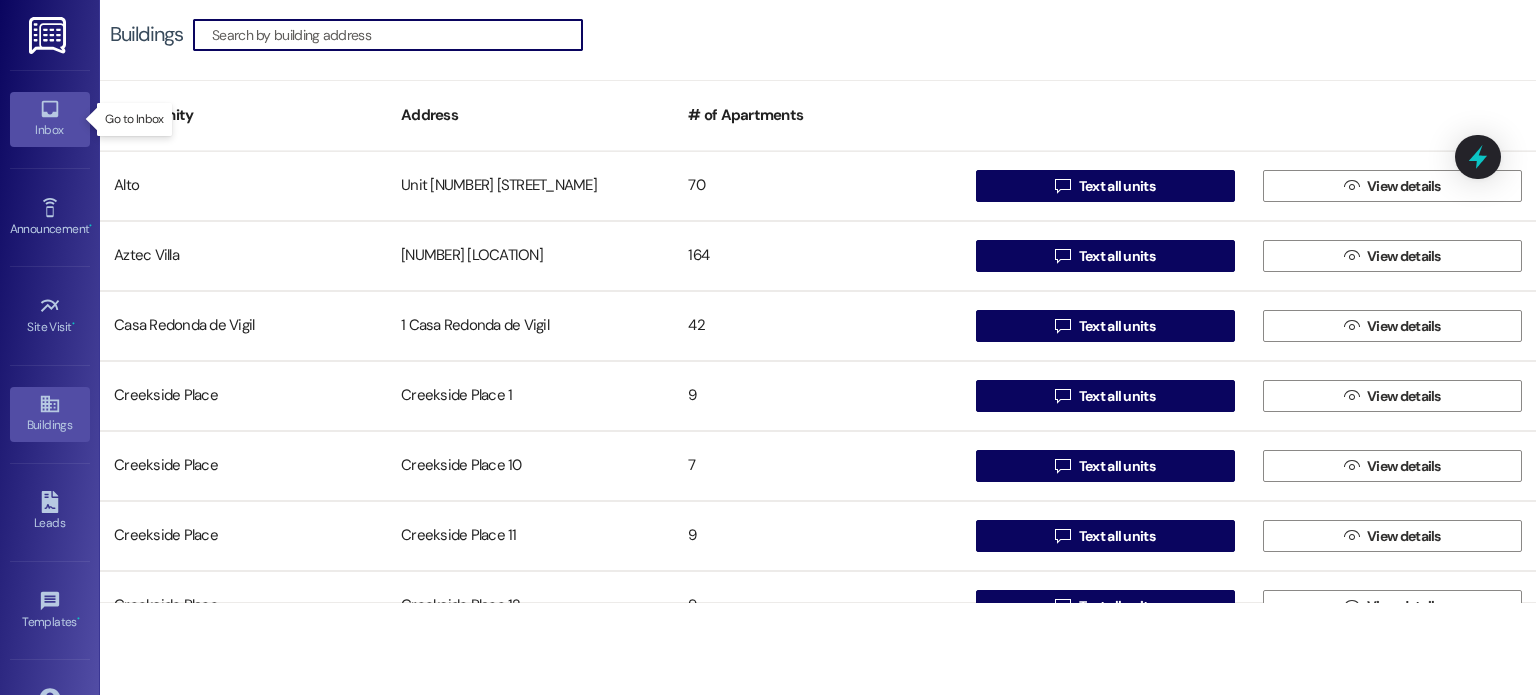 click on "Inbox" at bounding box center [50, 130] 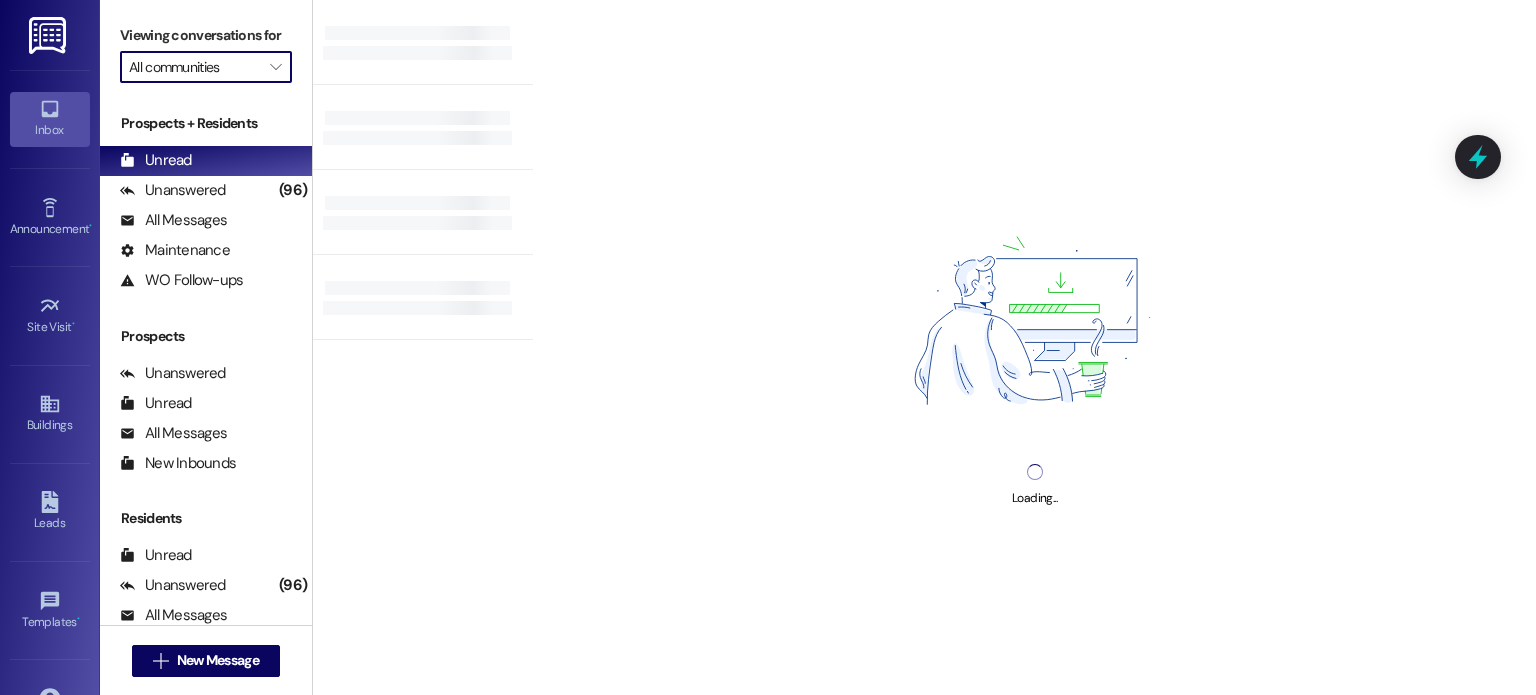 click on "All communities" at bounding box center [194, 67] 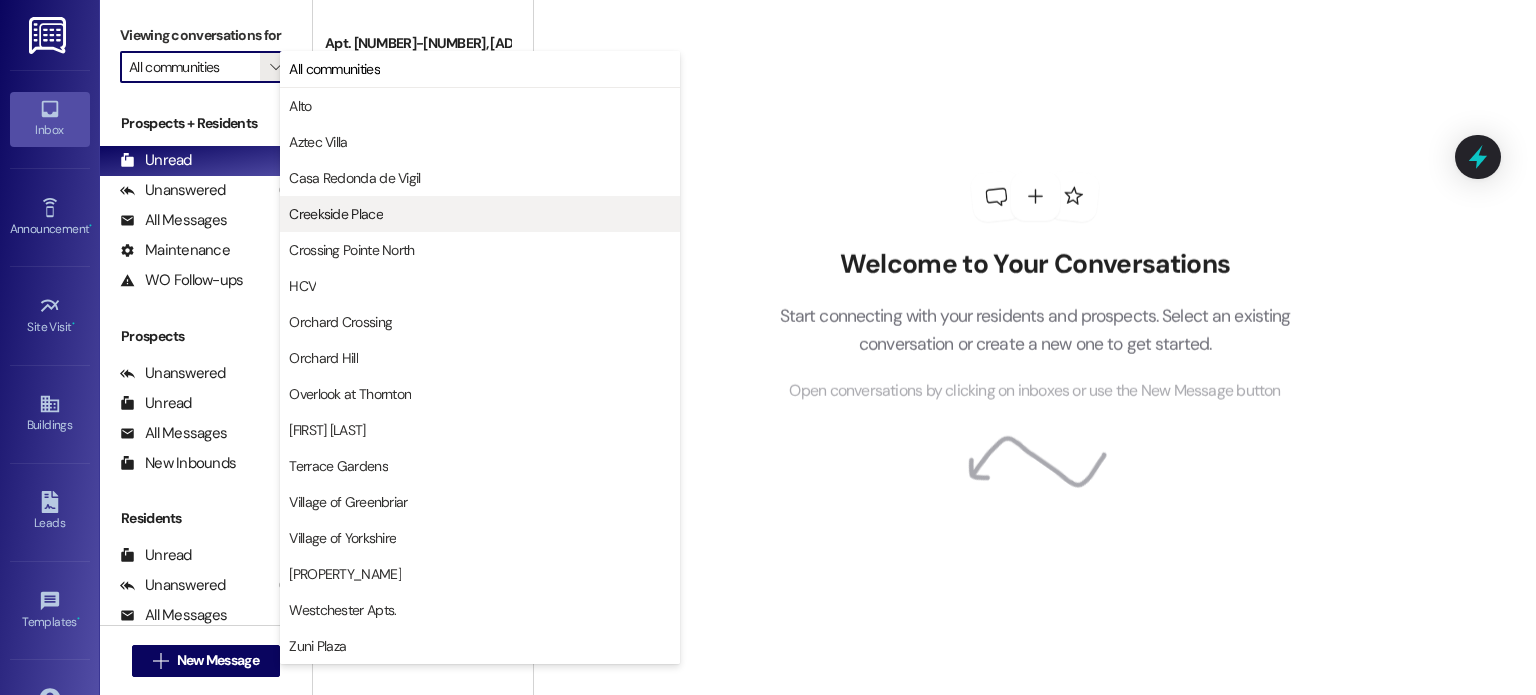 click on "Creekside Place" at bounding box center (336, 214) 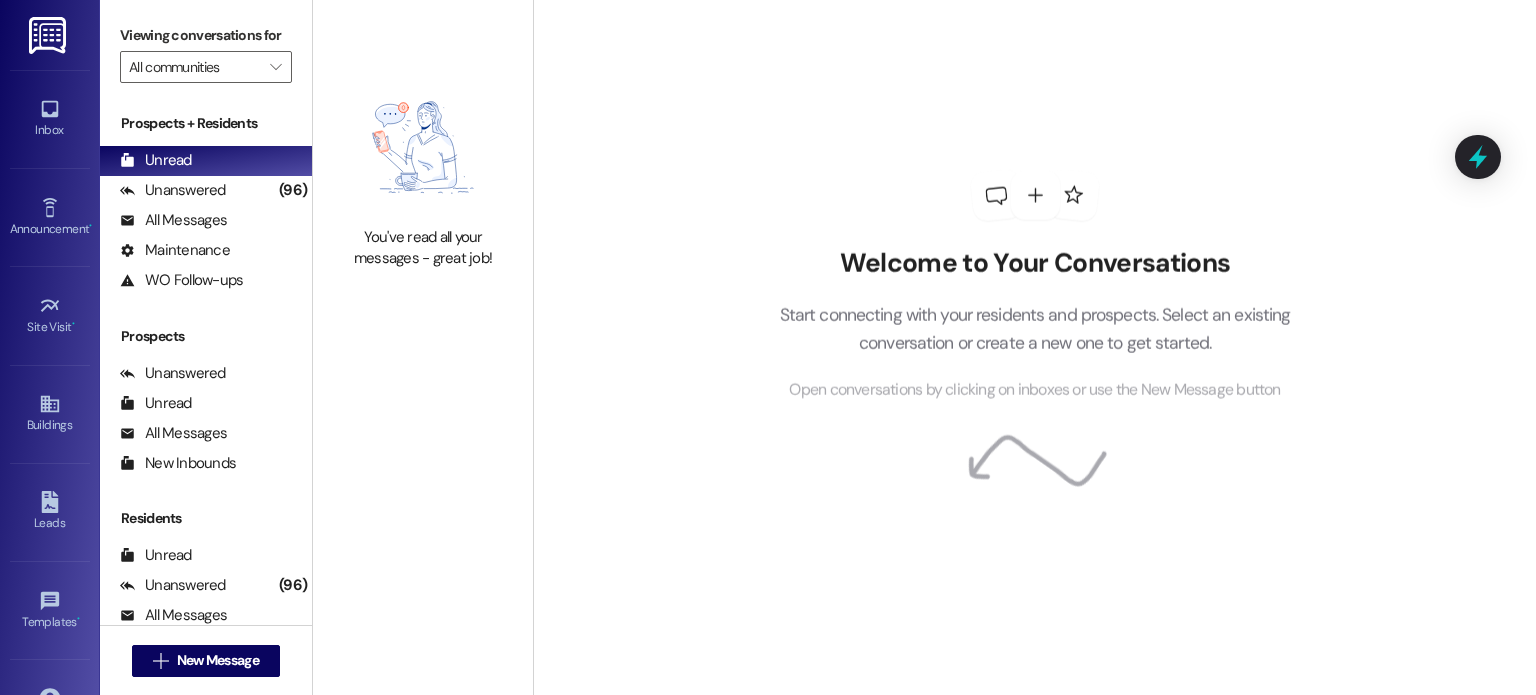 type on "Creekside Place" 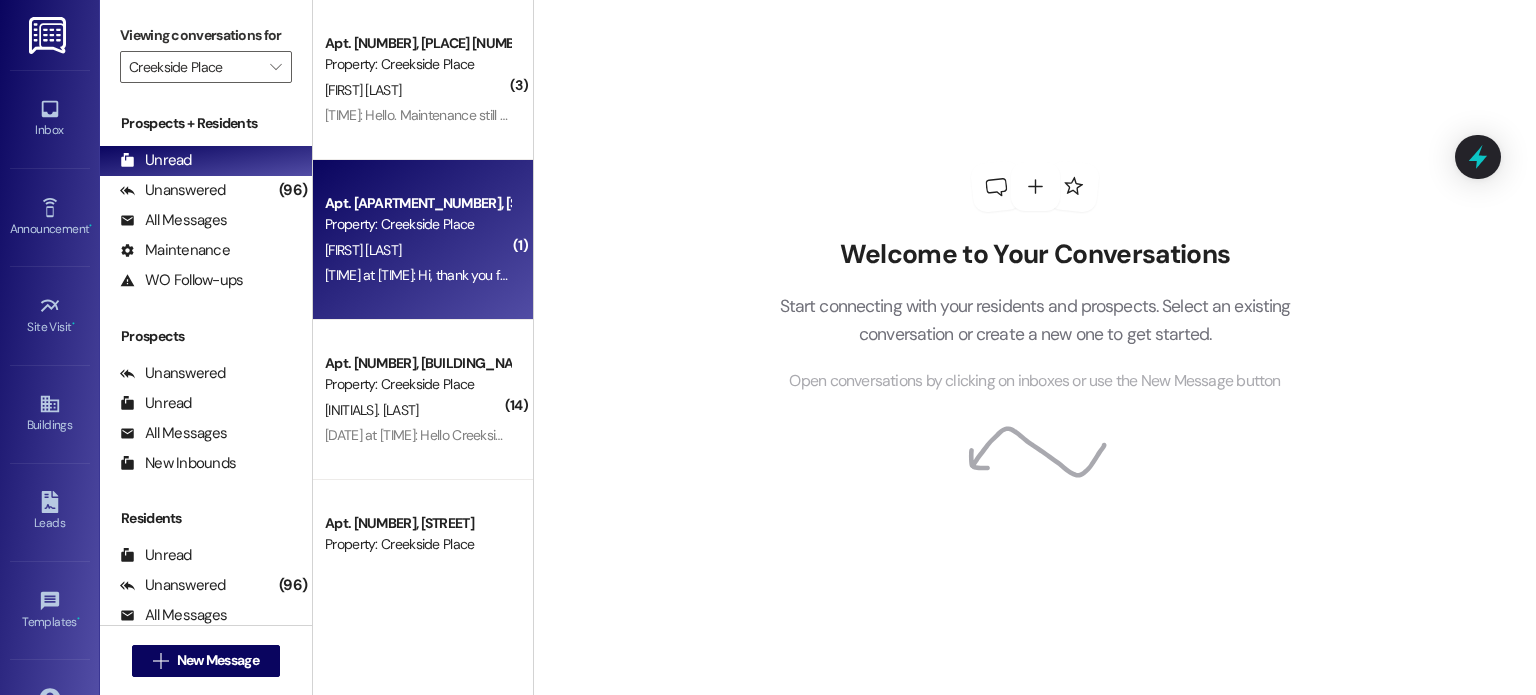 click on "Apt. [NUMBER], Creekside Place 20 Property: Creekside Place" at bounding box center [417, 214] 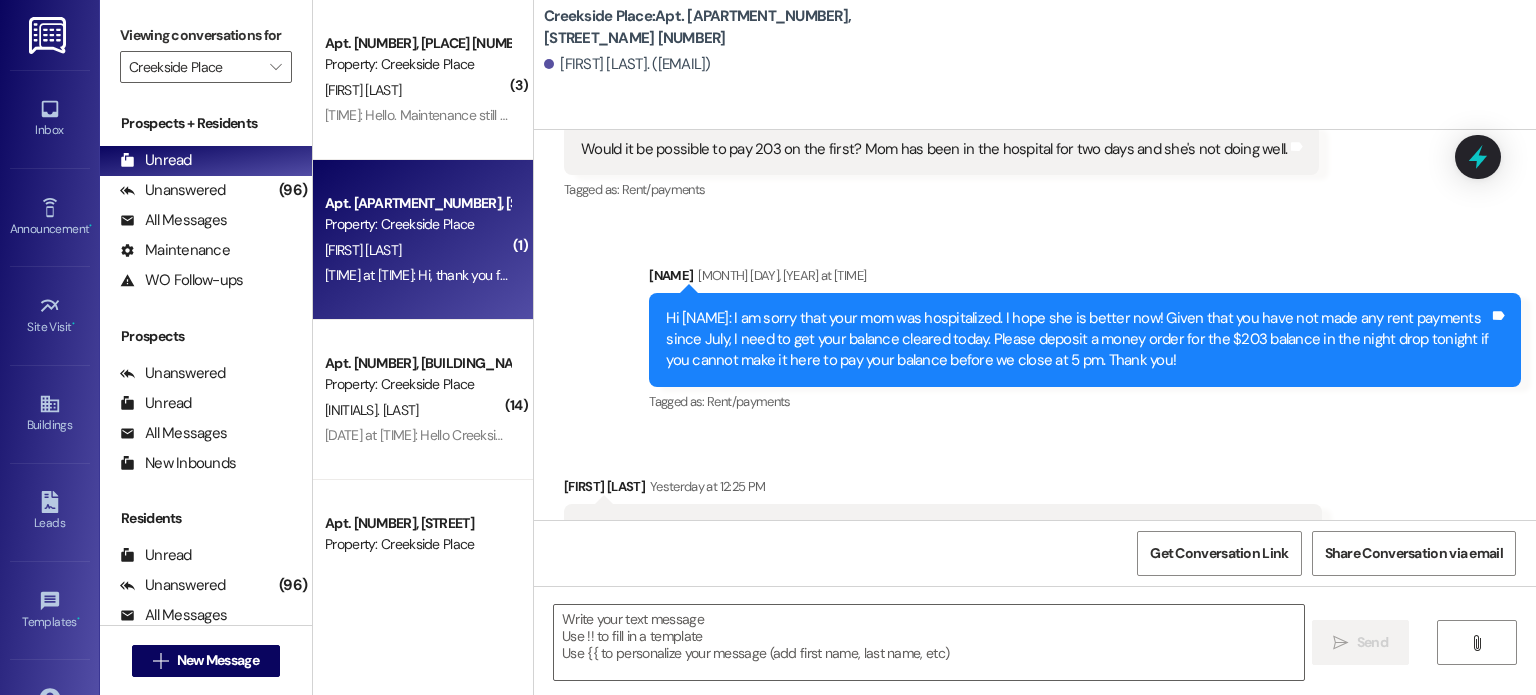 scroll, scrollTop: 20392, scrollLeft: 0, axis: vertical 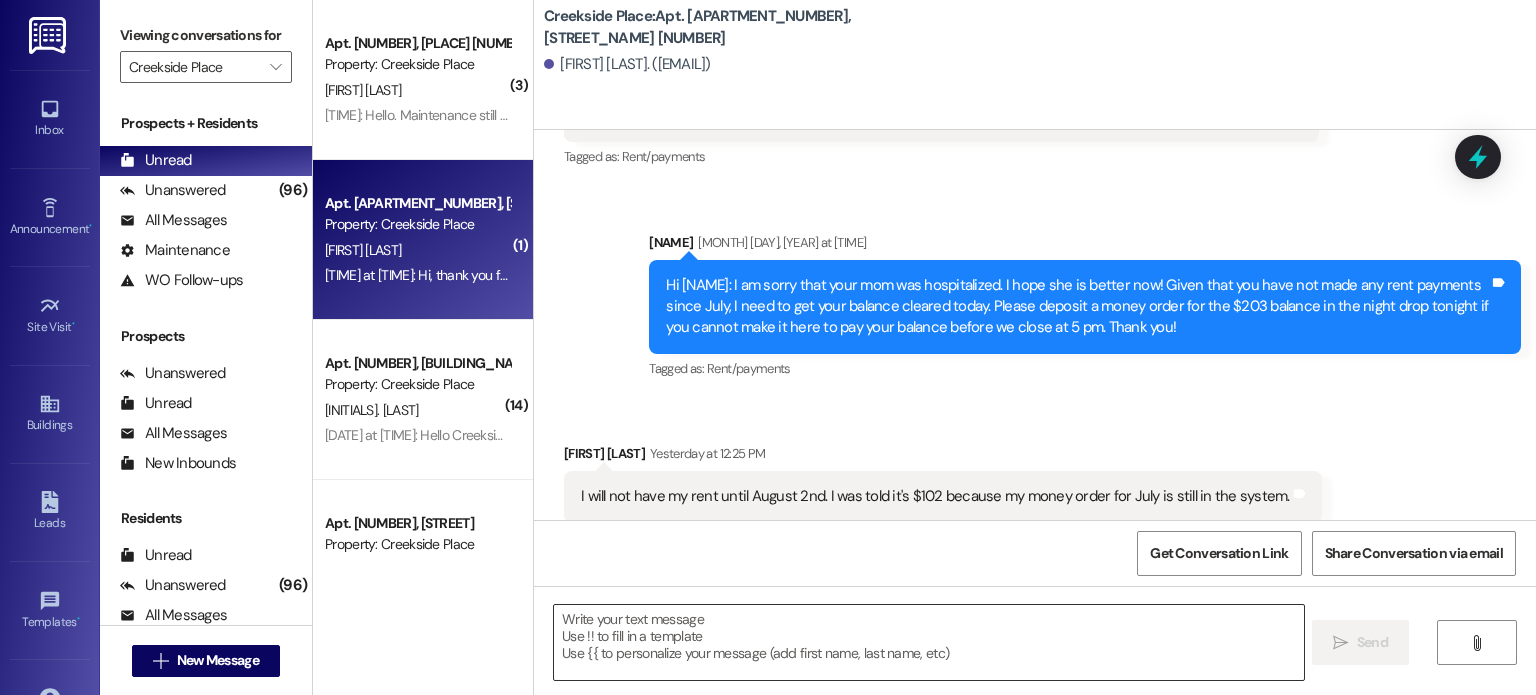 click at bounding box center [928, 642] 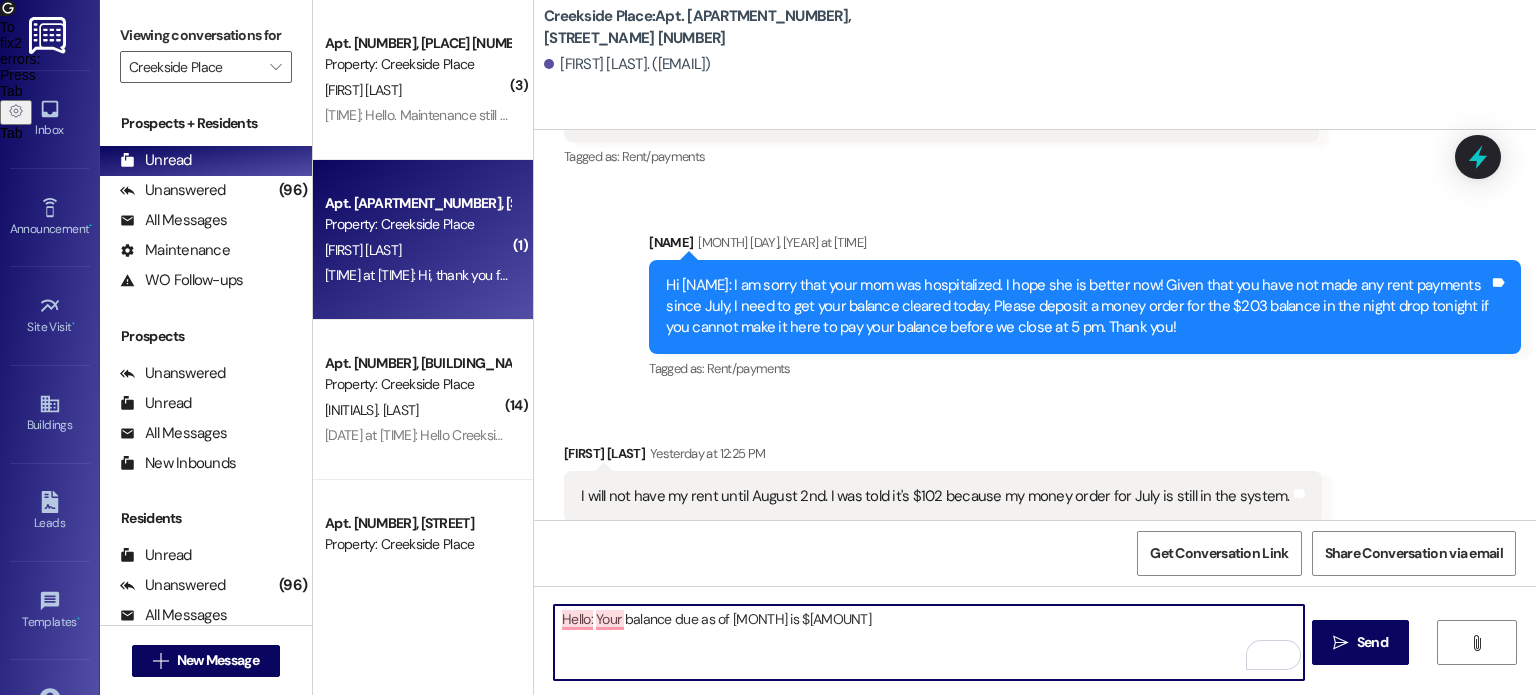 click on "Hello: Your balance due as of [MONTH] is $[AMOUNT]" at bounding box center (928, 642) 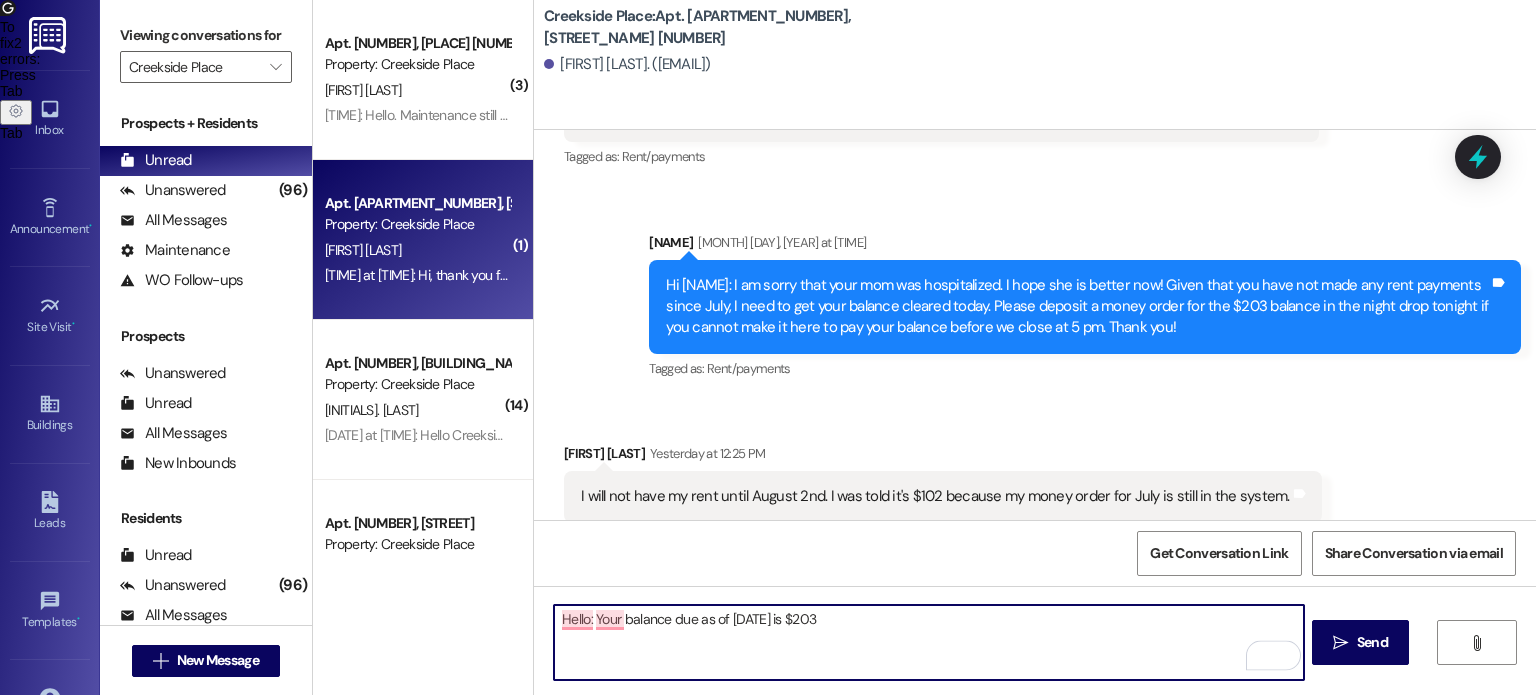 click on "Hello: Your balance due as of [DATE] is $203" at bounding box center (928, 642) 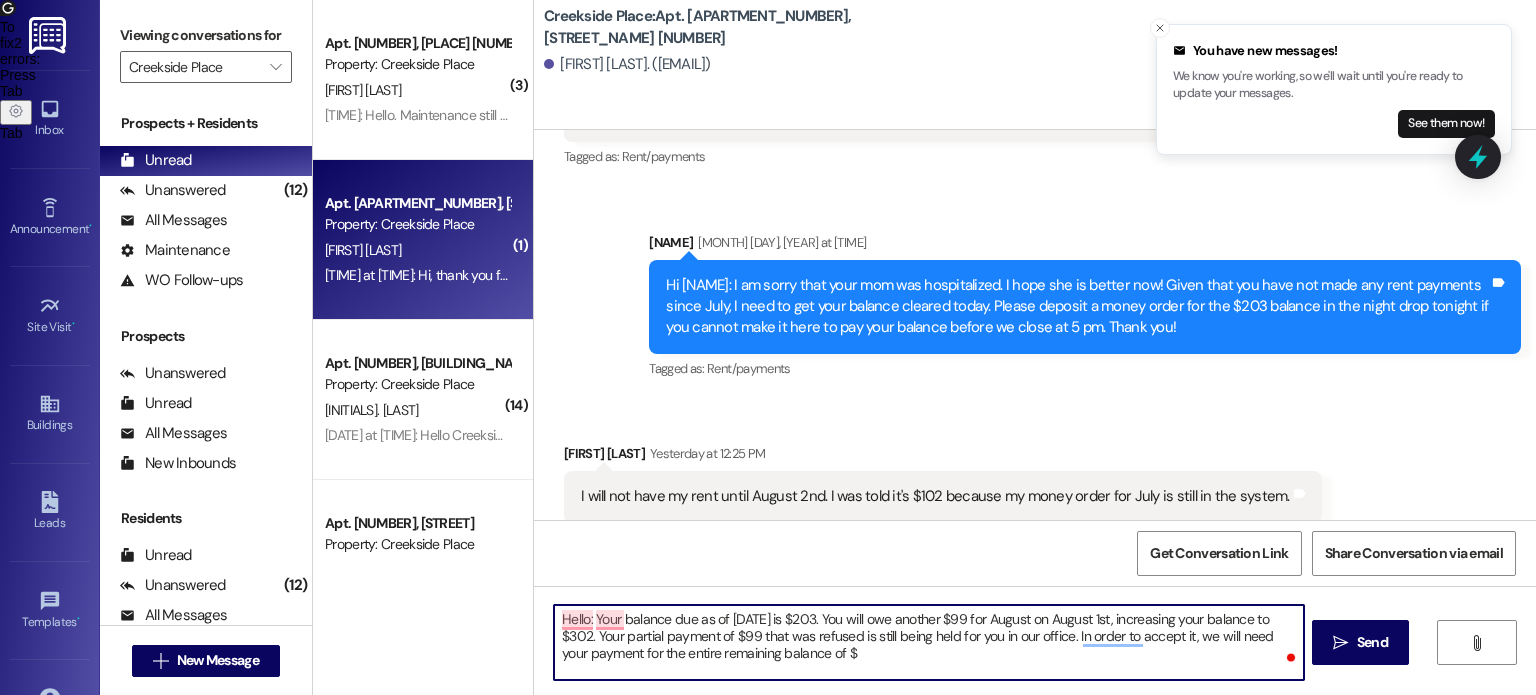 click on "Hello: Your balance due as of [DATE] is $203. You will owe another $99 for August on August 1st, increasing your balance to $302. Your partial payment of $99 that was refused is still being held for you in our office. In order to accept it, we will need your payment for the entire remaining balance of $" at bounding box center (928, 642) 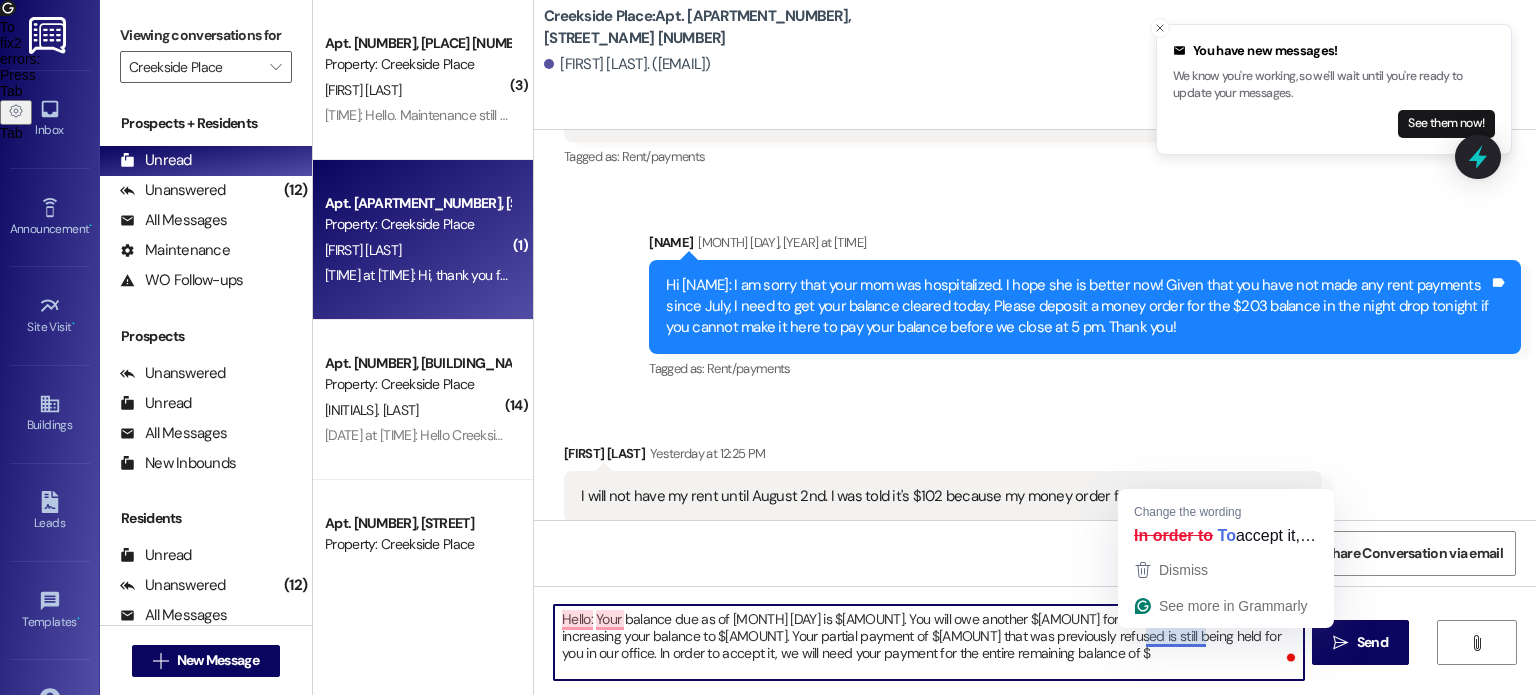 click on "Hello: Your balance due as of [MONTH] [DAY] is $[AMOUNT]. You will owe another $[AMOUNT] for [MONTH] on [MONTH] [DAY], increasing your balance to $[AMOUNT]. Your partial payment of $[AMOUNT] that was previously refused is still being held for you in our office. In order to accept it, we will need your payment for the entire remaining balance of $" at bounding box center (928, 642) 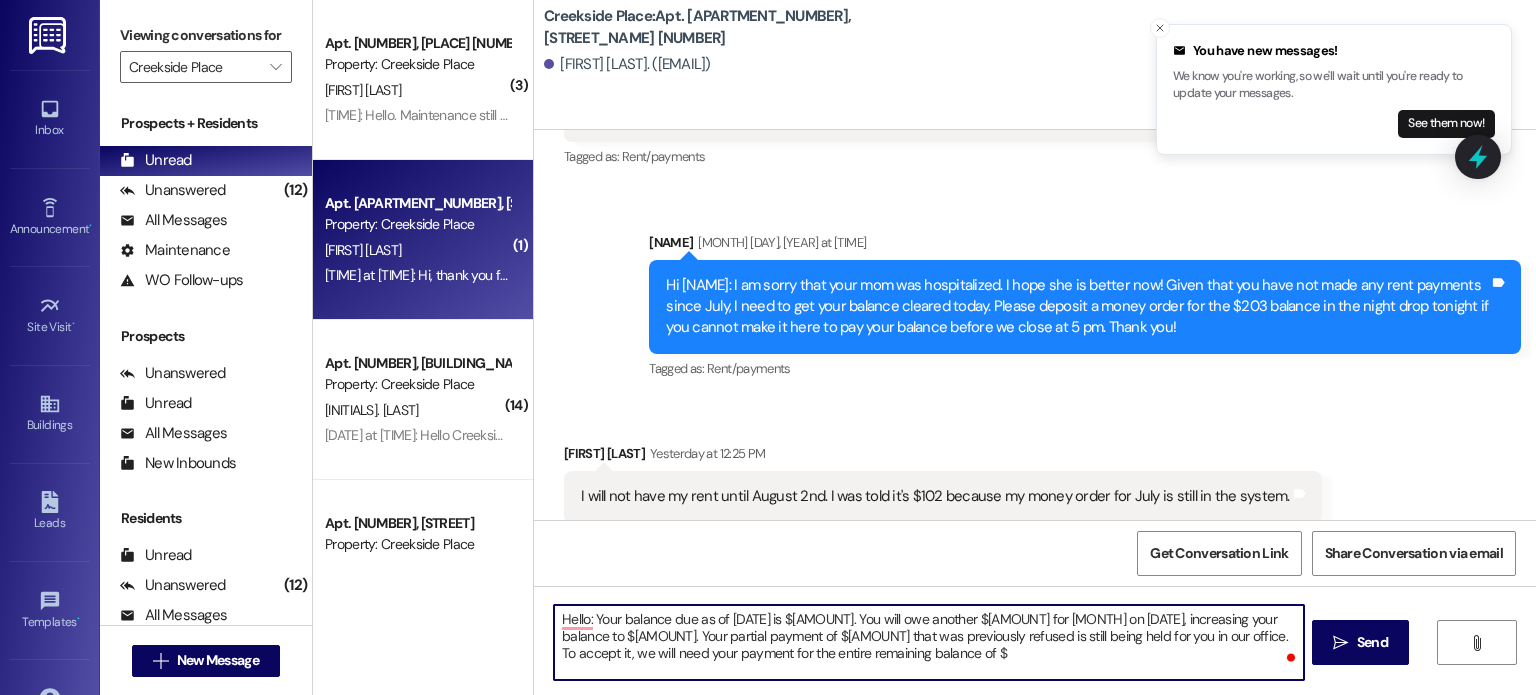 click on "Hello: Your balance due as of [DATE] is $[AMOUNT]. You will owe another $[AMOUNT] for [MONTH] on [DATE], increasing your balance to $[AMOUNT]. Your partial payment of $[AMOUNT] that was previously refused is still being held for you in our office. To accept it, we will need your payment for the entire remaining balance of $" at bounding box center (928, 642) 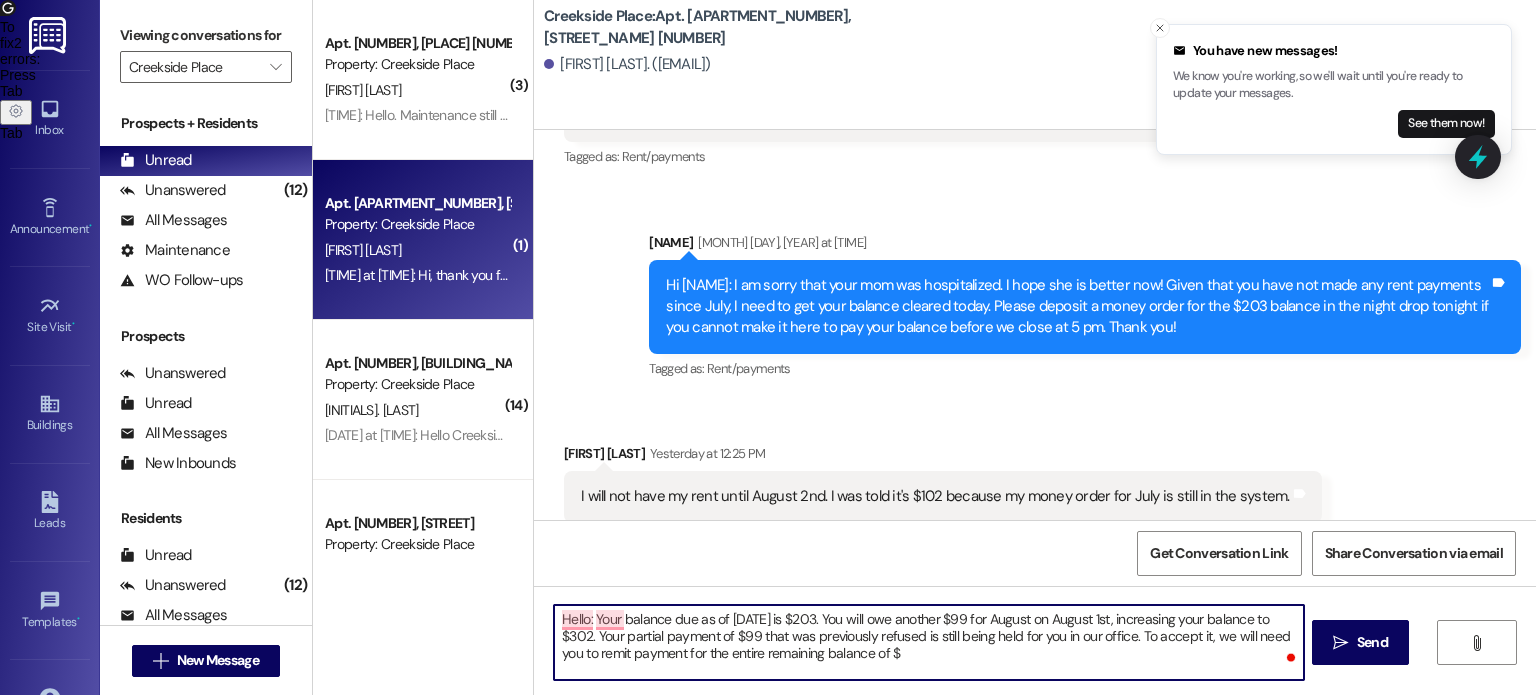 click on "Hello: Your balance due as of [DATE] is $203. You will owe another $99 for August on August 1st, increasing your balance to $302. Your partial payment of $99 that was previously refused is still being held for you in our office. To accept it, we will need you to remit payment for the entire remaining balance of $" at bounding box center (928, 642) 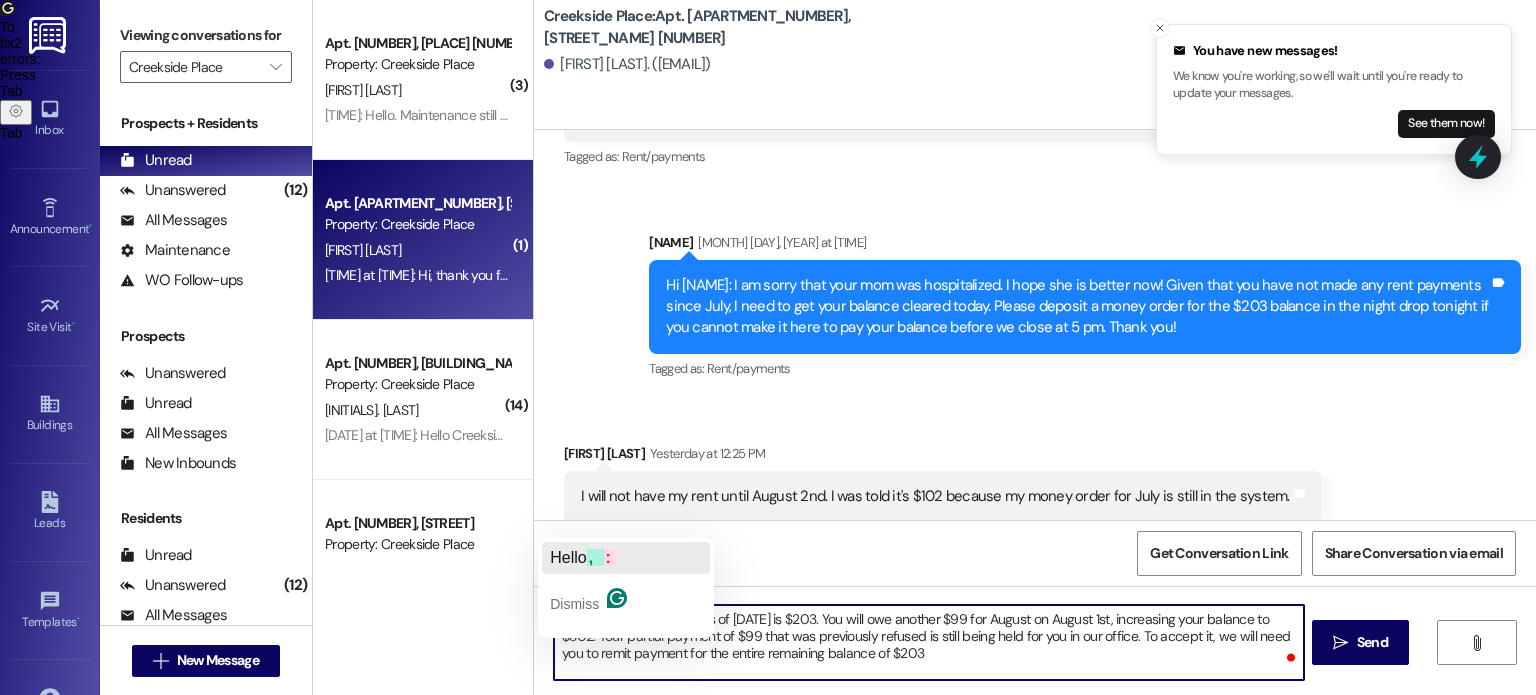 click on "Hello" 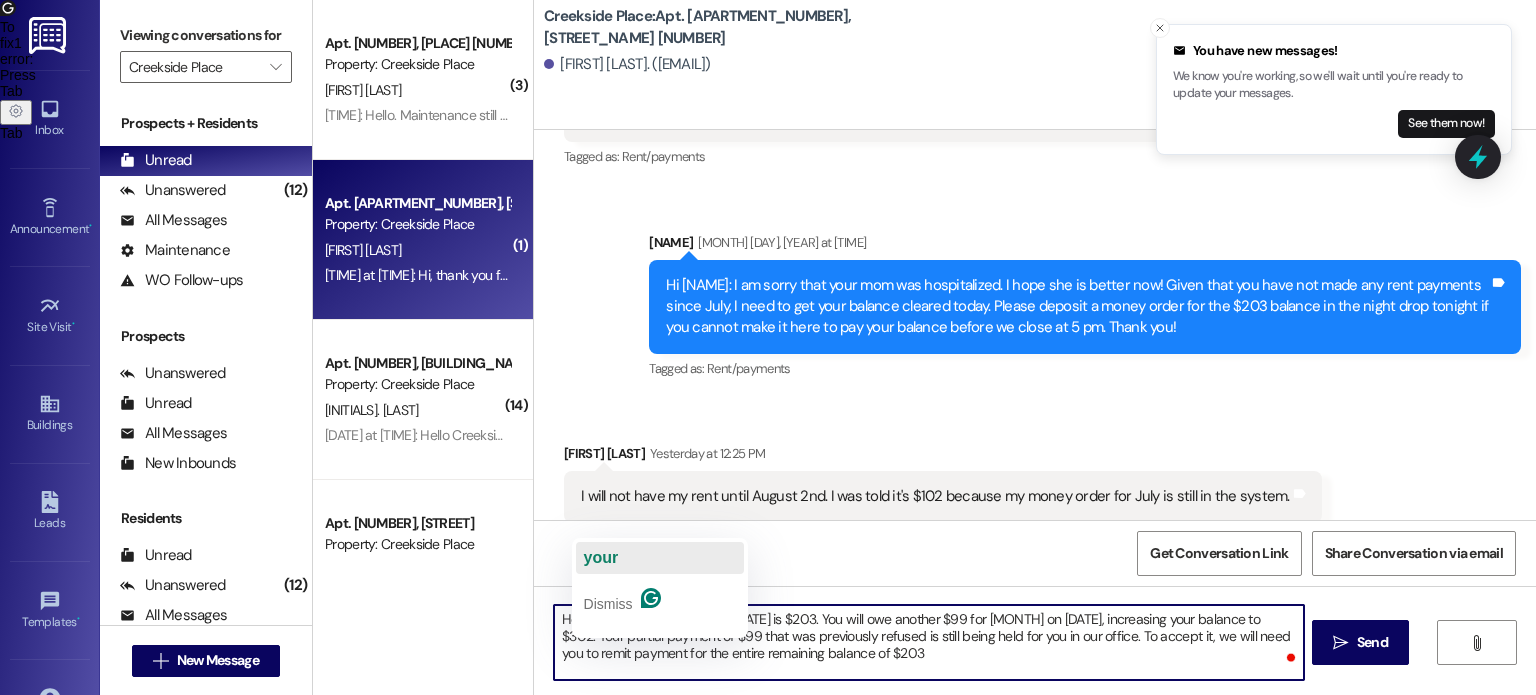 click on "your" 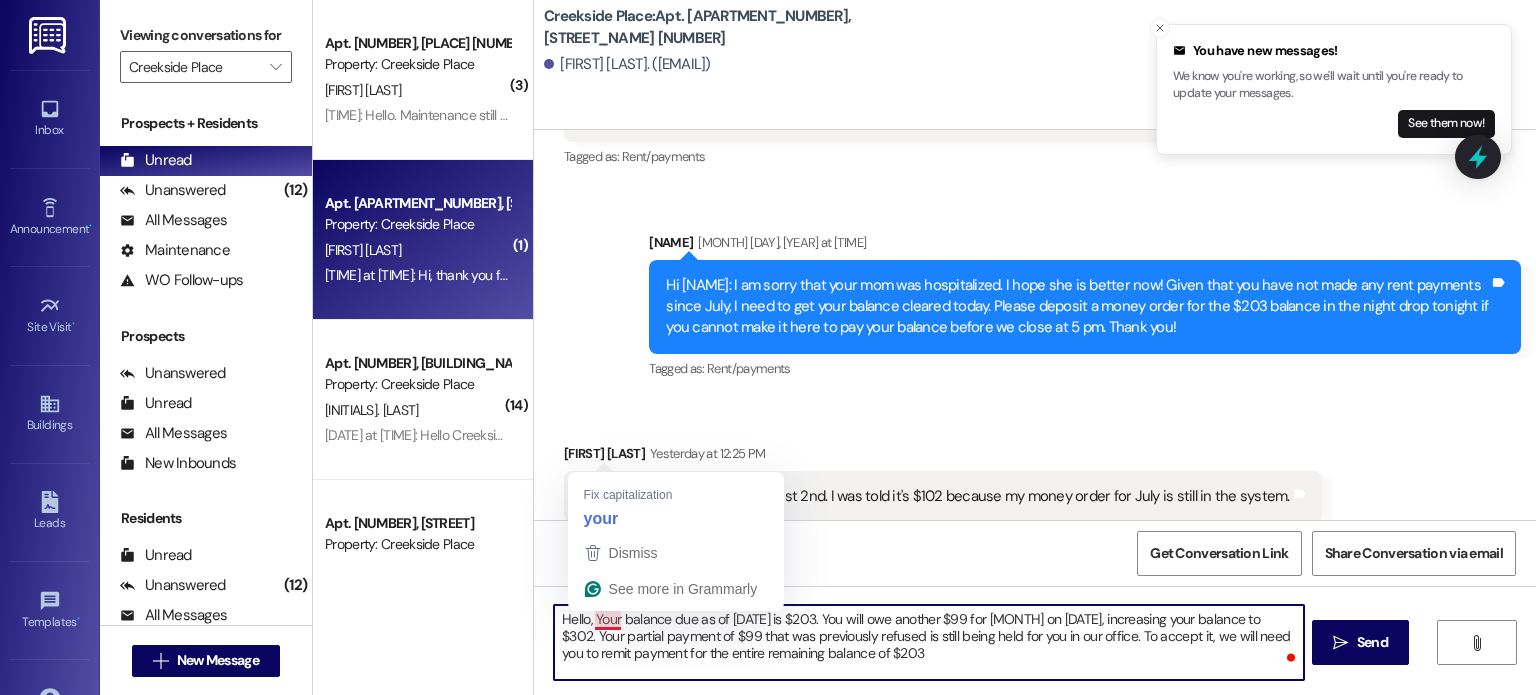 click on "Hello, Your balance due as of [DATE] is $203. You will owe another $99 for [MONTH] on [DATE], increasing your balance to $302. Your partial payment of $99 that was previously refused is still being held for you in our office. To accept it, we will need you to remit payment for the entire remaining balance of $203" at bounding box center (928, 642) 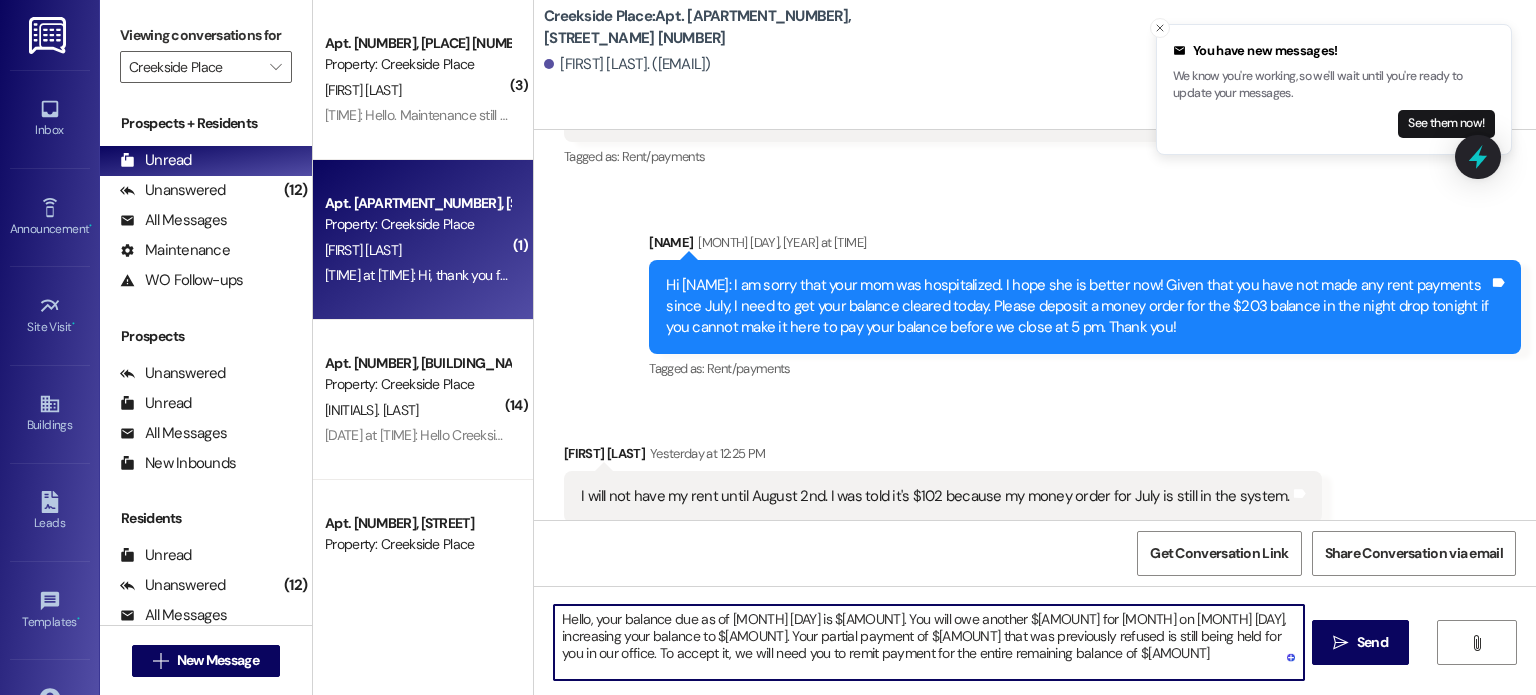 click on "Hello, your balance due as of [MONTH] [DAY] is $[AMOUNT]. You will owe another $[AMOUNT] for [MONTH] on [MONTH] [DAY], increasing your balance to $[AMOUNT]. Your partial payment of $[AMOUNT] that was previously refused is still being held for you in our office. To accept it, we will need you to remit payment for the entire remaining balance of $[AMOUNT]" at bounding box center (928, 642) 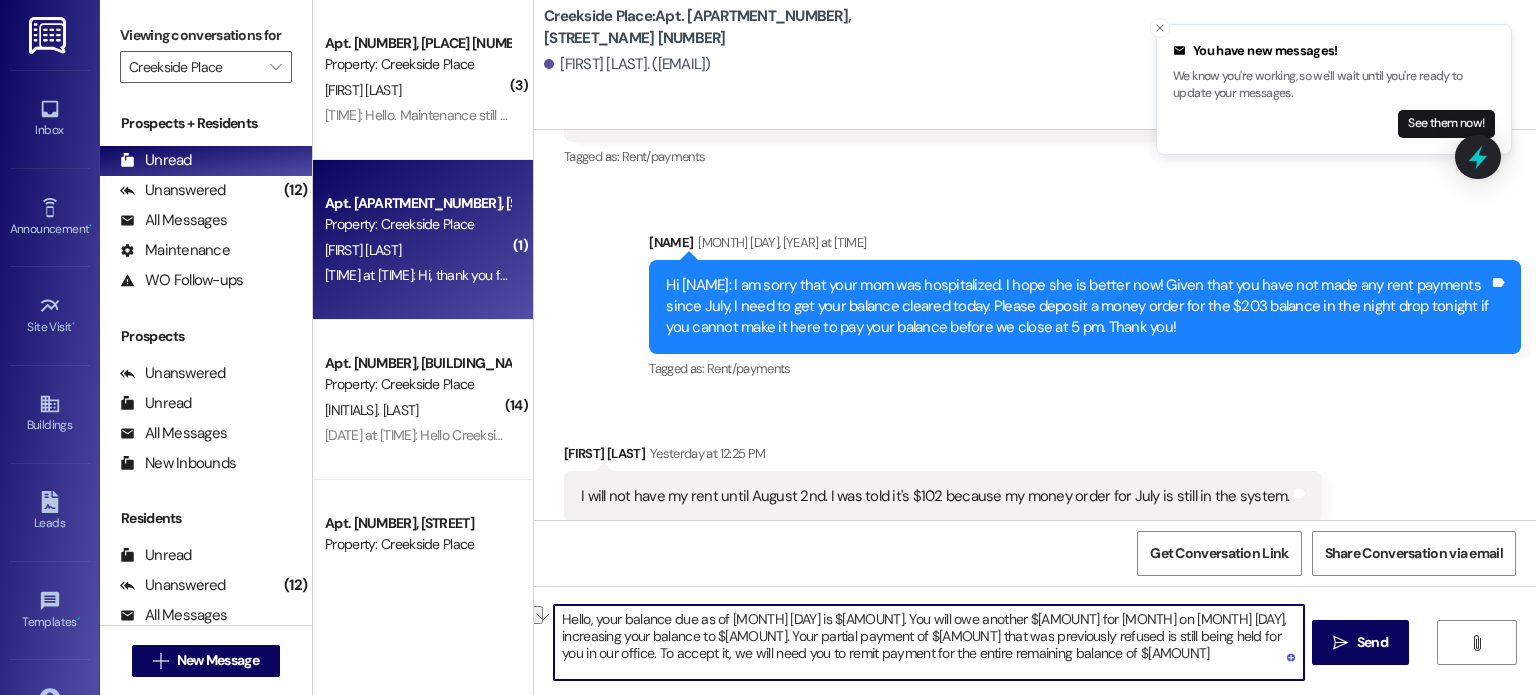 click on "Hello, your balance due as of [MONTH] [DAY] is $[AMOUNT]. You will owe another $[AMOUNT] for [MONTH] on [MONTH] [DAY], increasing your balance to $[AMOUNT]. Your partial payment of $[AMOUNT] that was previously refused is still being held for you in our office. To accept it, we will need you to remit payment for the entire remaining balance of $[AMOUNT]" at bounding box center (928, 642) 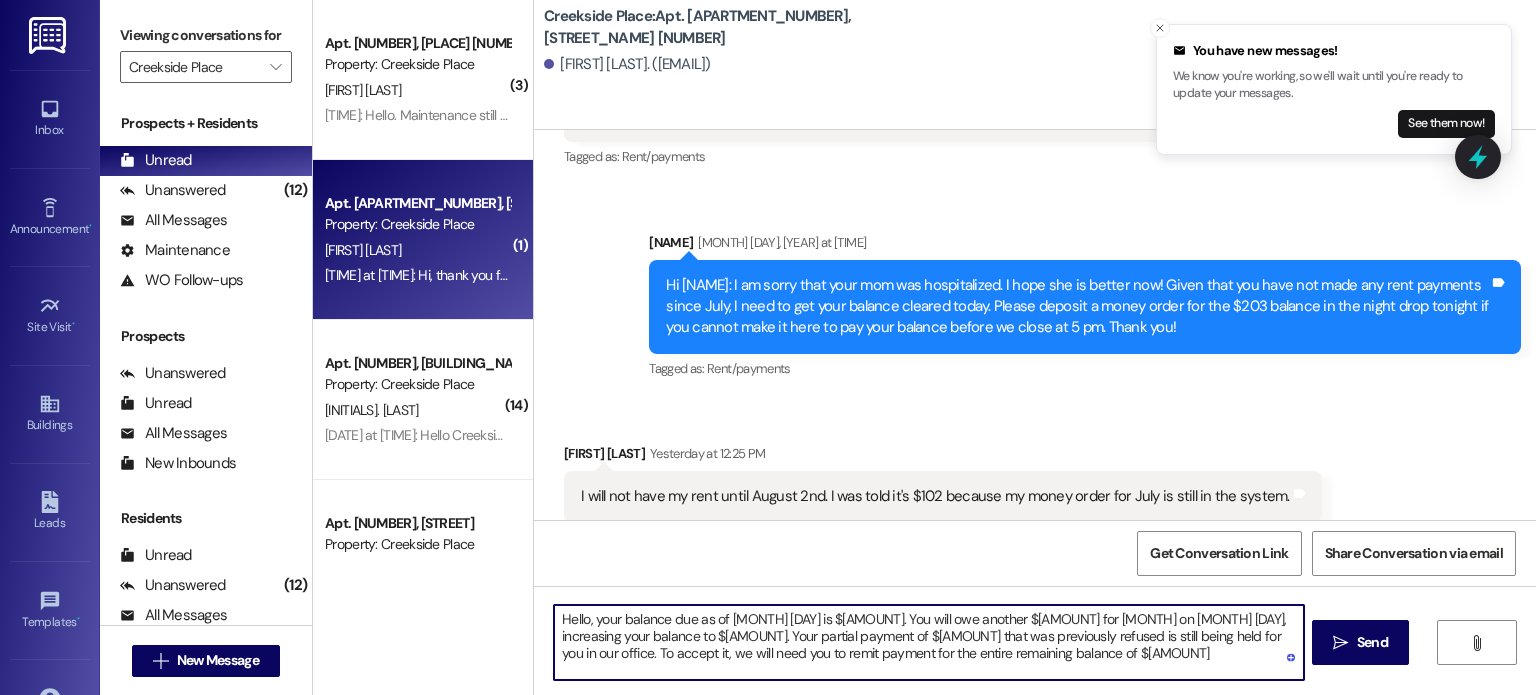 click on "Hello, your balance due as of [MONTH] [DAY] is $[AMOUNT]. You will owe another $[AMOUNT] for [MONTH] on [MONTH] [DAY], increasing your balance to $[AMOUNT]. Your partial payment of $[AMOUNT] that was previously refused is still being held for you in our office. To accept it, we will need you to remit payment for the entire remaining balance of $[AMOUNT]" at bounding box center (928, 642) 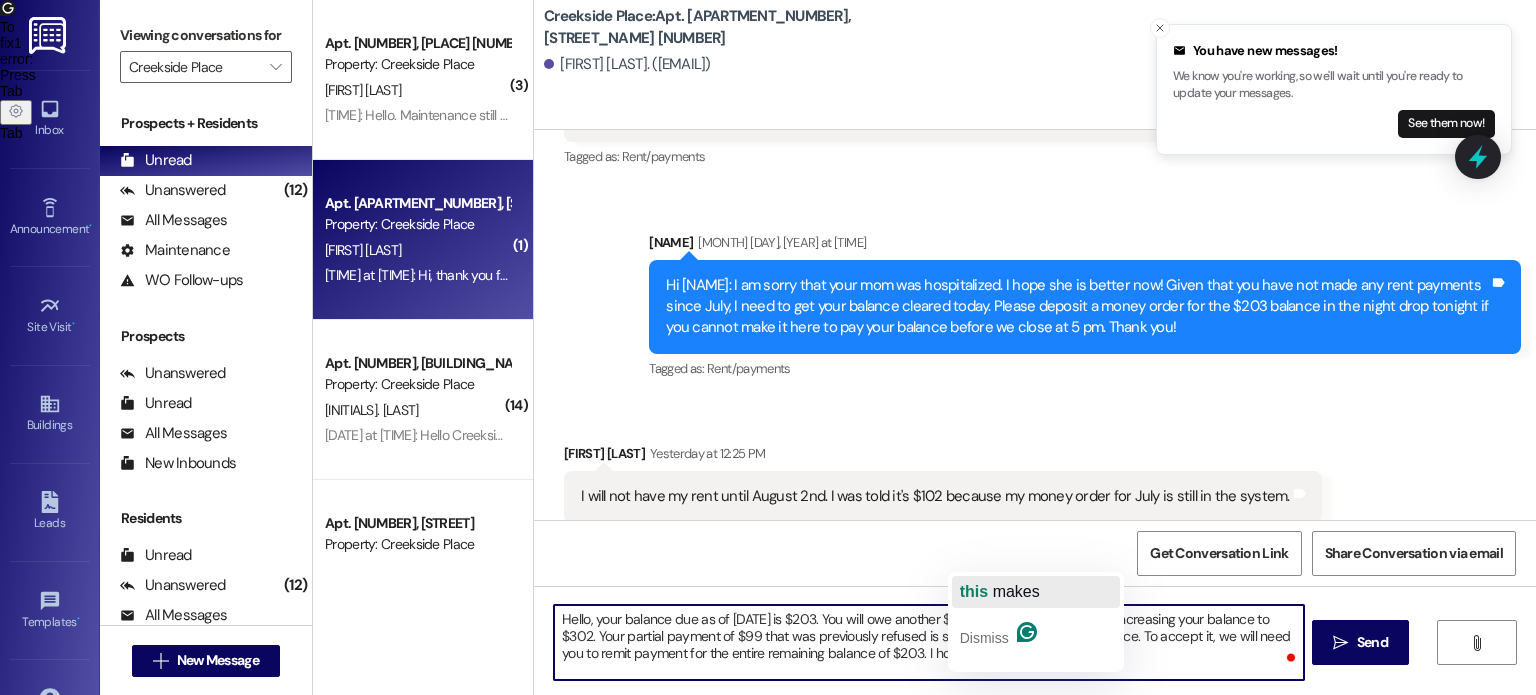 click on "this" 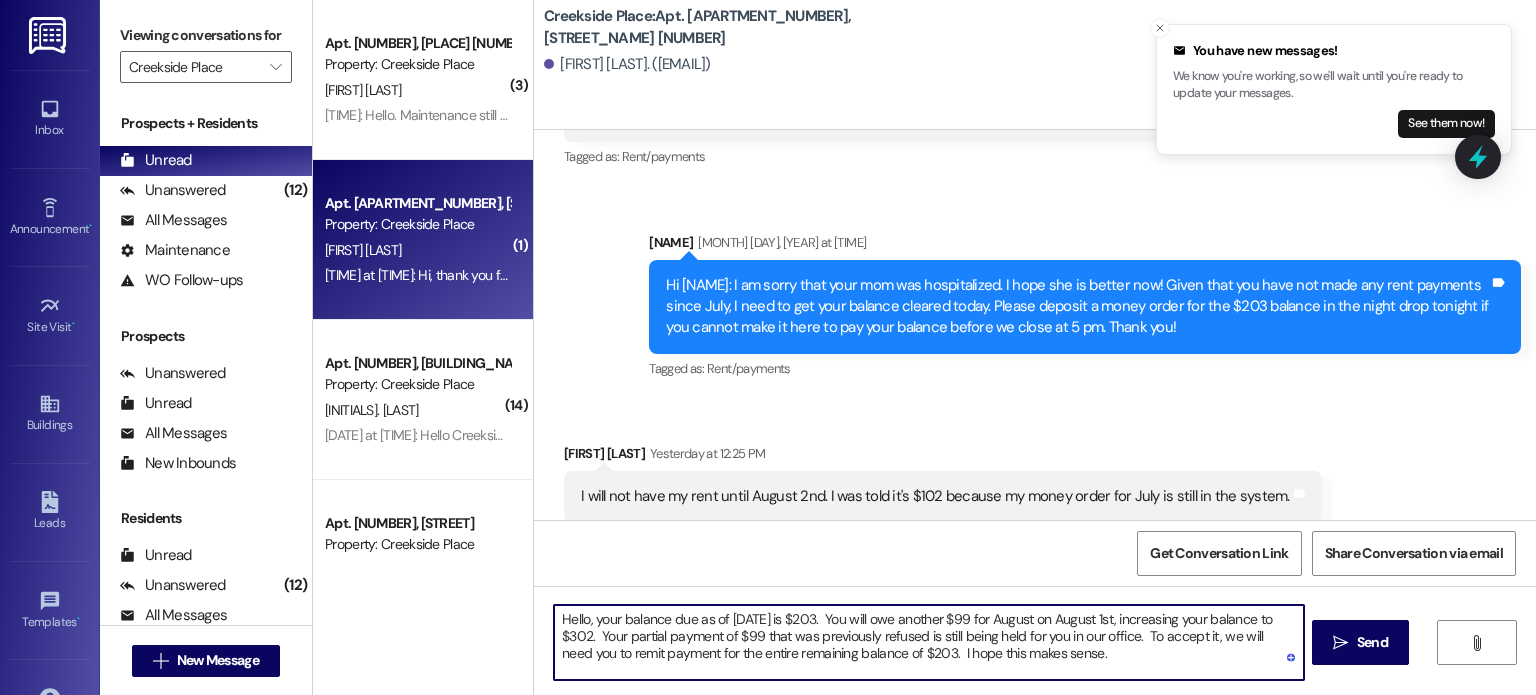 click on "Hello, your balance due as of [DATE] is $203.  You will owe another $99 for August on August 1st, increasing your balance to $302.  Your partial payment of $99 that was previously refused is still being held for you in our office.  To accept it, we will need you to remit payment for the entire remaining balance of $203.  I hope this makes sense." at bounding box center (928, 642) 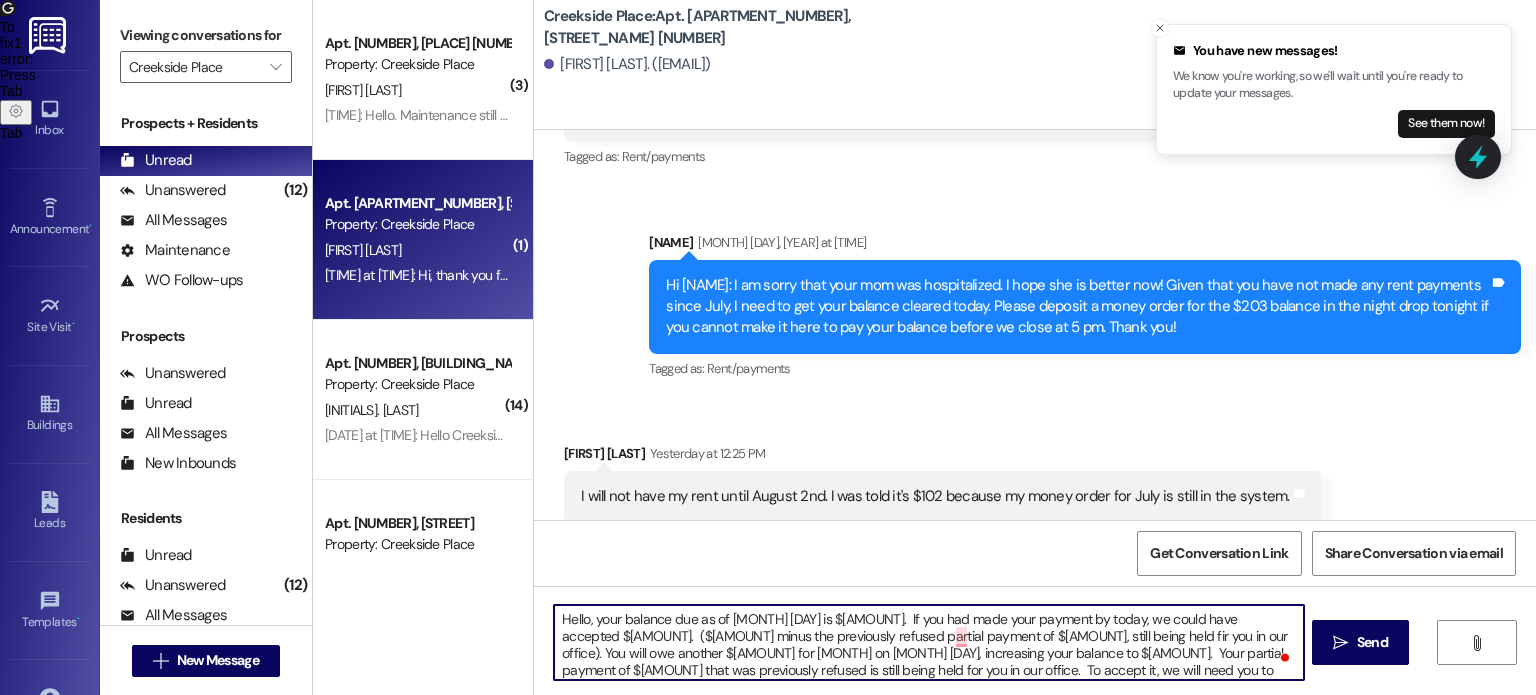 click on "Hello, your balance due as of [MONTH] [DAY] is $[AMOUNT].  If you had made your payment by today, we could have accepted $[AMOUNT].  ($[AMOUNT] minus the previously refused partial payment of $[AMOUNT], still being held fir you in our office). You will owe another $[AMOUNT] for [MONTH] on [MONTH] [DAY], increasing your balance to $[AMOUNT].  Your partial payment of $[AMOUNT] that was previously refused is still being held for you in our office.  To accept it, we will need you to remit payment for the entire remaining balance of $[AMOUNT].  I hope this makes sense." at bounding box center (928, 642) 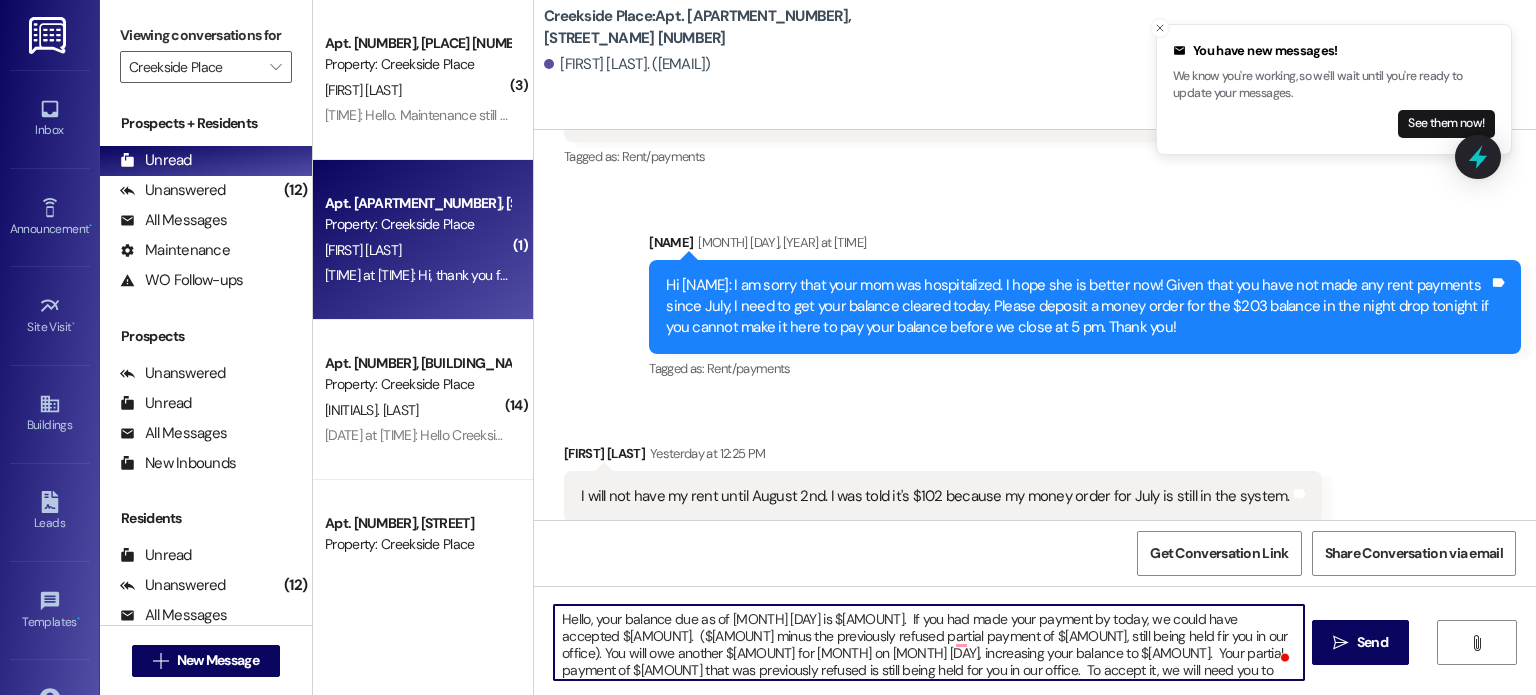 click on "Hello, your balance due as of [MONTH] [DAY] is $[AMOUNT].  If you had made your payment by today, we could have accepted $[AMOUNT].  ($[AMOUNT] minus the previously refused partial payment of $[AMOUNT], still being held fir you in our office). You will owe another $[AMOUNT] for [MONTH] on [MONTH] [DAY], increasing your balance to $[AMOUNT].  Your partial payment of $[AMOUNT] that was previously refused is still being held for you in our office.  To accept it, we will need you to remit payment for the entire remaining balance of $[AMOUNT].  I hope this makes sense." at bounding box center [928, 642] 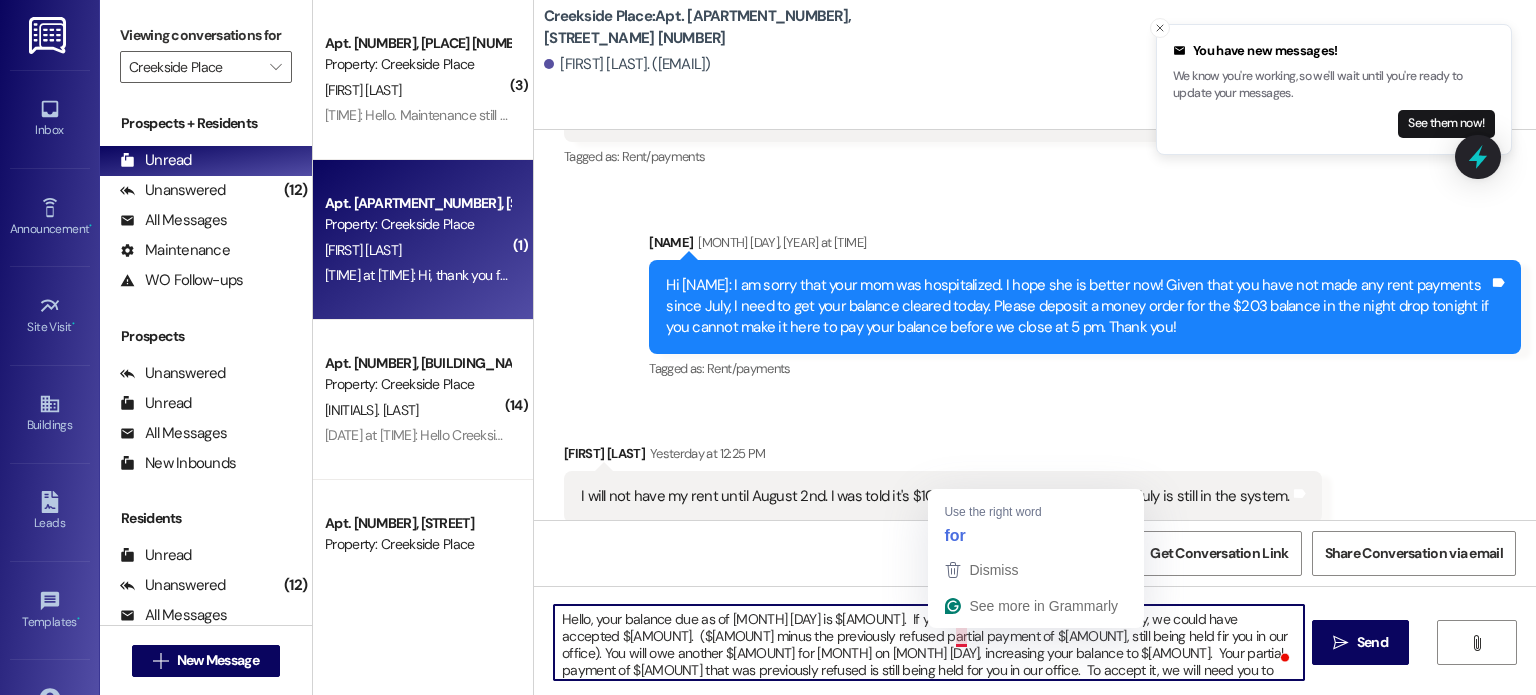 click on "Hello, your balance due as of [MONTH] [DAY] is $[AMOUNT].  If you had made your payment by today, we could have accepted $[AMOUNT].  ($[AMOUNT] minus the previously refused partial payment of $[AMOUNT], still being held fir you in our office). You will owe another $[AMOUNT] for [MONTH] on [MONTH] [DAY], increasing your balance to $[AMOUNT].  Your partial payment of $[AMOUNT] that was previously refused is still being held for you in our office.  To accept it, we will need you to remit payment for the entire remaining balance of $[AMOUNT].  I hope this makes sense." at bounding box center (928, 642) 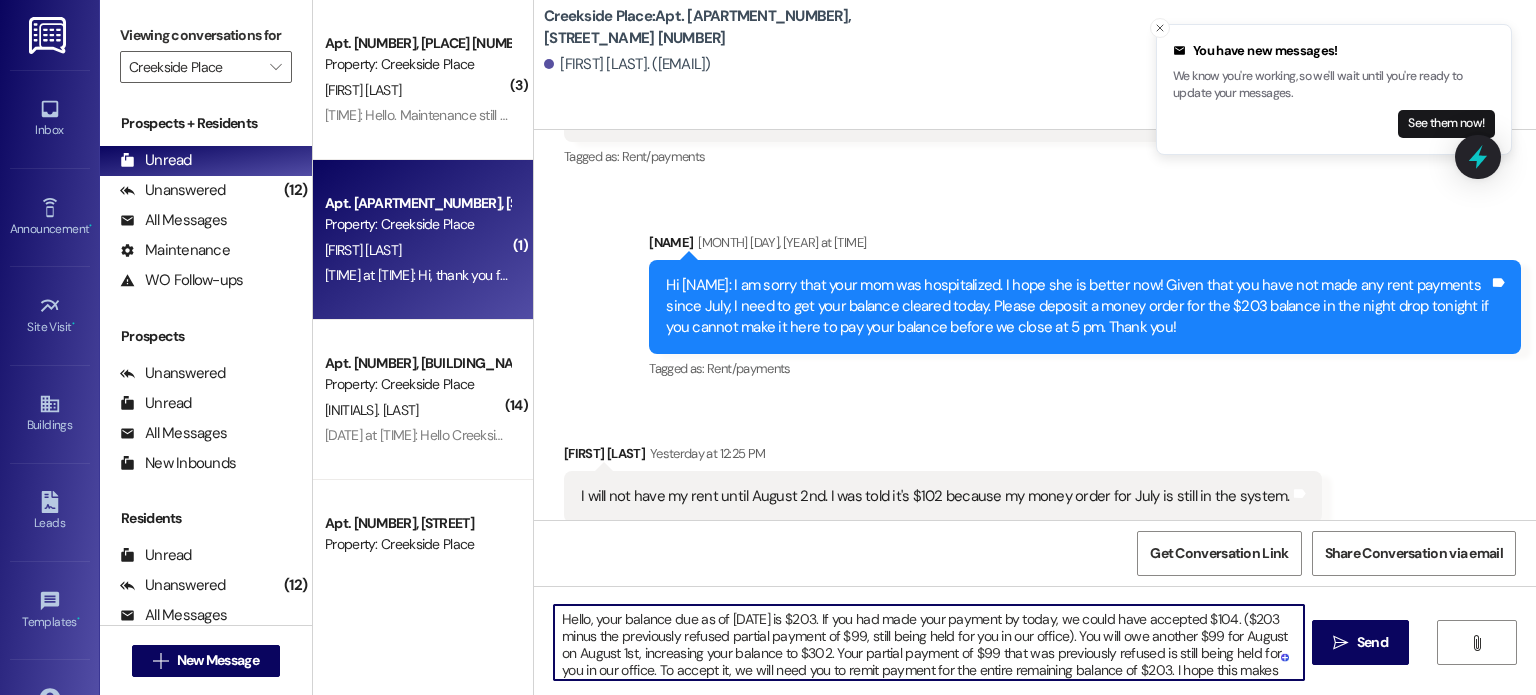 click on "Hello, your balance due as of [DATE] is $203. If you had made your payment by today, we could have accepted $104. ($203 minus the previously refused partial payment of $99, still being held for you in our office). You will owe another $99 for August on August 1st, increasing your balance to $302. Your partial payment of $99 that was previously refused is still being held for you in our office. To accept it, we will need you to remit payment for the entire remaining balance of $203. I hope this makes sense." at bounding box center (928, 642) 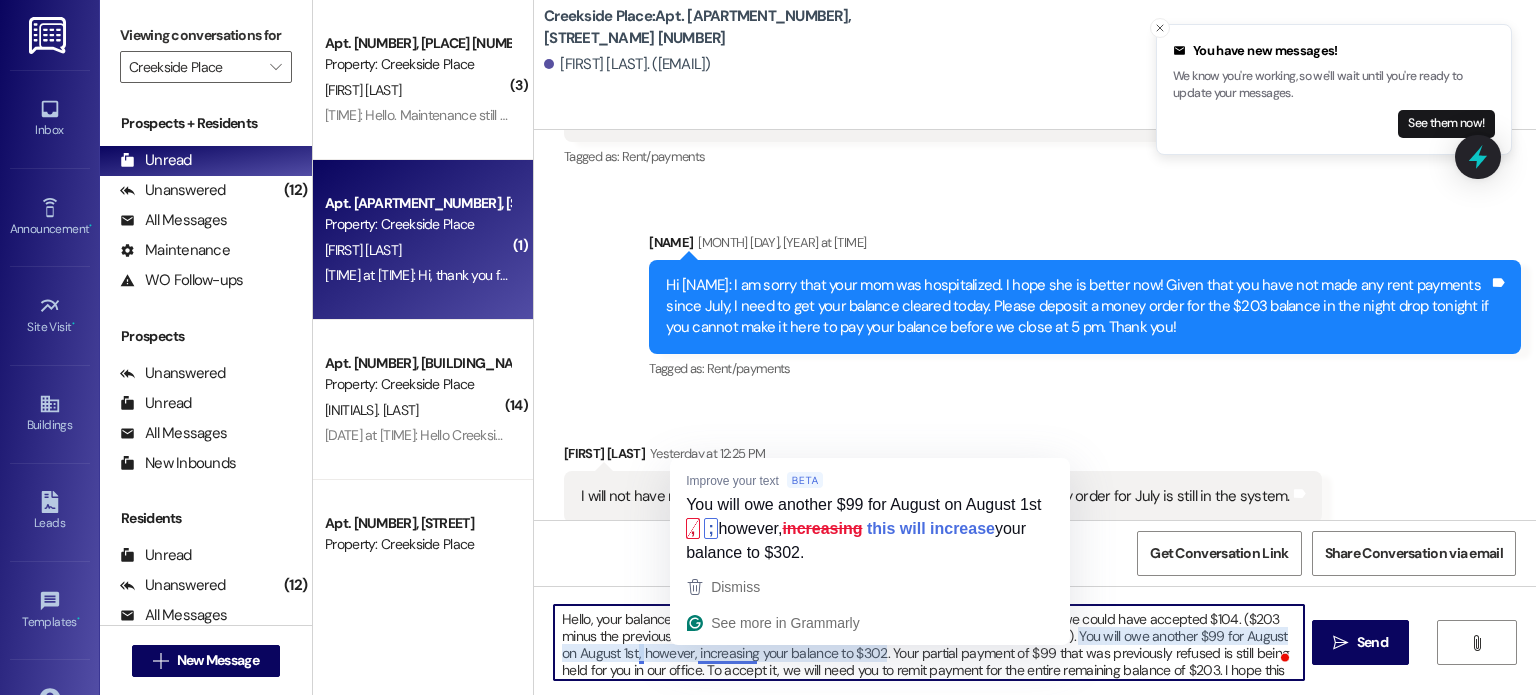 click on "Hello, your balance due as of [DATE] is $203. If you had made your payment by today, we could have accepted $104. ($203 minus the previously refused partial payment of $99, still being held for you in our office). You will owe another $99 for August on August 1st, however, increasing your balance to $302. Your partial payment of $99 that was previously refused is still being held for you in our office. To accept it, we will need you to remit payment for the entire remaining balance of $203. I hope this makes sense." at bounding box center [928, 642] 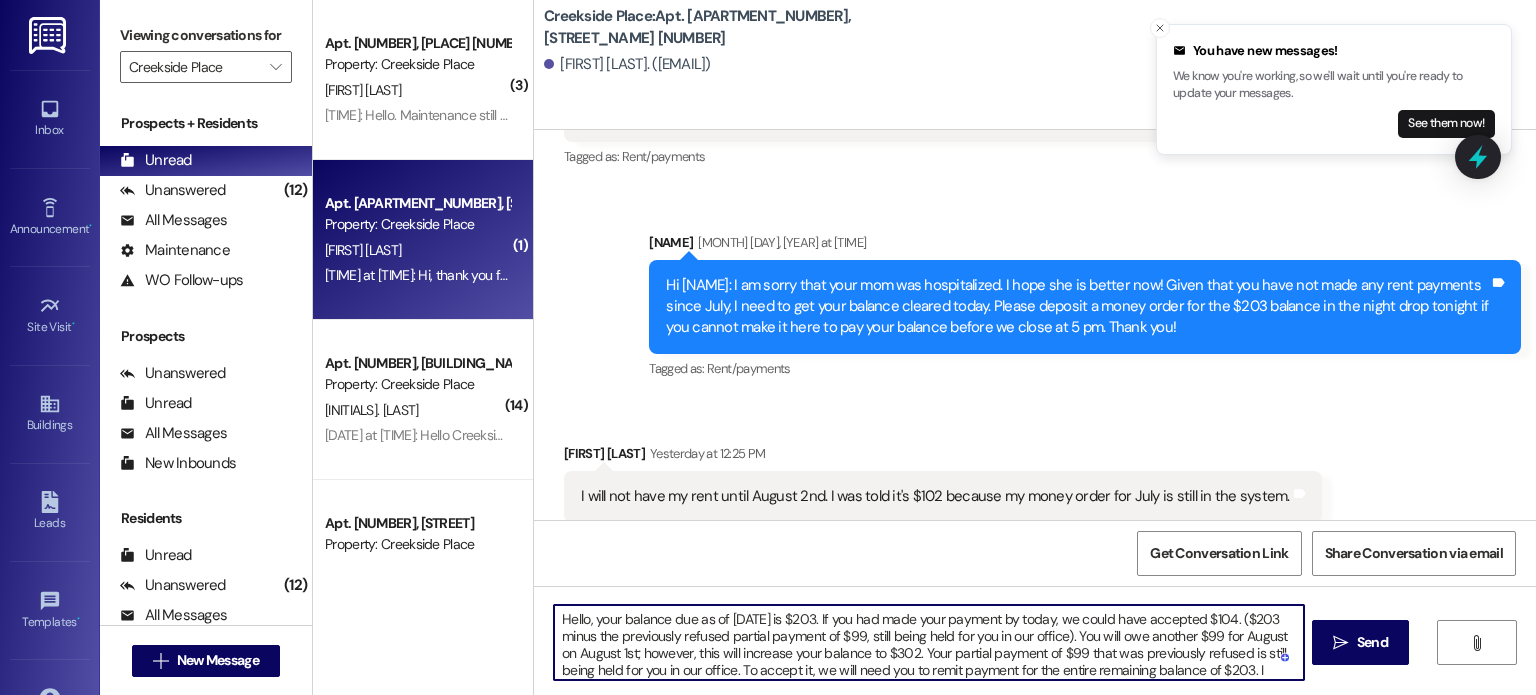 click on "Hello, your balance due as of [DATE] is $203. If you had made your payment by today, we could have accepted $104. ($203 minus the previously refused partial payment of $99, still being held for you in our office). You will owe another $99 for August on August 1st; however, this will increase your balance to $302. Your partial payment of $99 that was previously refused is still being held for you in our office. To accept it, we will need you to remit payment for the entire remaining balance of $203. I hope this makes sense." at bounding box center (928, 642) 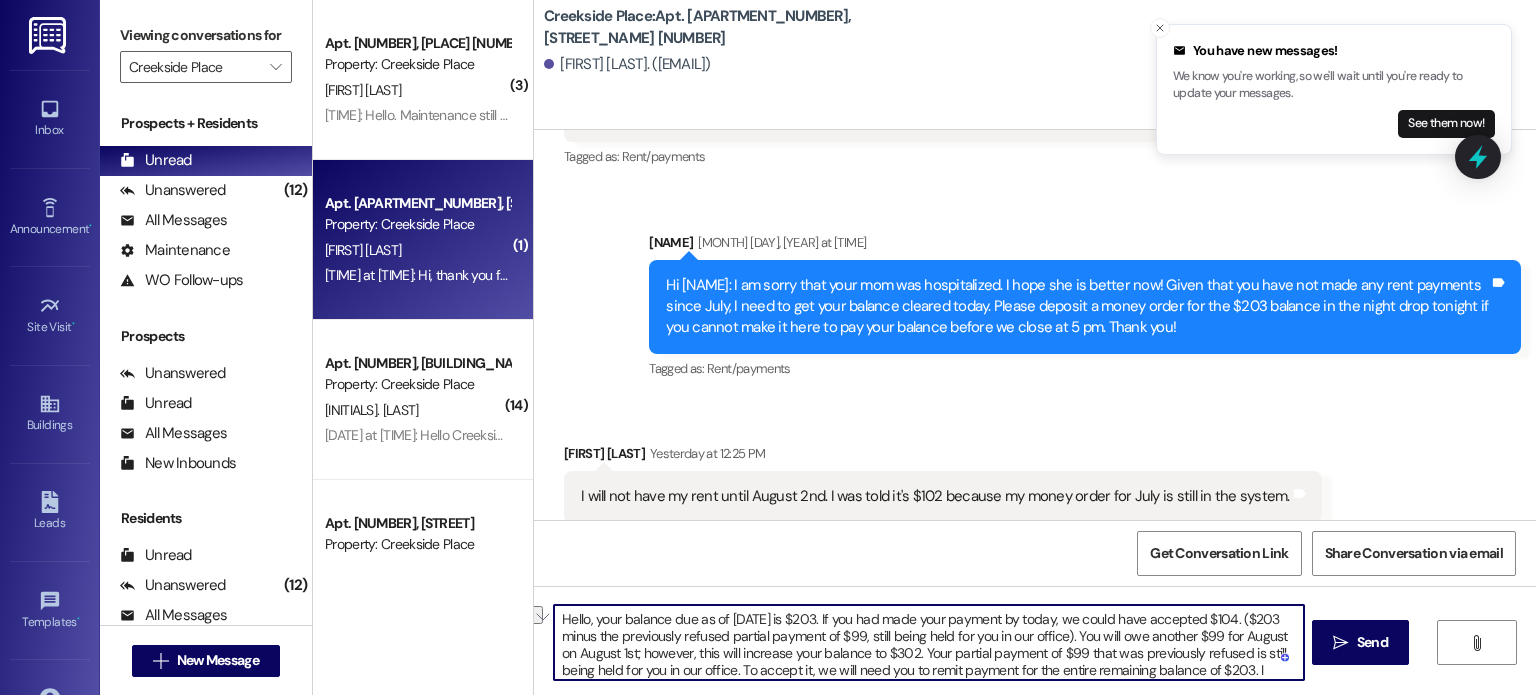 scroll, scrollTop: 21, scrollLeft: 0, axis: vertical 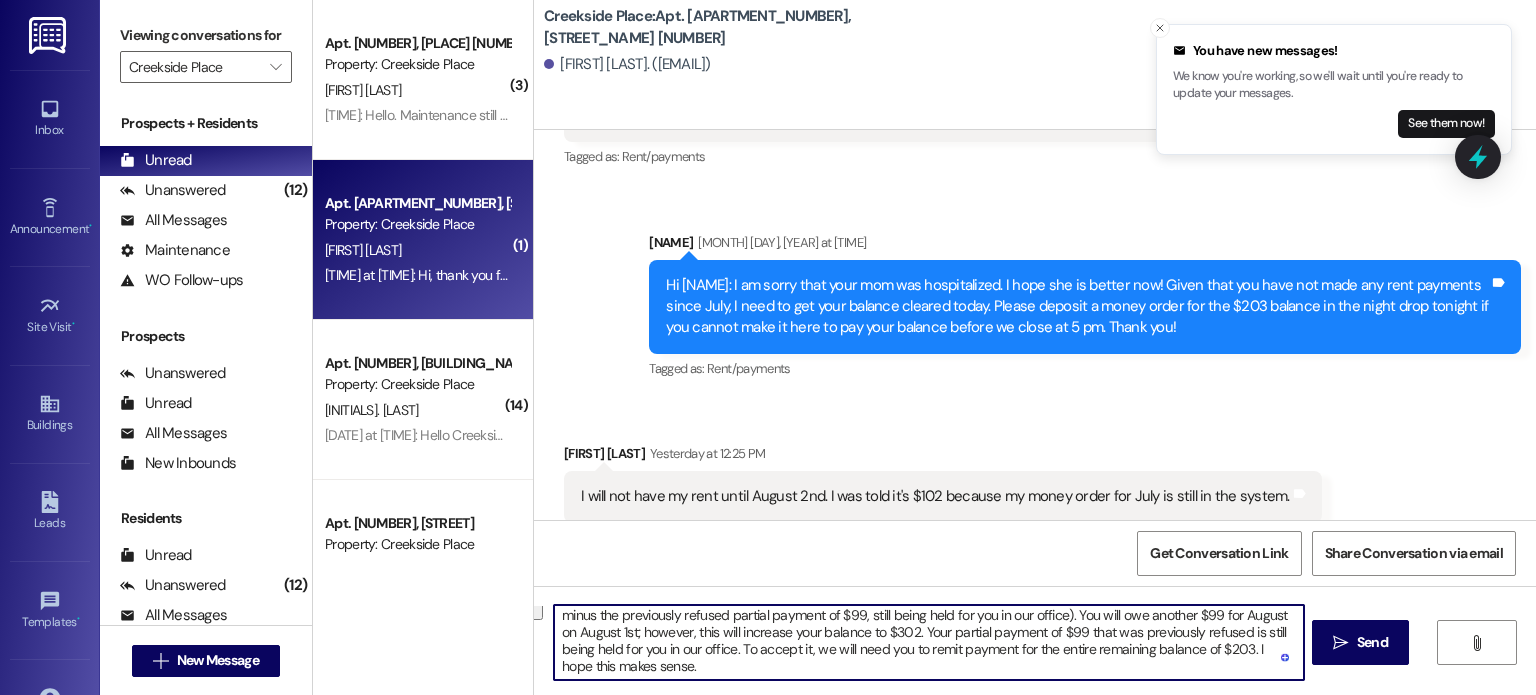 click on "Hello, your balance due as of [DATE] is $203. If you had made your payment by today, we could have accepted $104. ($203 minus the previously refused partial payment of $99, still being held for you in our office). You will owe another $99 for August on August 1st; however, this will increase your balance to $302. Your partial payment of $99 that was previously refused is still being held for you in our office. To accept it, we will need you to remit payment for the entire remaining balance of $203. I hope this makes sense." at bounding box center [928, 642] 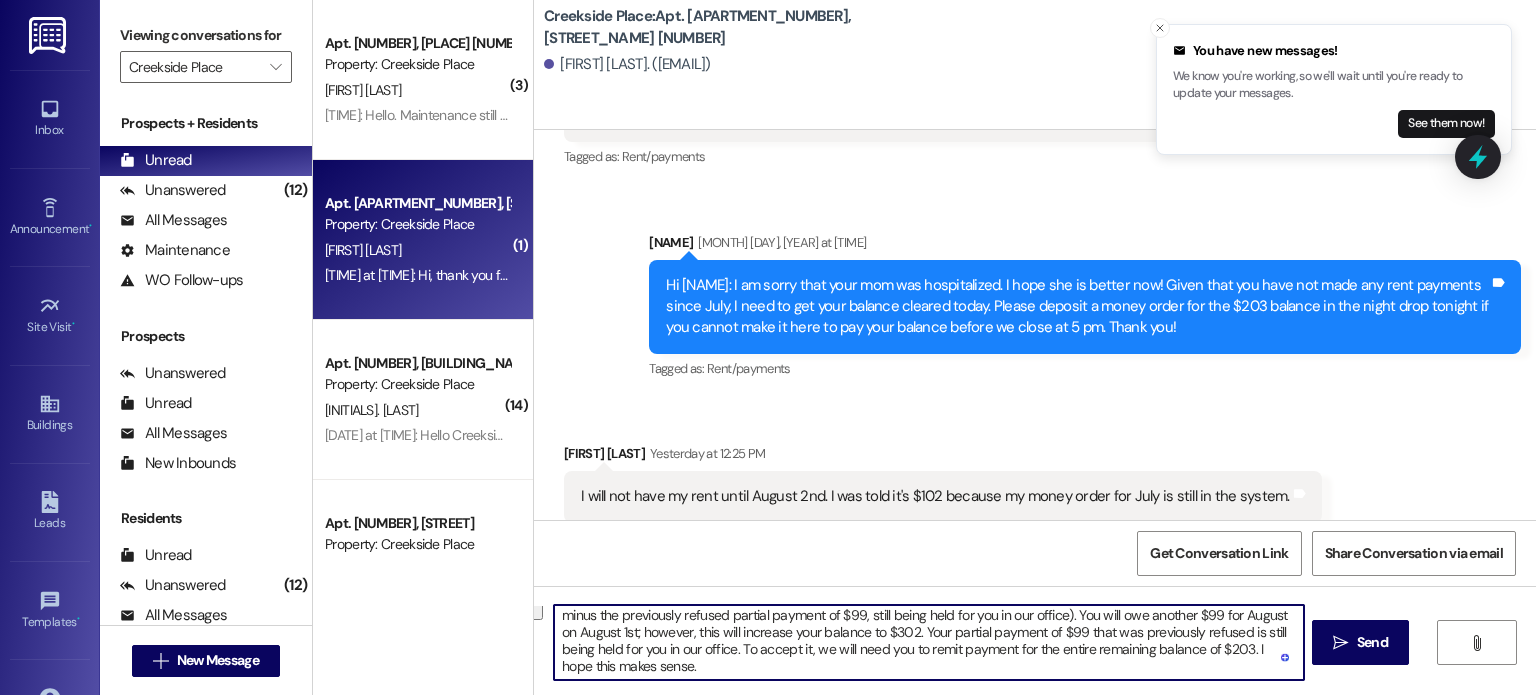 click on "Hello, your balance due as of [DATE] is $203. If you had made your payment by today, we could have accepted $104. ($203 minus the previously refused partial payment of $99, still being held for you in our office). You will owe another $99 for August on August 1st; however, this will increase your balance to $302. Your partial payment of $99 that was previously refused is still being held for you in our office. To accept it, we will need you to remit payment for the entire remaining balance of $203. I hope this makes sense." at bounding box center (928, 642) 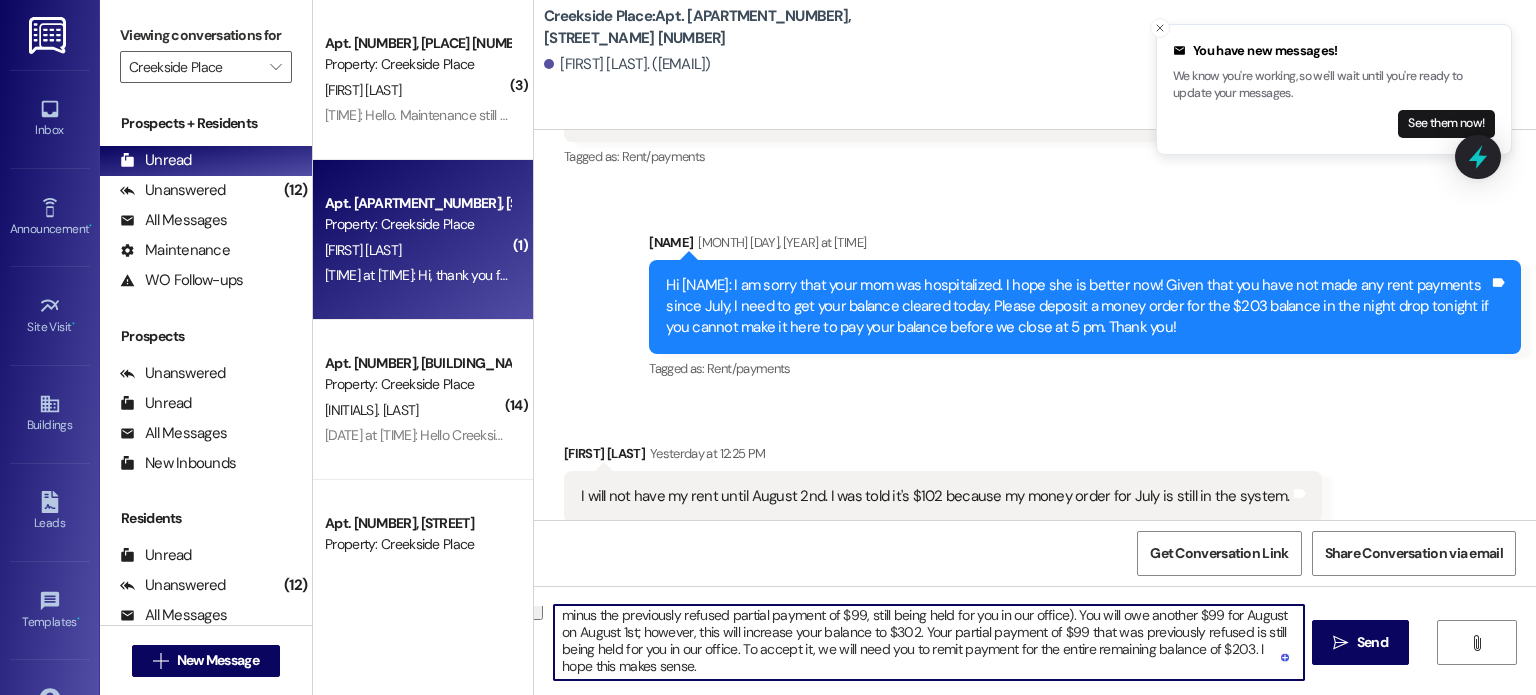 drag, startPoint x: 916, startPoint y: 627, endPoint x: 1028, endPoint y: 650, distance: 114.33722 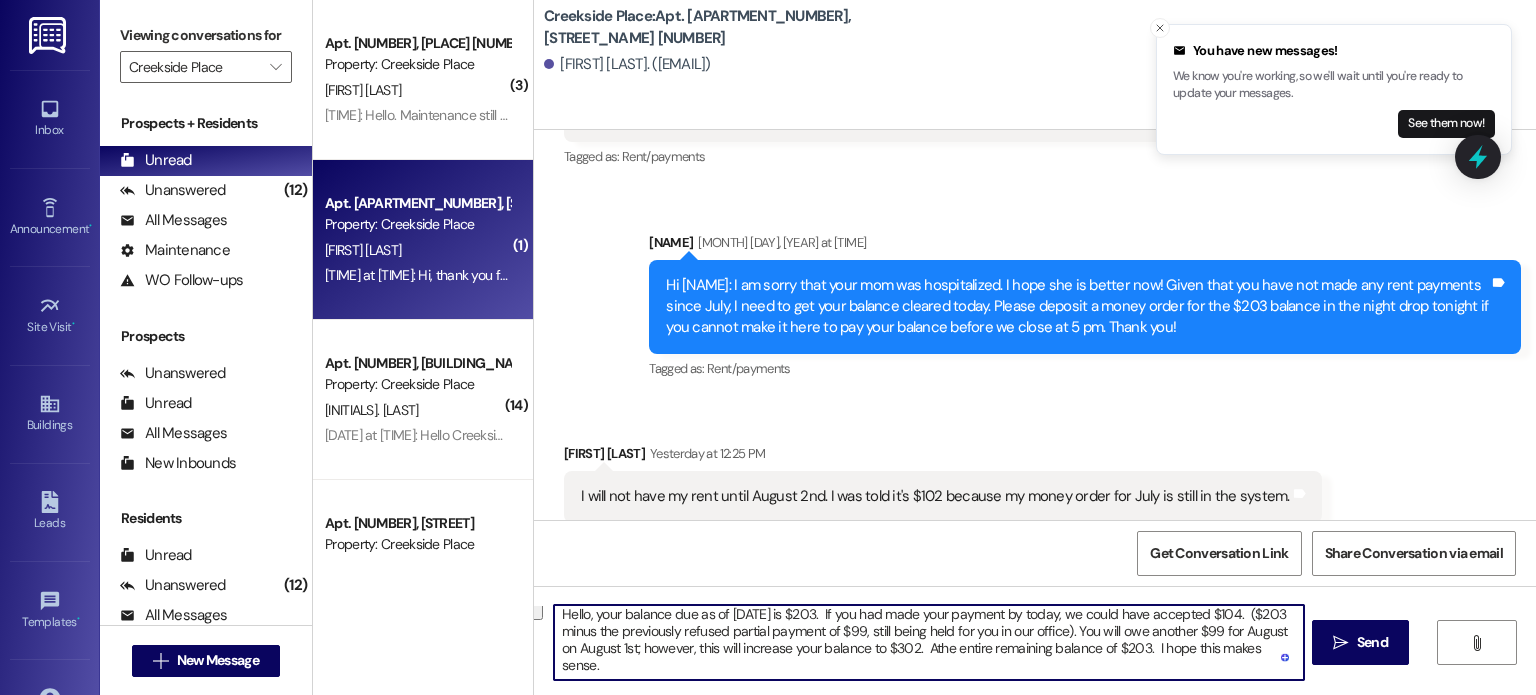 scroll, scrollTop: 0, scrollLeft: 0, axis: both 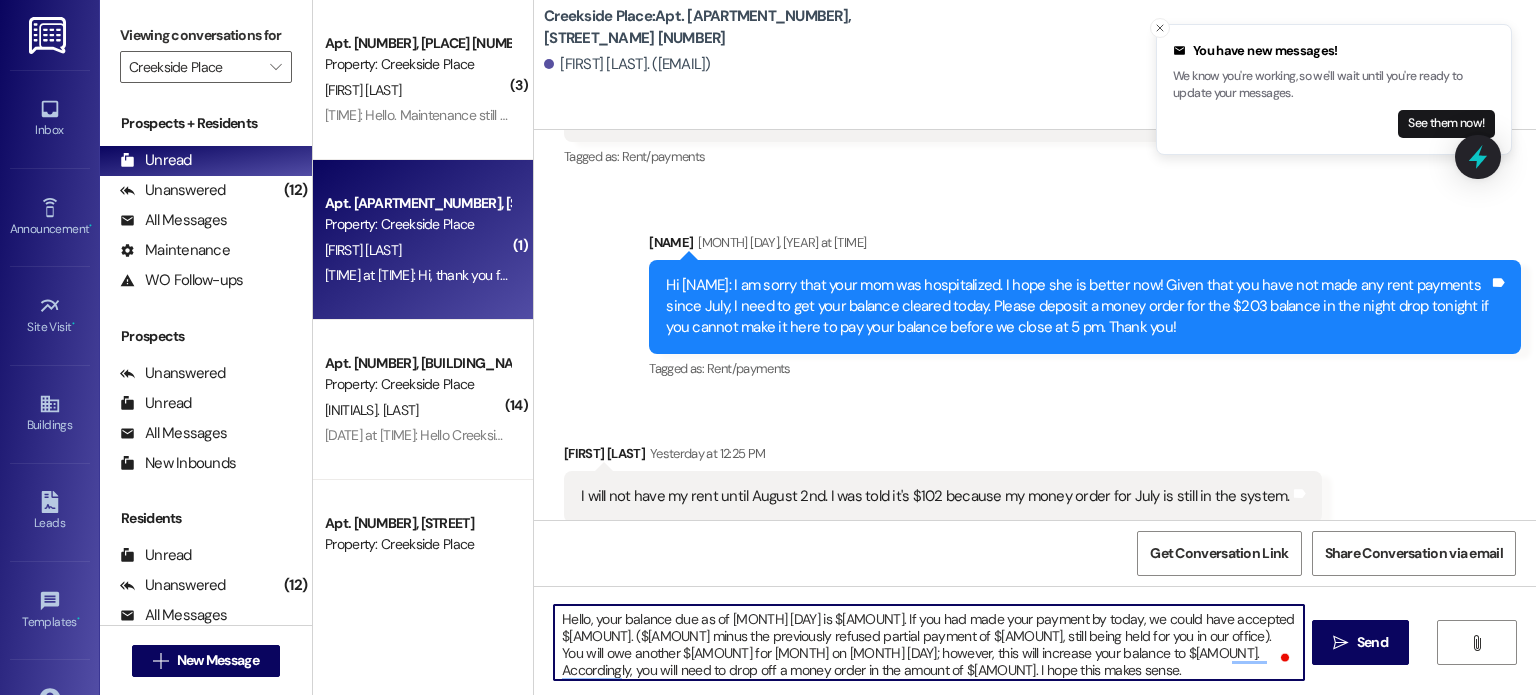 drag, startPoint x: 685, startPoint y: 651, endPoint x: 710, endPoint y: 649, distance: 25.079872 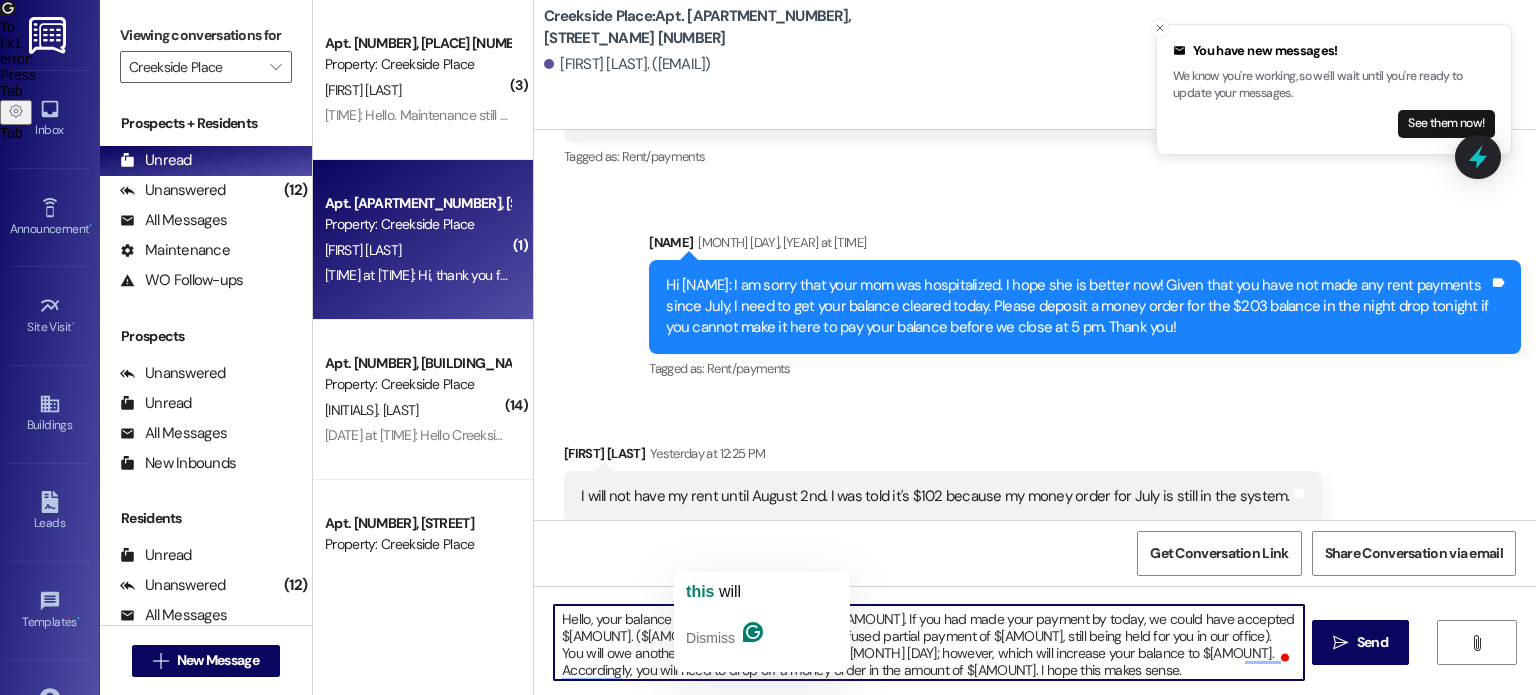 click on "Hello, your balance due as of [MONTH] [DAY] is $[AMOUNT]. If you had made your payment by today, we could have accepted $[AMOUNT]. ($[AMOUNT] minus the previously refused partial payment of $[AMOUNT], still being held for you in our office). You will owe another $[AMOUNT] for [MONTH] on [MONTH] [DAY]; however, which will increase your balance to $[AMOUNT]. Accordingly, you will need to drop off a money order in the amount of $[AMOUNT]. I hope this makes sense." at bounding box center (928, 642) 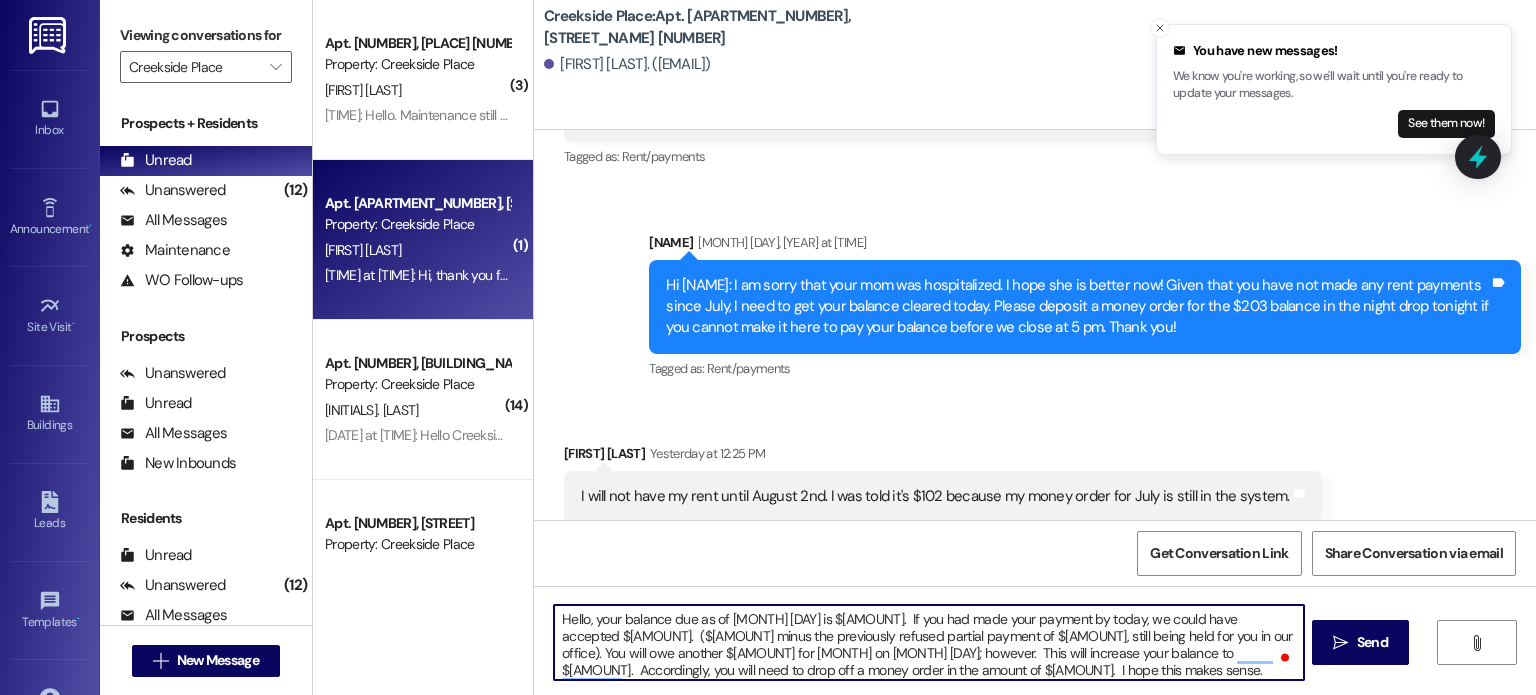 click on "Hello, your balance due as of [MONTH] [DAY] is $[AMOUNT].  If you had made your payment by today, we could have accepted $[AMOUNT].  ($[AMOUNT] minus the previously refused partial payment of $[AMOUNT], still being held for you in our office). You will owe another $[AMOUNT] for [MONTH] on [MONTH] [DAY]; however.  This will increase your balance to $[AMOUNT].  Accordingly, you will need to drop off a money order in the amount of $[AMOUNT].  I hope this makes sense." at bounding box center (928, 642) 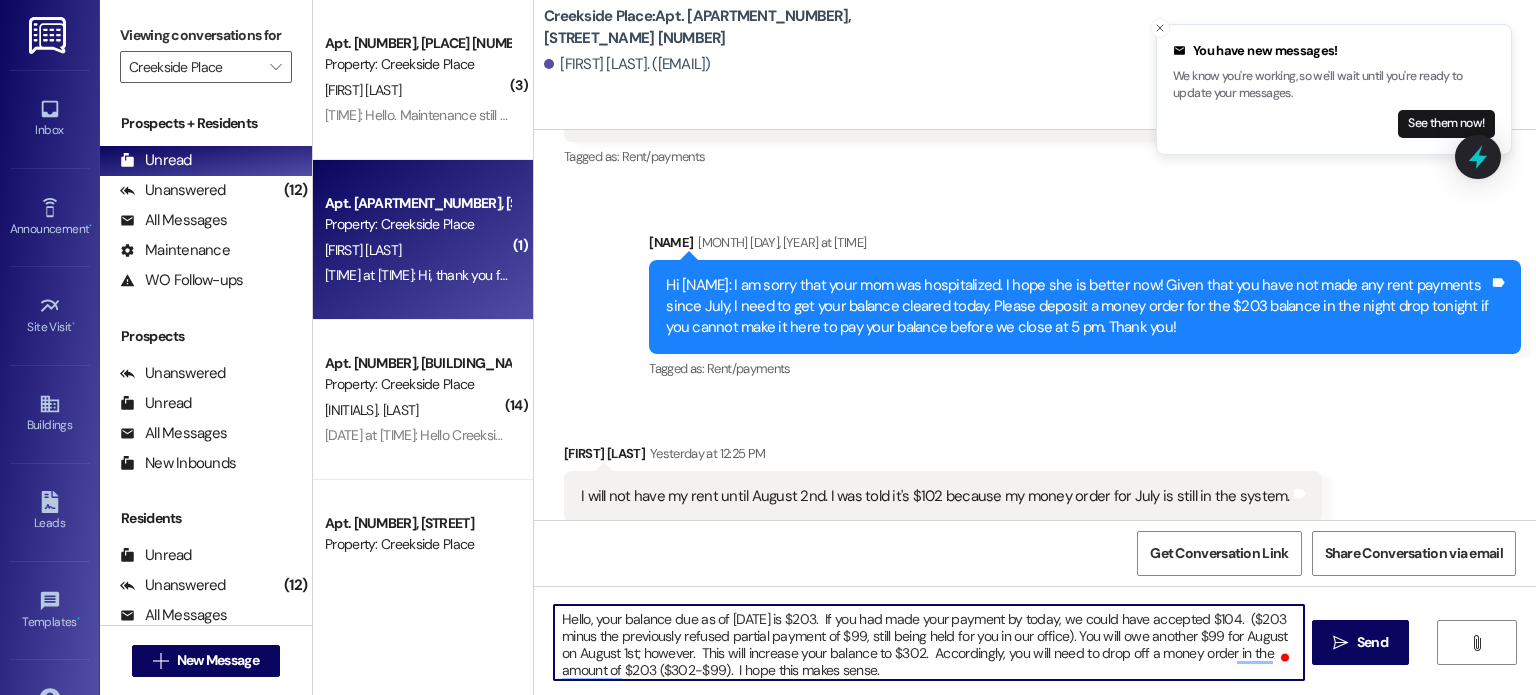 click on "Hello, your balance due as of [DATE] is $203.  If you had made your payment by today, we could have accepted $104.  ($203 minus the previously refused partial payment of $99, still being held for you in our office). You will owe another $99 for August on August 1st; however.  This will increase your balance to $302.  Accordingly, you will need to drop off a money order in the amount of $203 ($302-$99).  I hope this makes sense." at bounding box center [928, 642] 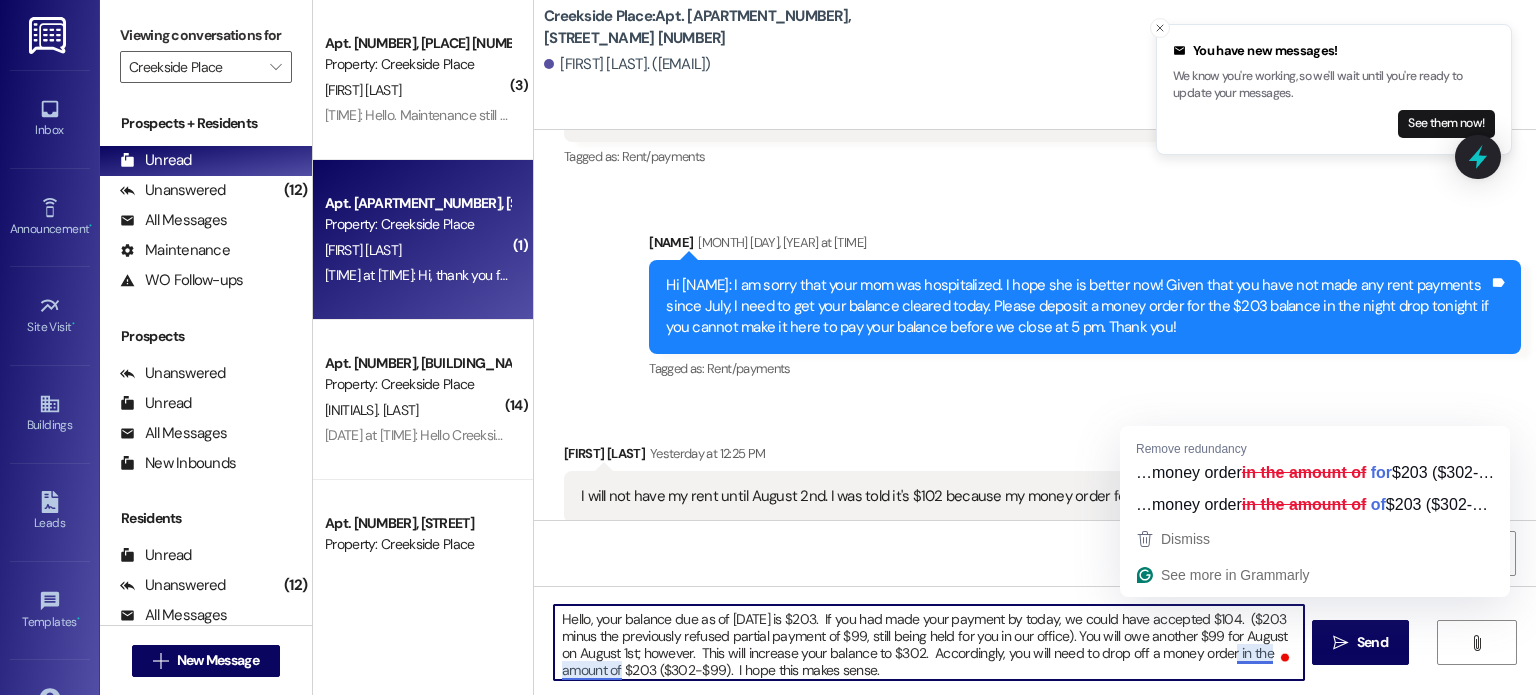 click on "Hello, your balance due as of [DATE] is $203.  If you had made your payment by today, we could have accepted $104.  ($203 minus the previously refused partial payment of $99, still being held for you in our office). You will owe another $99 for August on August 1st; however.  This will increase your balance to $302.  Accordingly, you will need to drop off a money order in the amount of $203 ($302-$99).  I hope this makes sense." at bounding box center (928, 642) 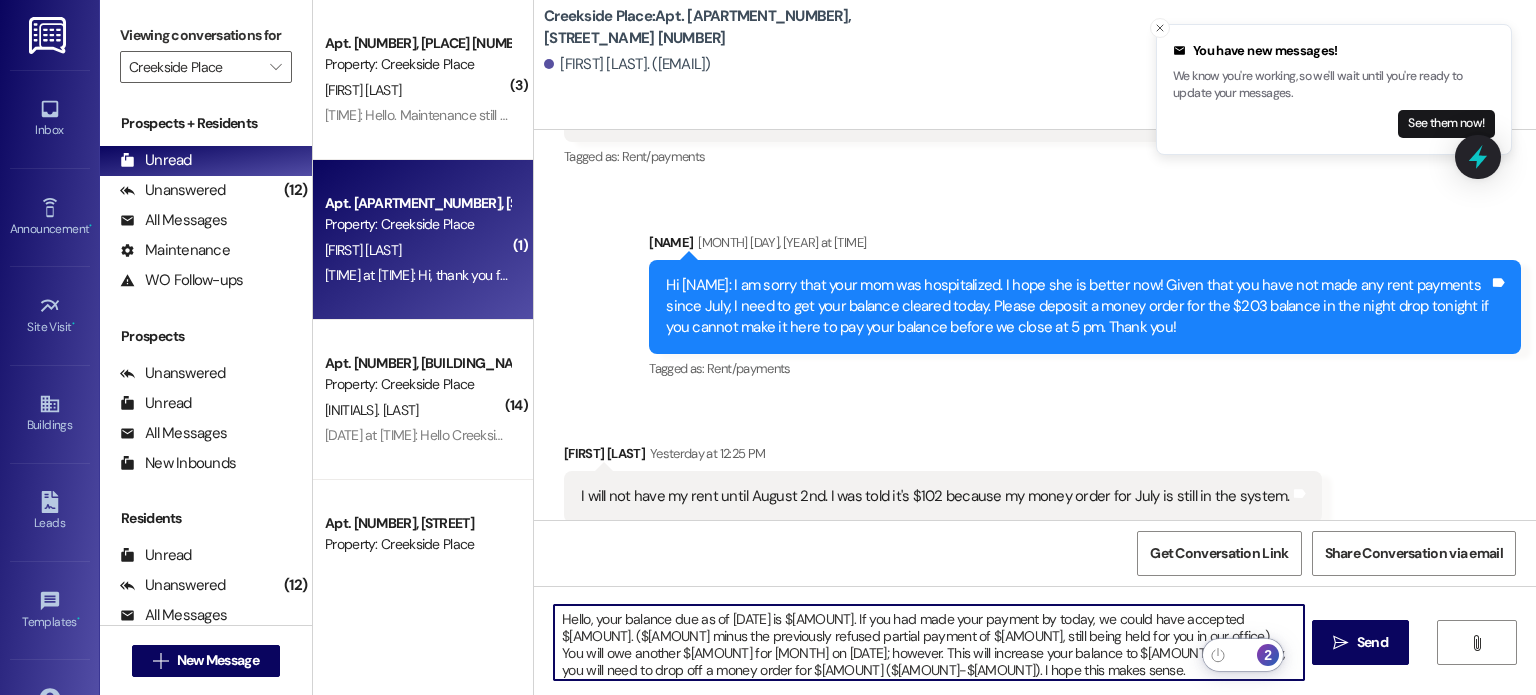 click on "Hello, your balance due as of [DATE] is $[AMOUNT]. If you had made your payment by today, we could have accepted $[AMOUNT]. ($[AMOUNT] minus the previously refused partial payment of $[AMOUNT], still being held for you in our office). You will owe another $[AMOUNT] for [MONTH] on [DATE]; however. This will increase your balance to $[AMOUNT]. Accordingly, you will need to drop off a money order for $[AMOUNT] ($[AMOUNT]-$[AMOUNT]). I hope this makes sense." at bounding box center [928, 642] 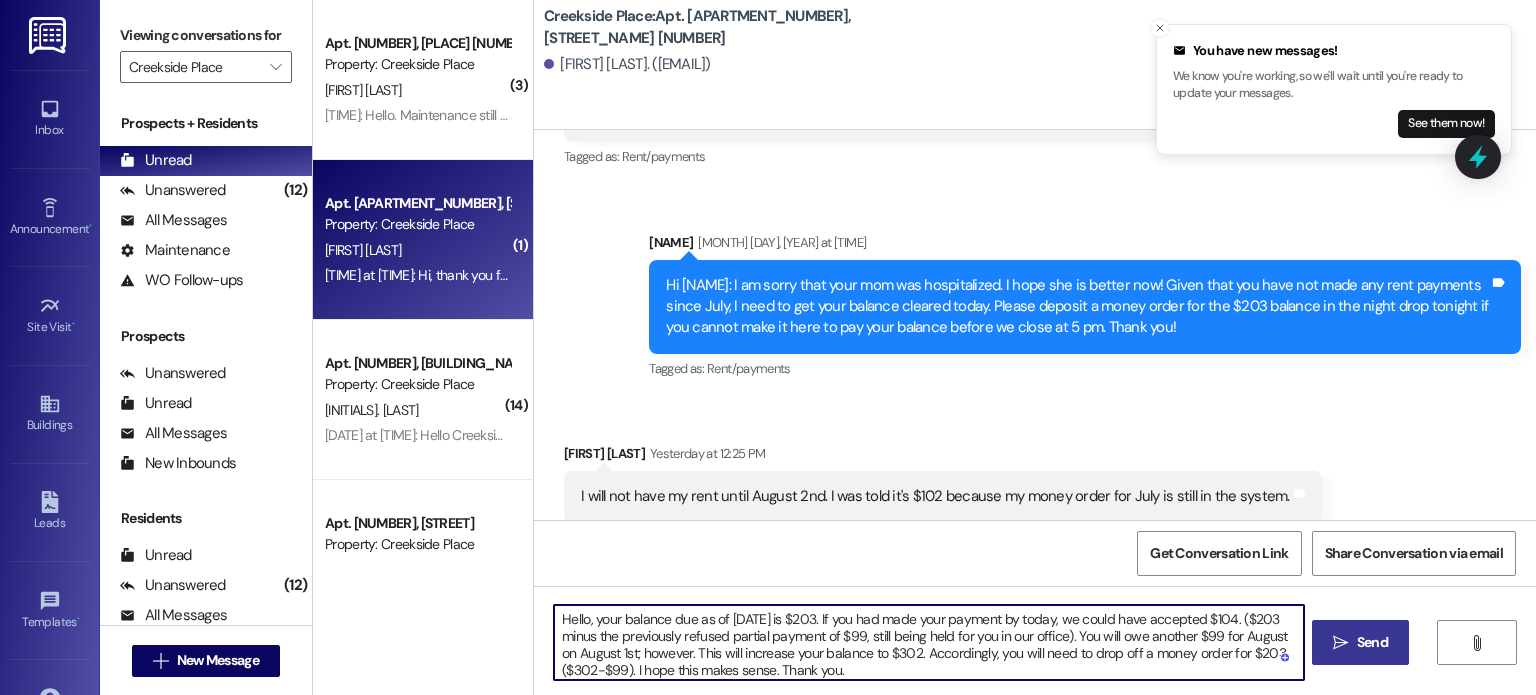 type on "Hello, your balance due as of [DATE] is $203. If you had made your payment by today, we could have accepted $104. ($203 minus the previously refused partial payment of $99, still being held for you in our office). You will owe another $99 for August on August 1st; however. This will increase your balance to $302. Accordingly, you will need to drop off a money order for $203 ($302-$99). I hope this makes sense. Thank you." 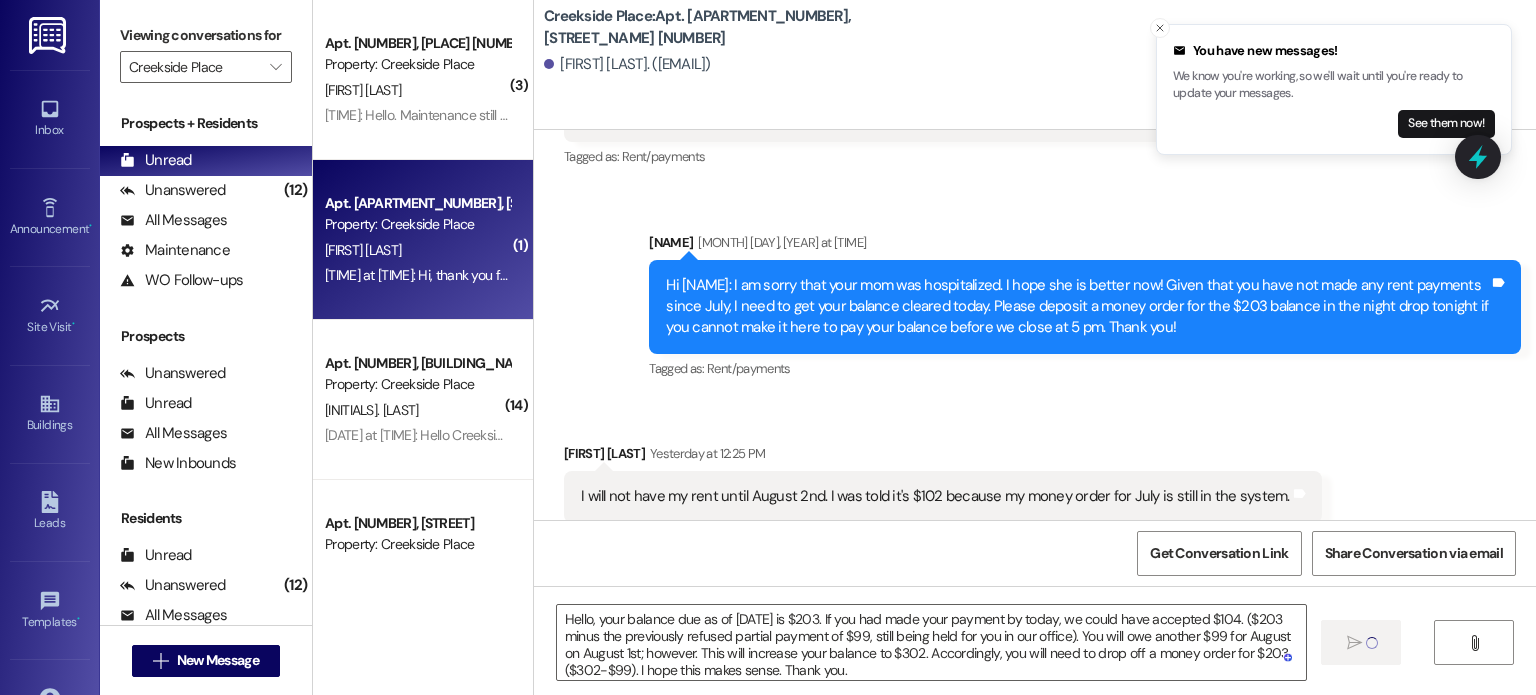 type 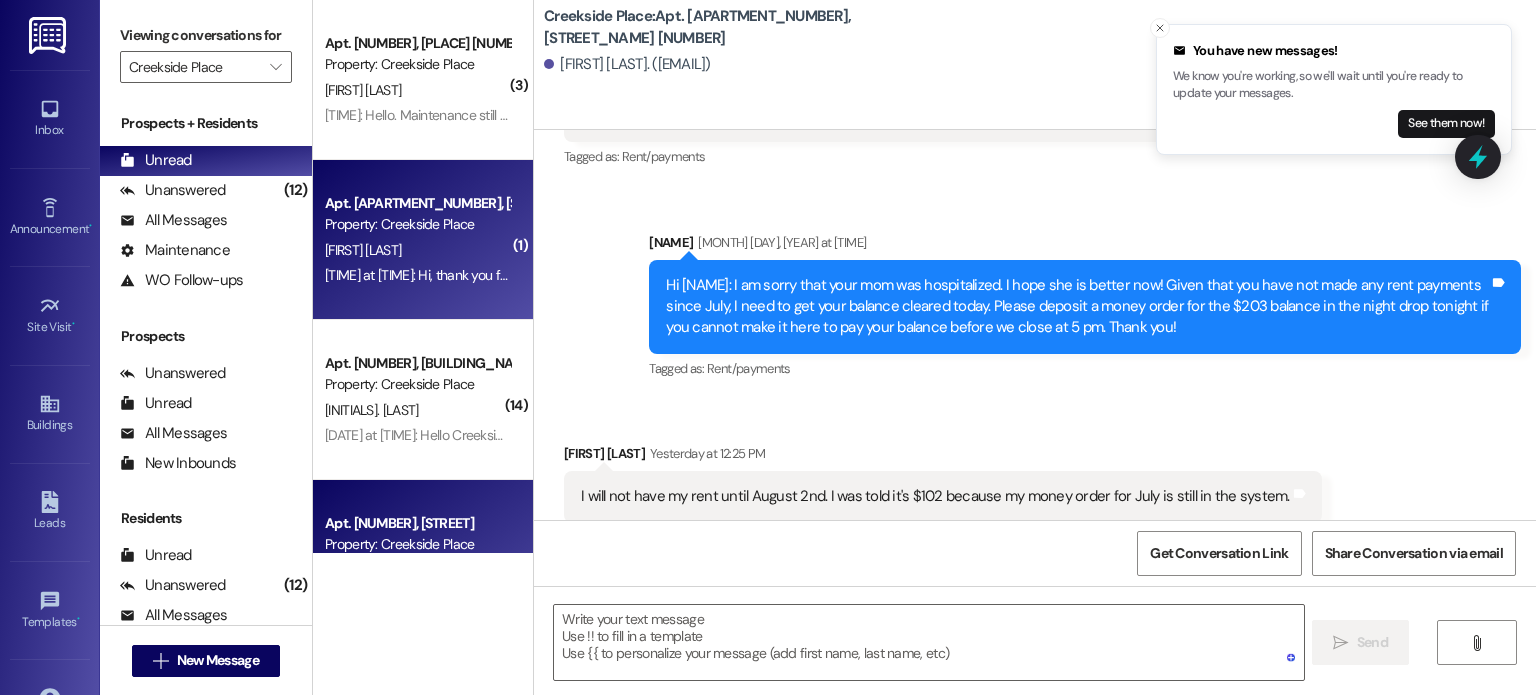 scroll, scrollTop: 20352, scrollLeft: 0, axis: vertical 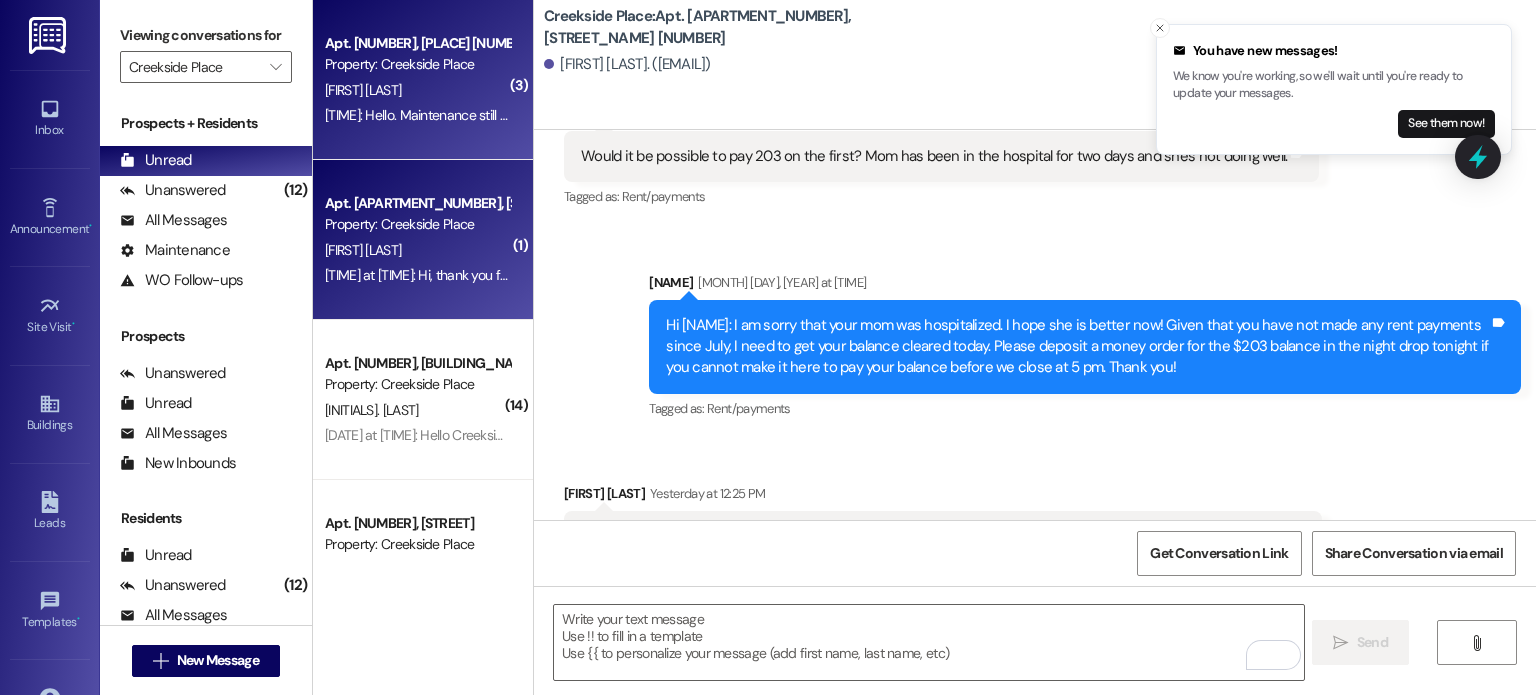 click on "[FIRST] [LAST]" at bounding box center [417, 90] 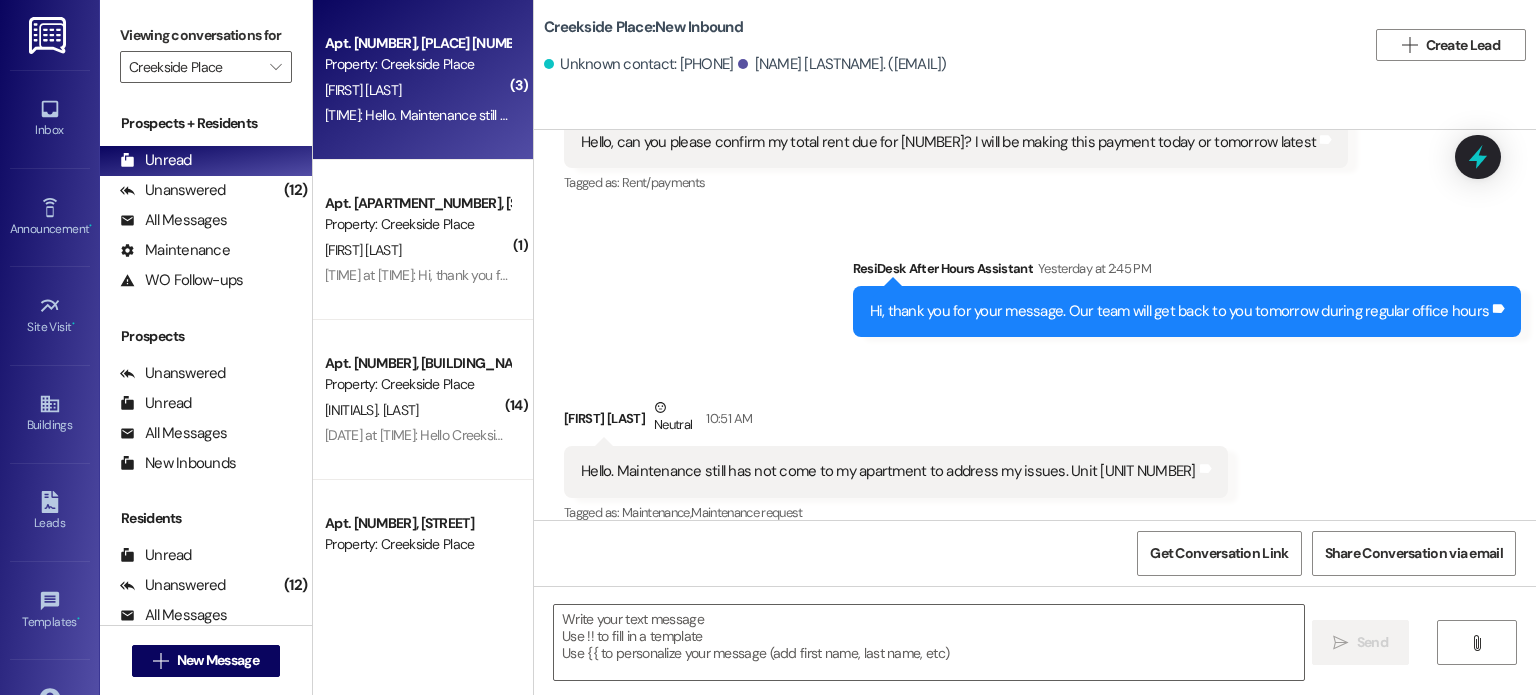 scroll, scrollTop: 3309, scrollLeft: 0, axis: vertical 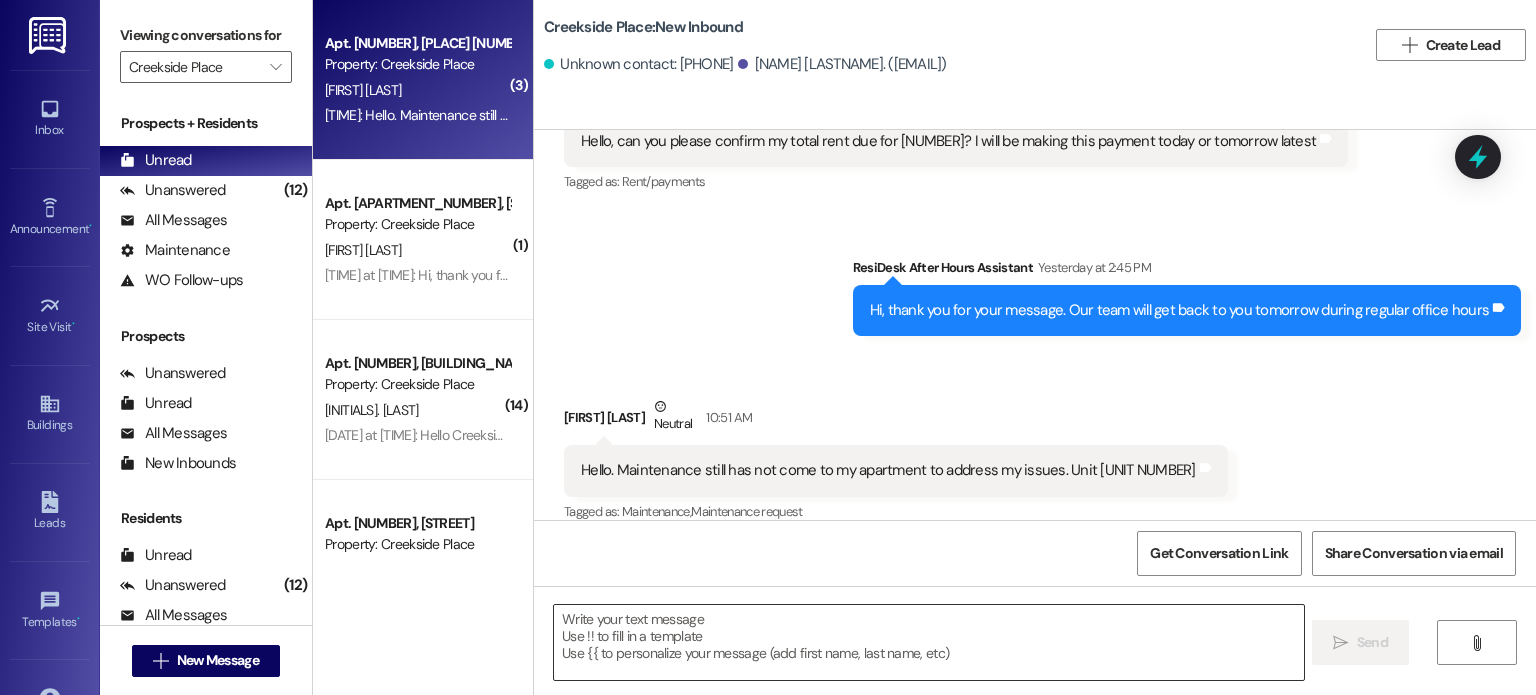 click at bounding box center (928, 642) 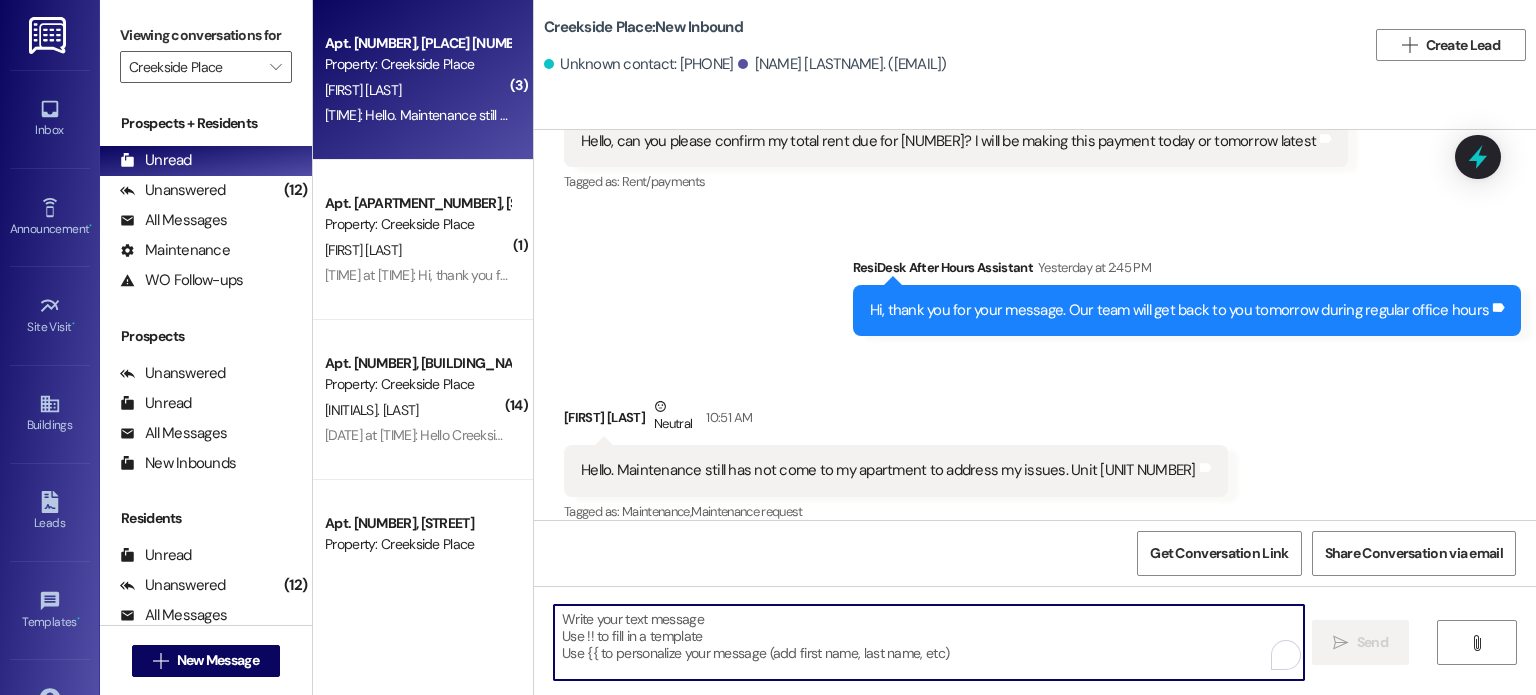 click at bounding box center [928, 642] 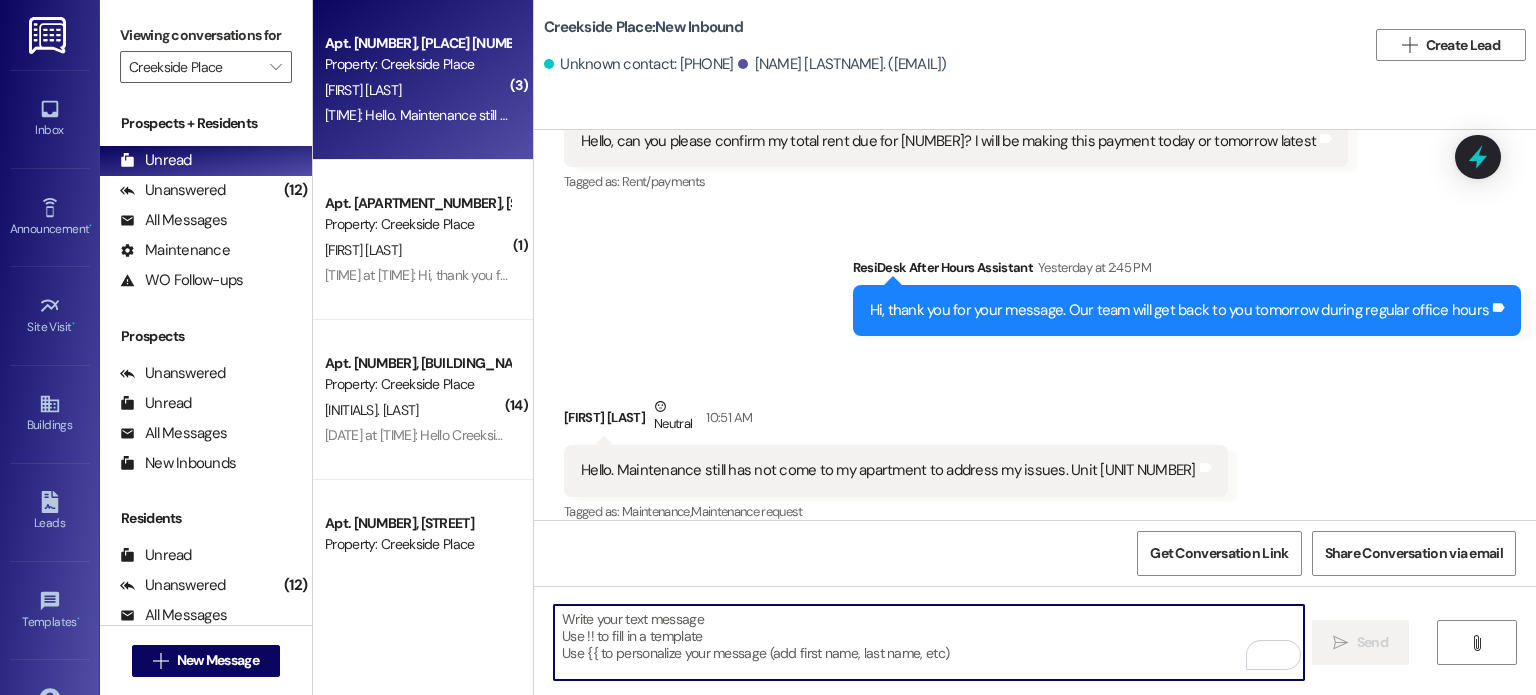 click at bounding box center (928, 642) 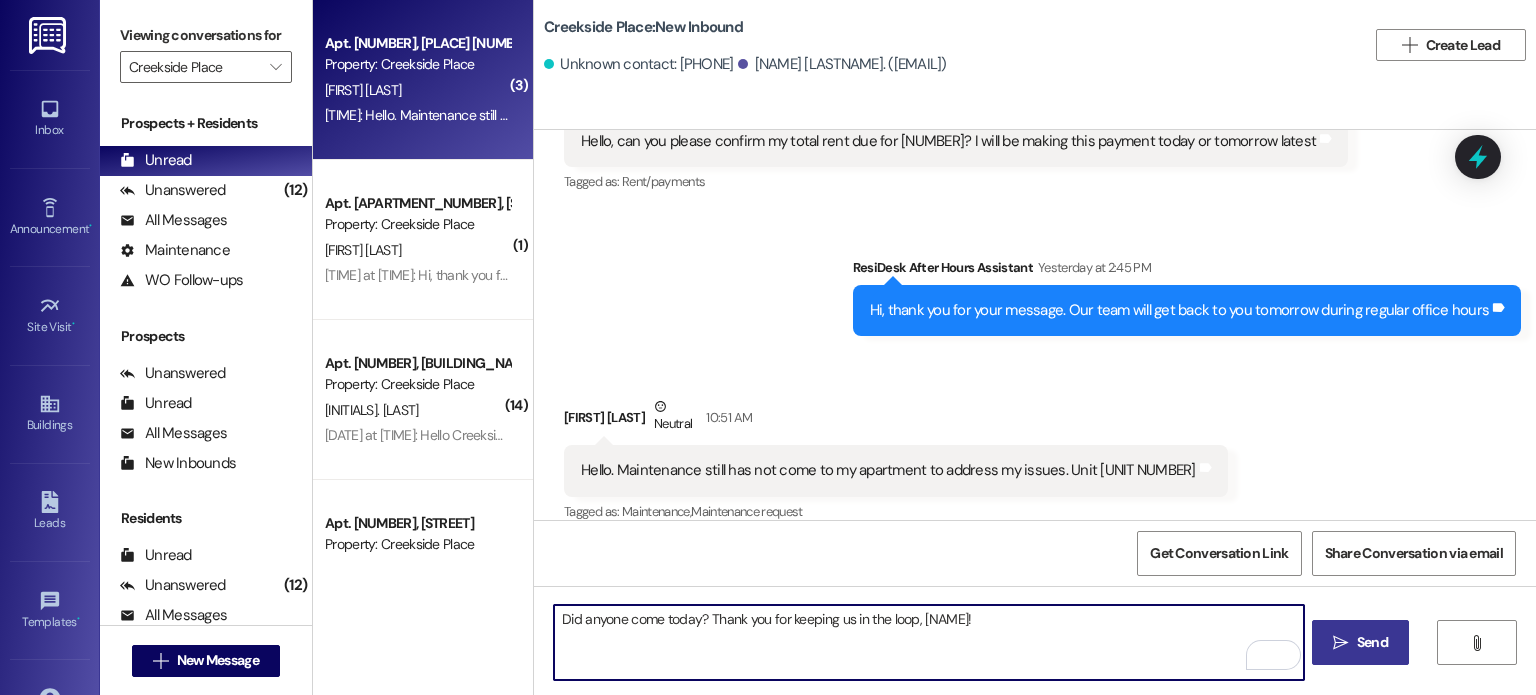 type on "Did anyone come today? Thank you for keeping us in the loop, [NAME]!" 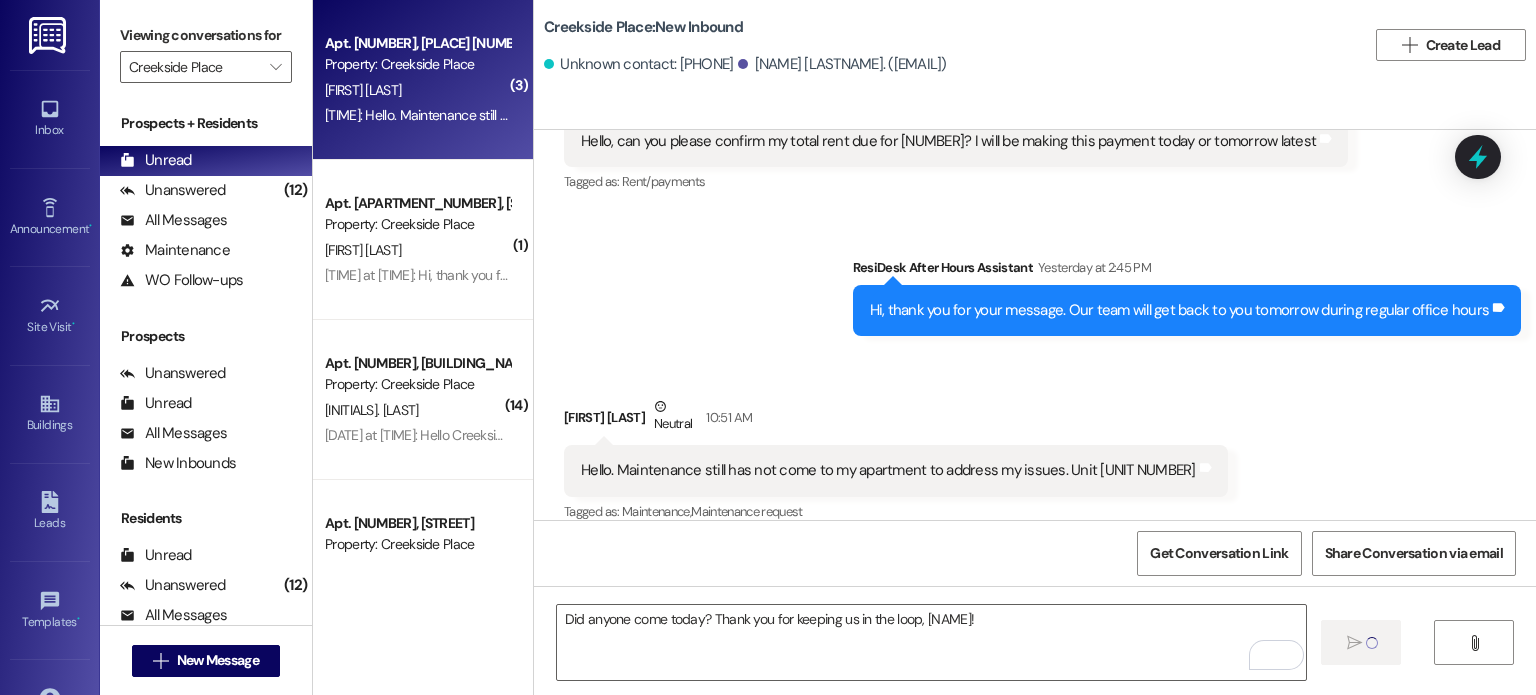 type 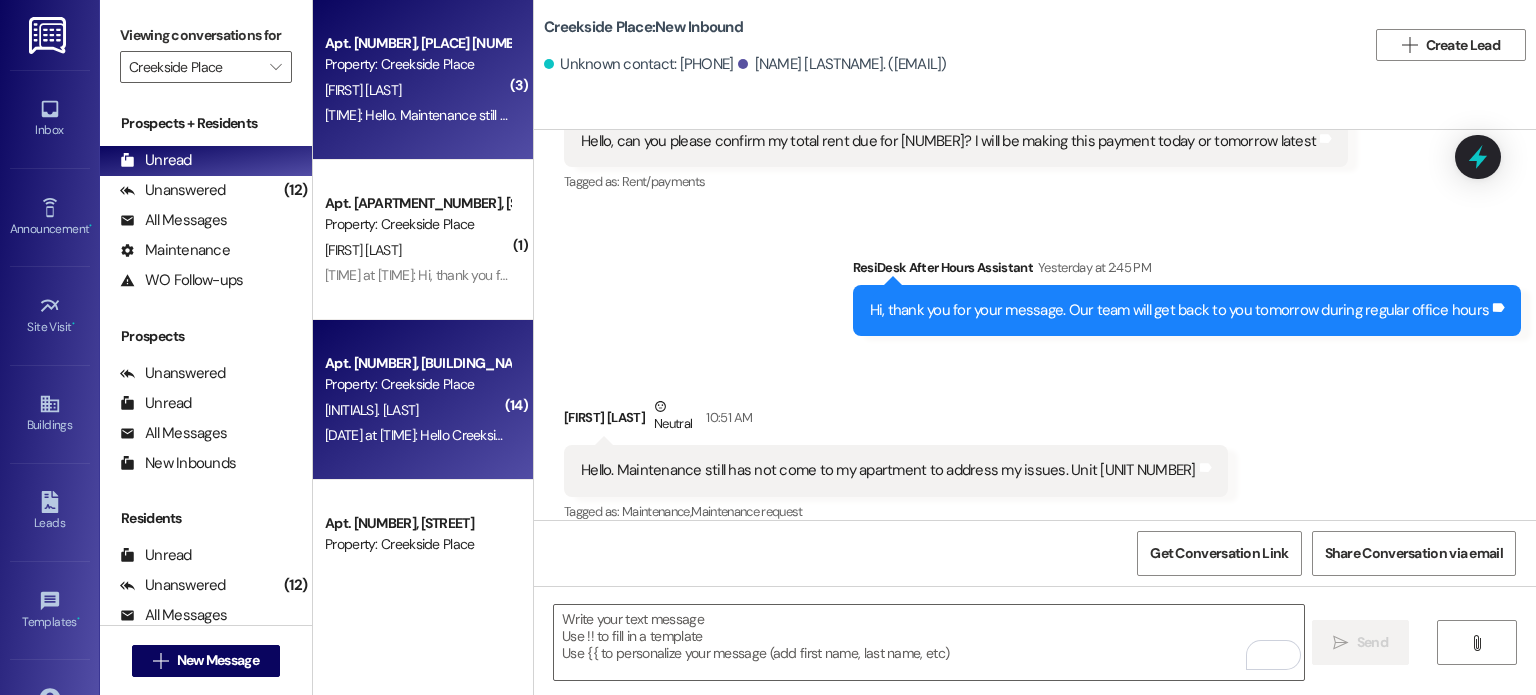 scroll, scrollTop: 3308, scrollLeft: 0, axis: vertical 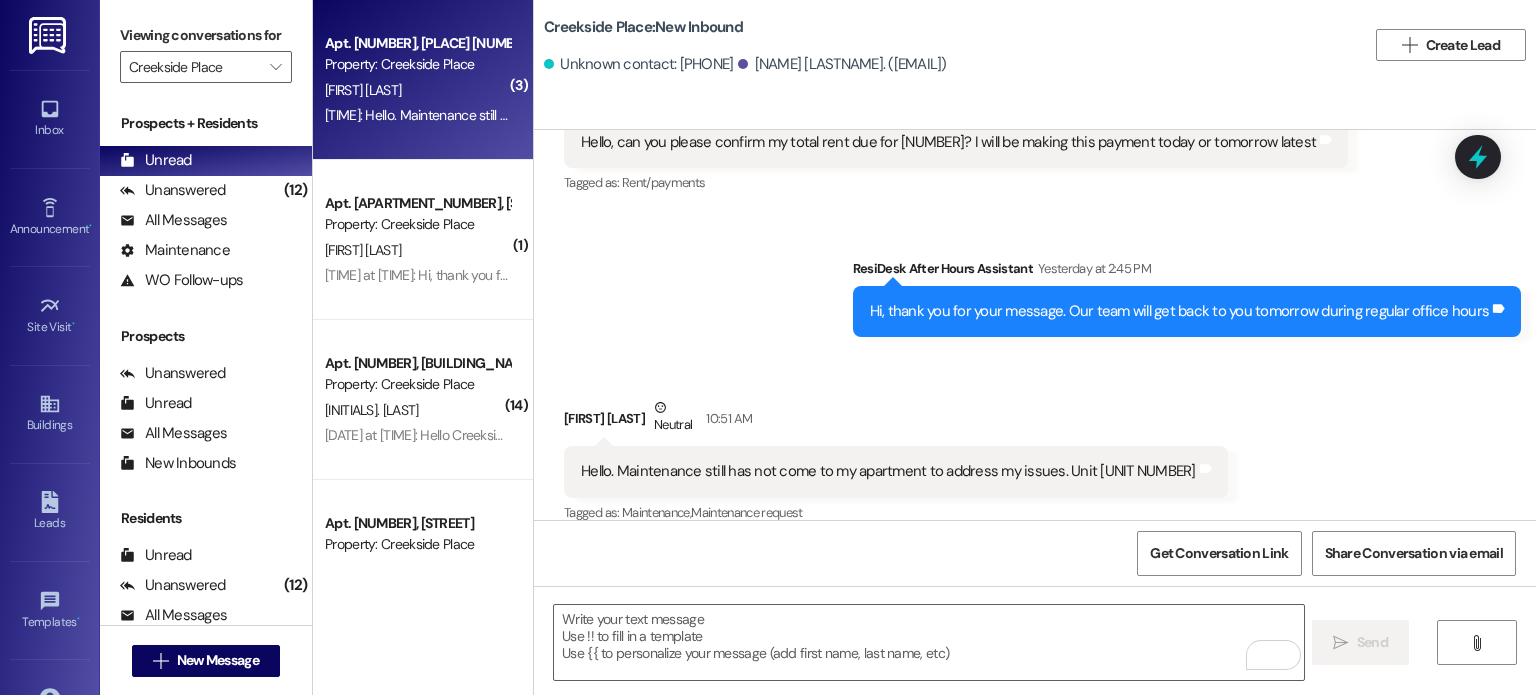 click at bounding box center (49, 35) 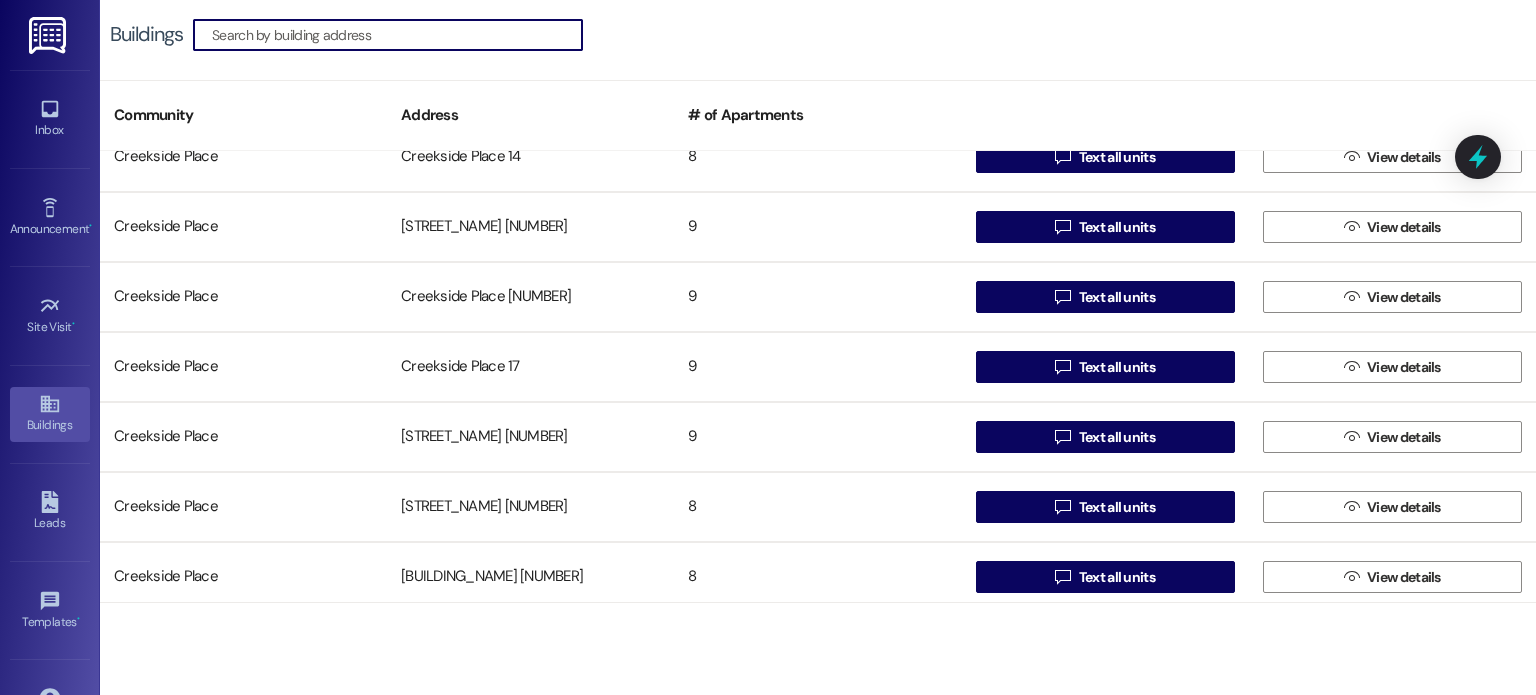 scroll, scrollTop: 600, scrollLeft: 0, axis: vertical 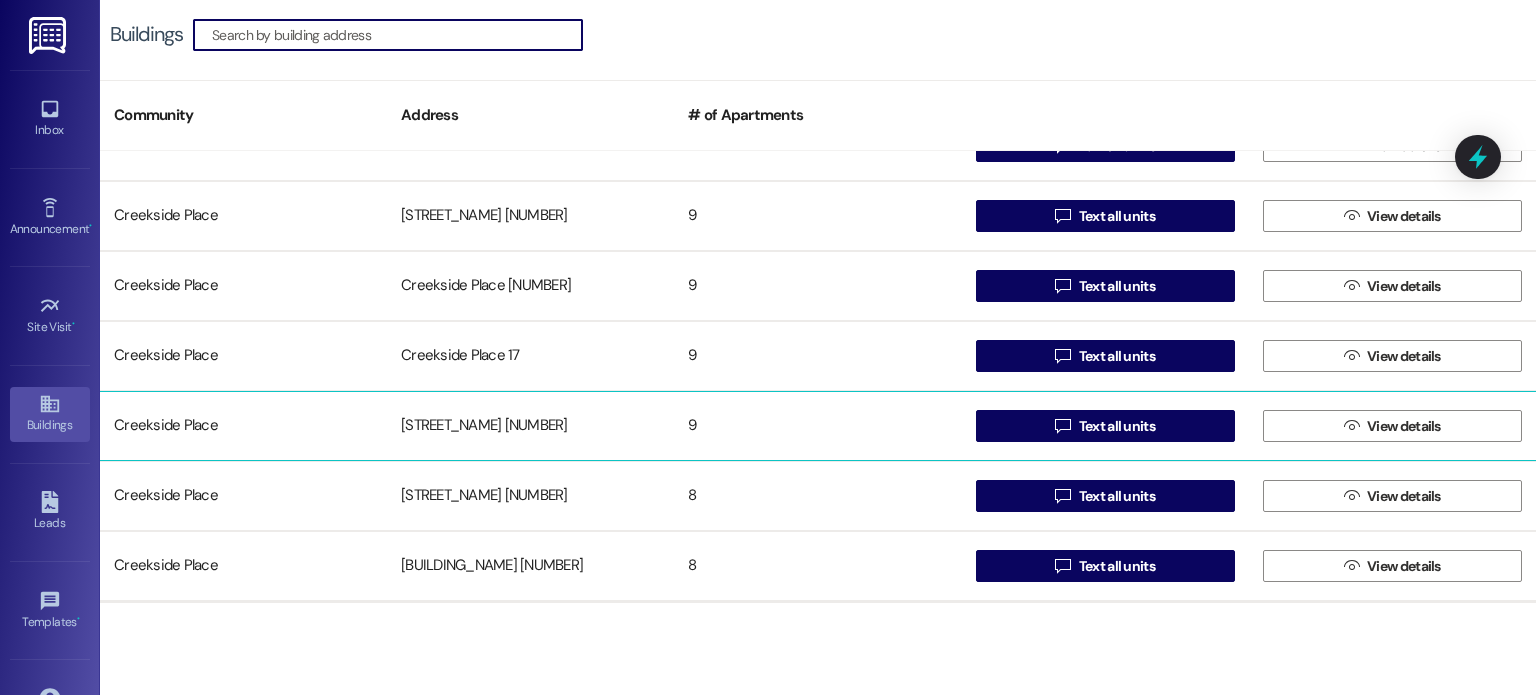 click on "[STREET_NAME] [NUMBER]" at bounding box center [530, 426] 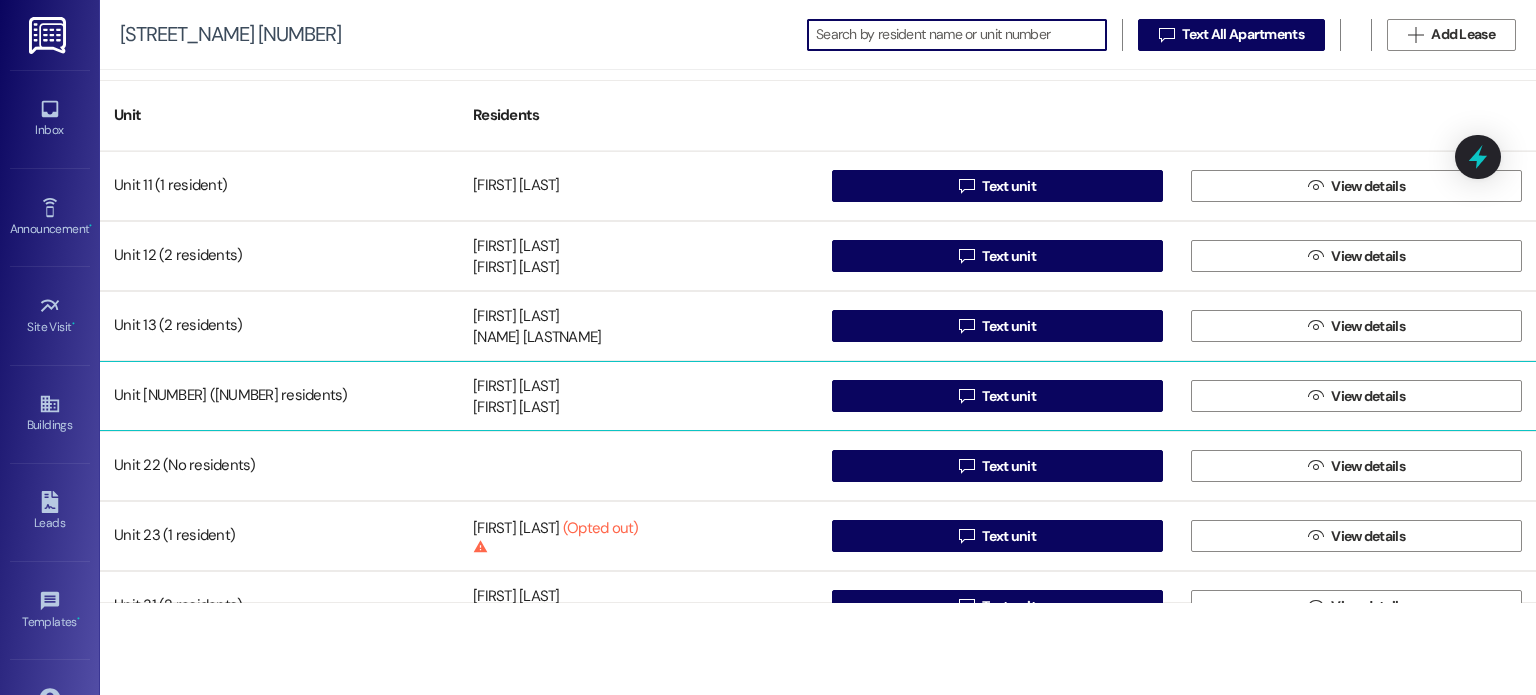 scroll, scrollTop: 0, scrollLeft: 0, axis: both 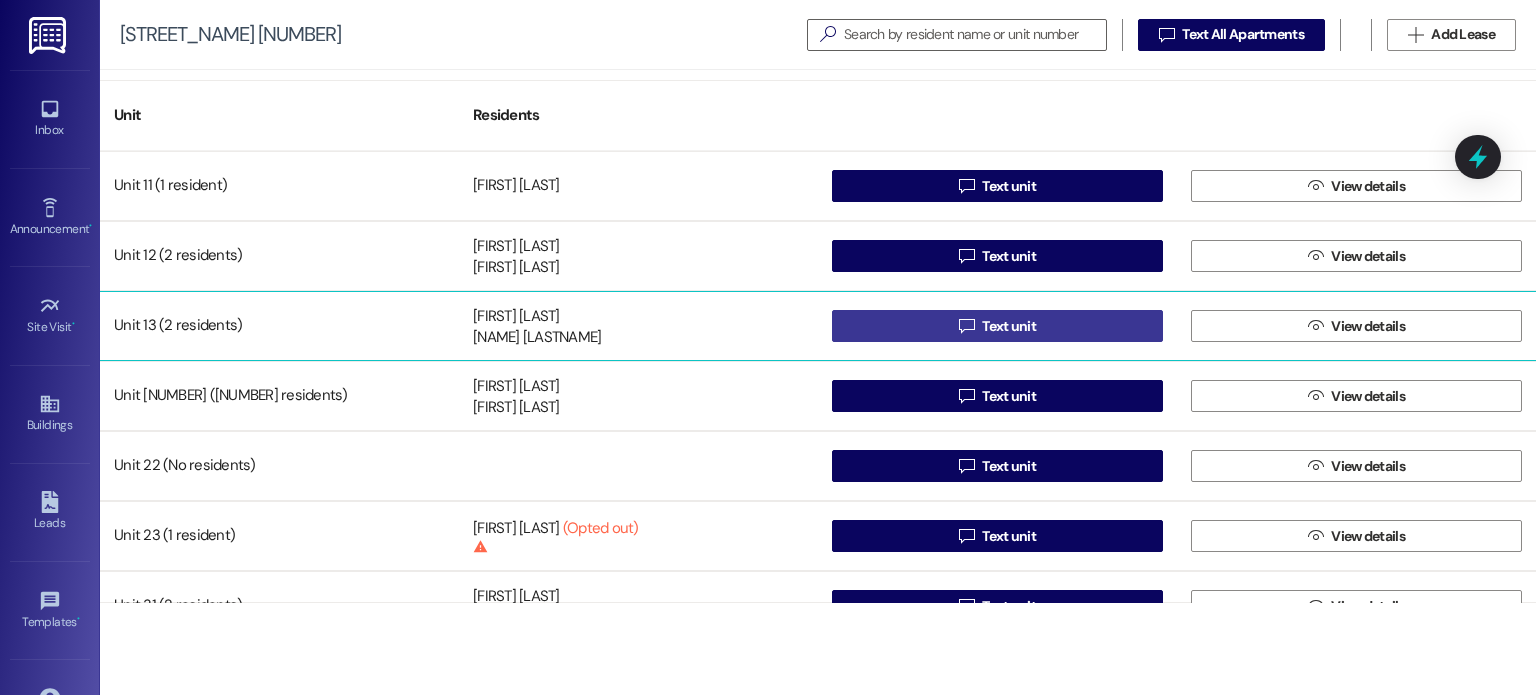 click on " Text unit" at bounding box center [997, 326] 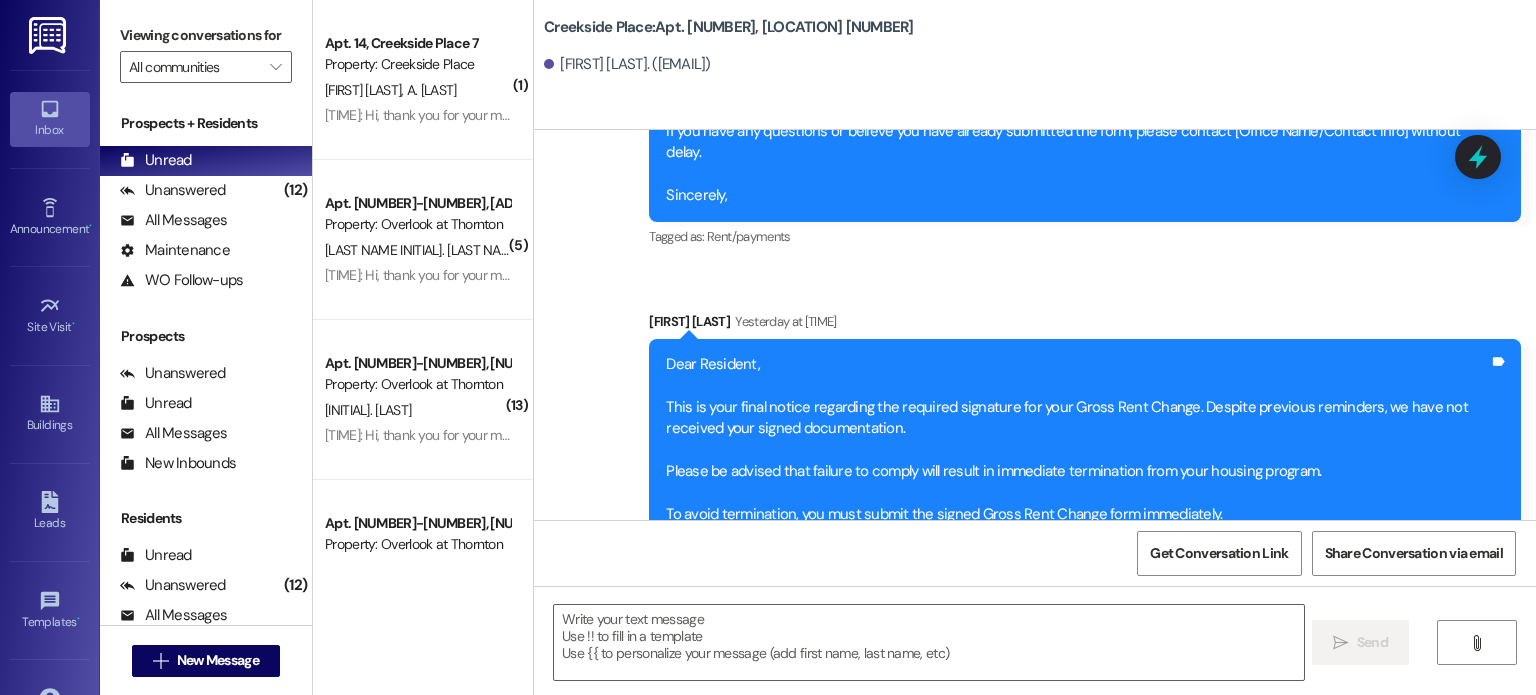 scroll, scrollTop: 17585, scrollLeft: 0, axis: vertical 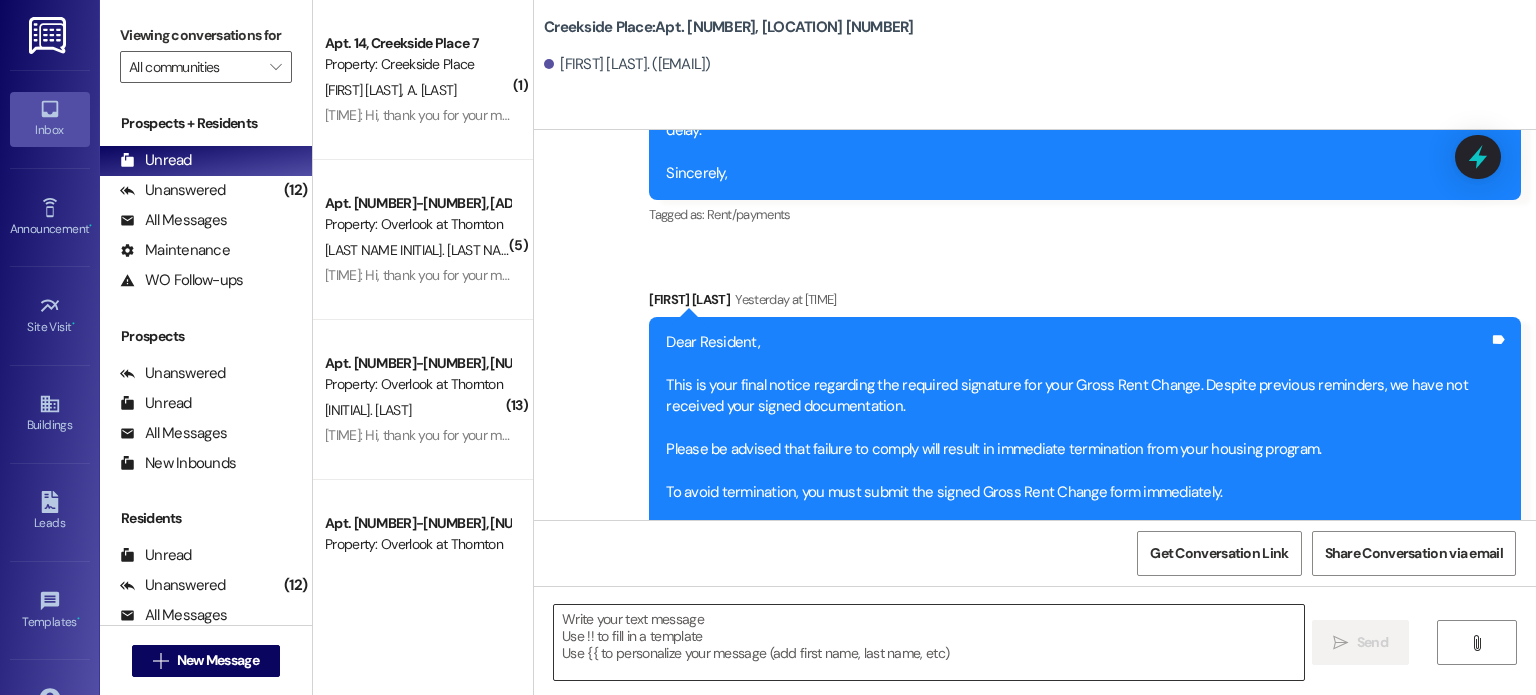 click at bounding box center [928, 642] 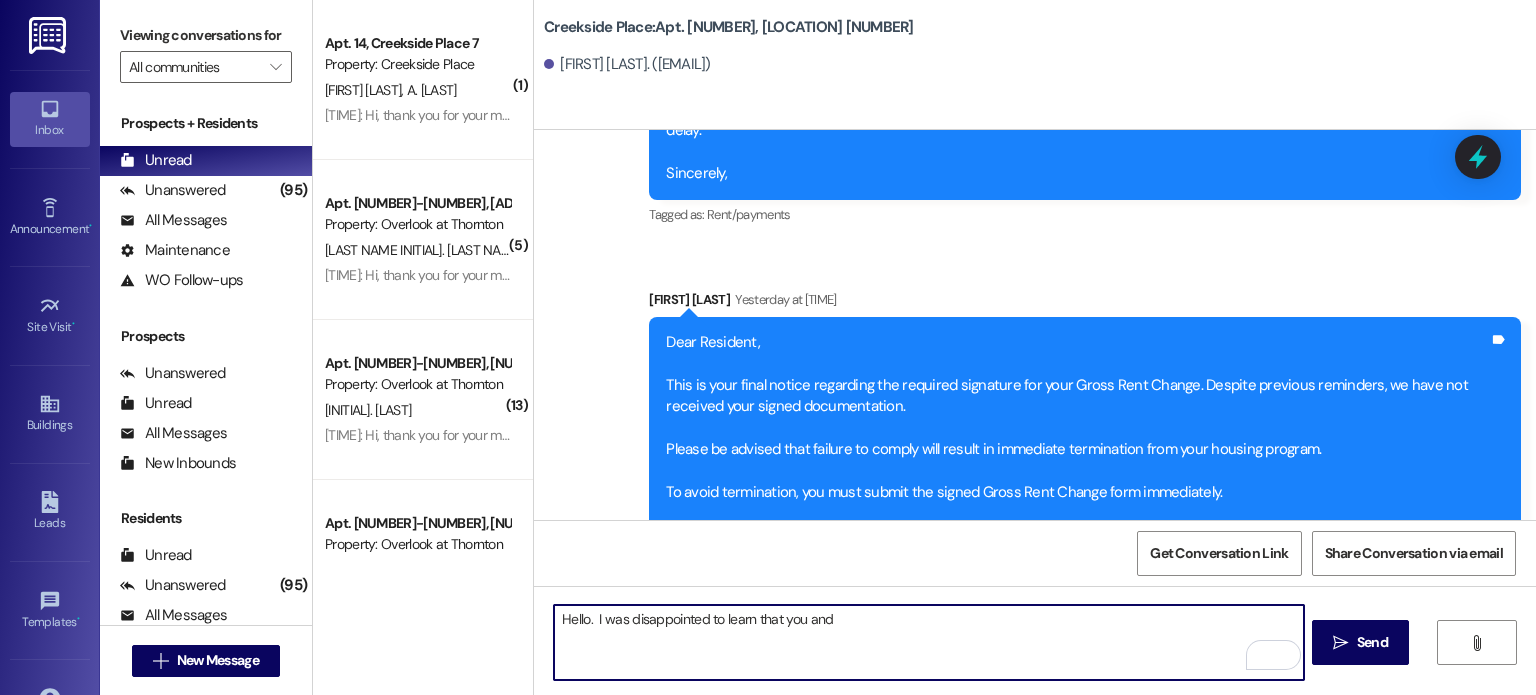 click on "Hello.  I was disappointed to learn that you and" at bounding box center [928, 642] 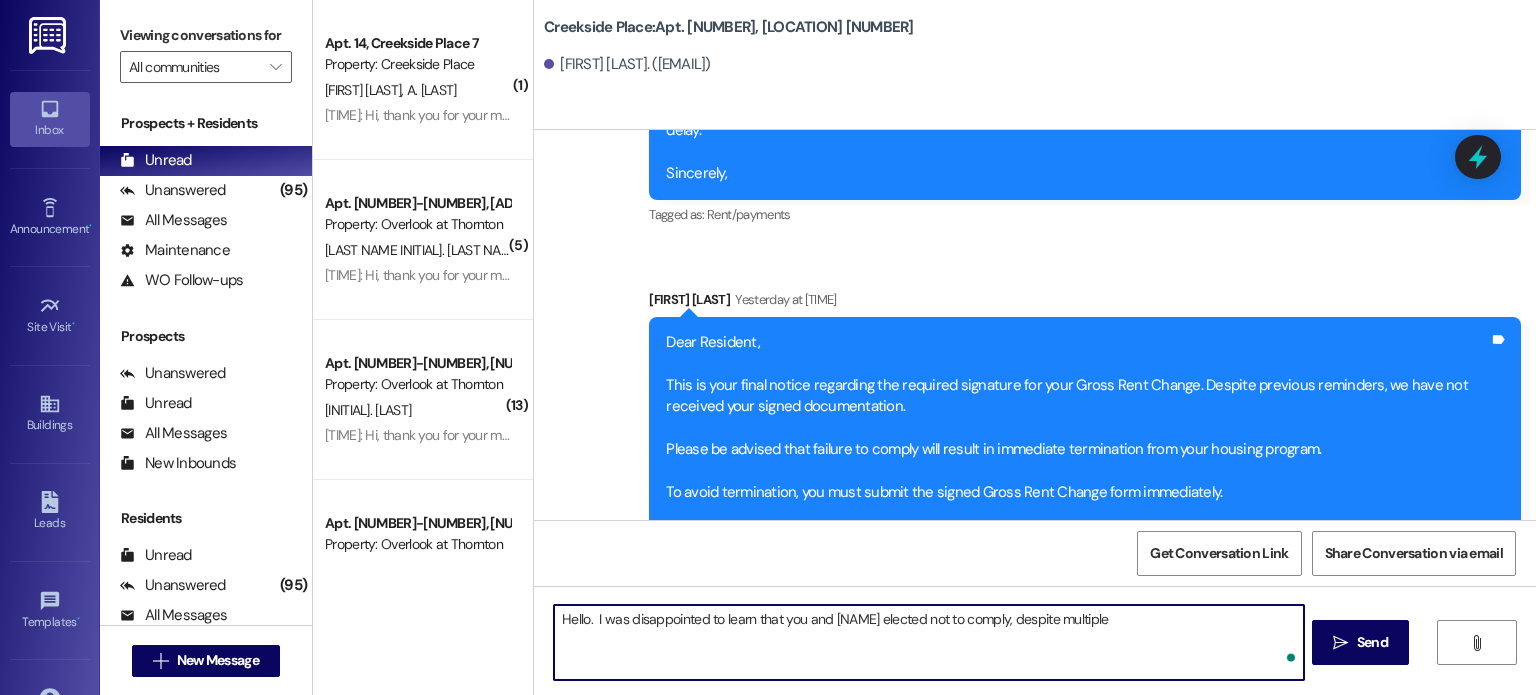 type on "Hello.  I was disappointed to learn that you and [NAME] elected not to comply, despite multiple" 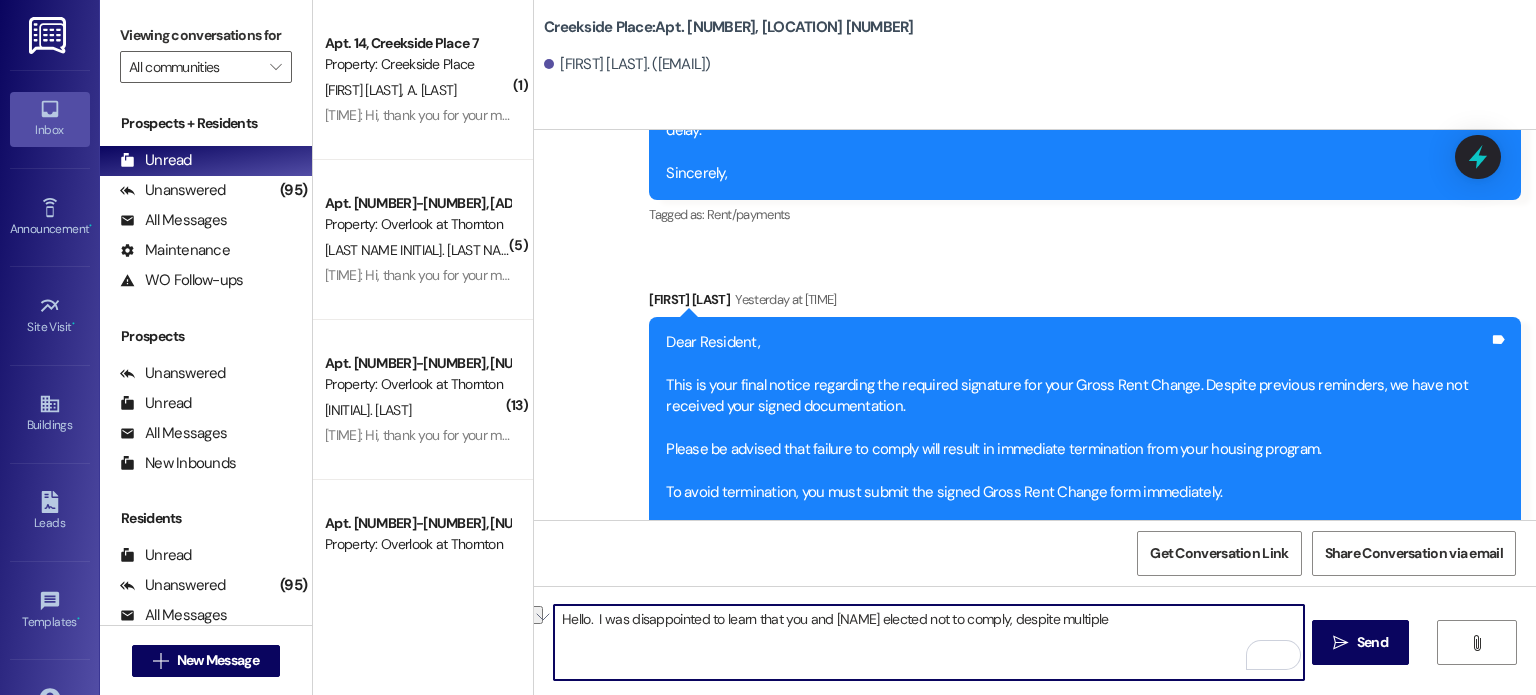 drag, startPoint x: 1100, startPoint y: 621, endPoint x: 527, endPoint y: 620, distance: 573.00085 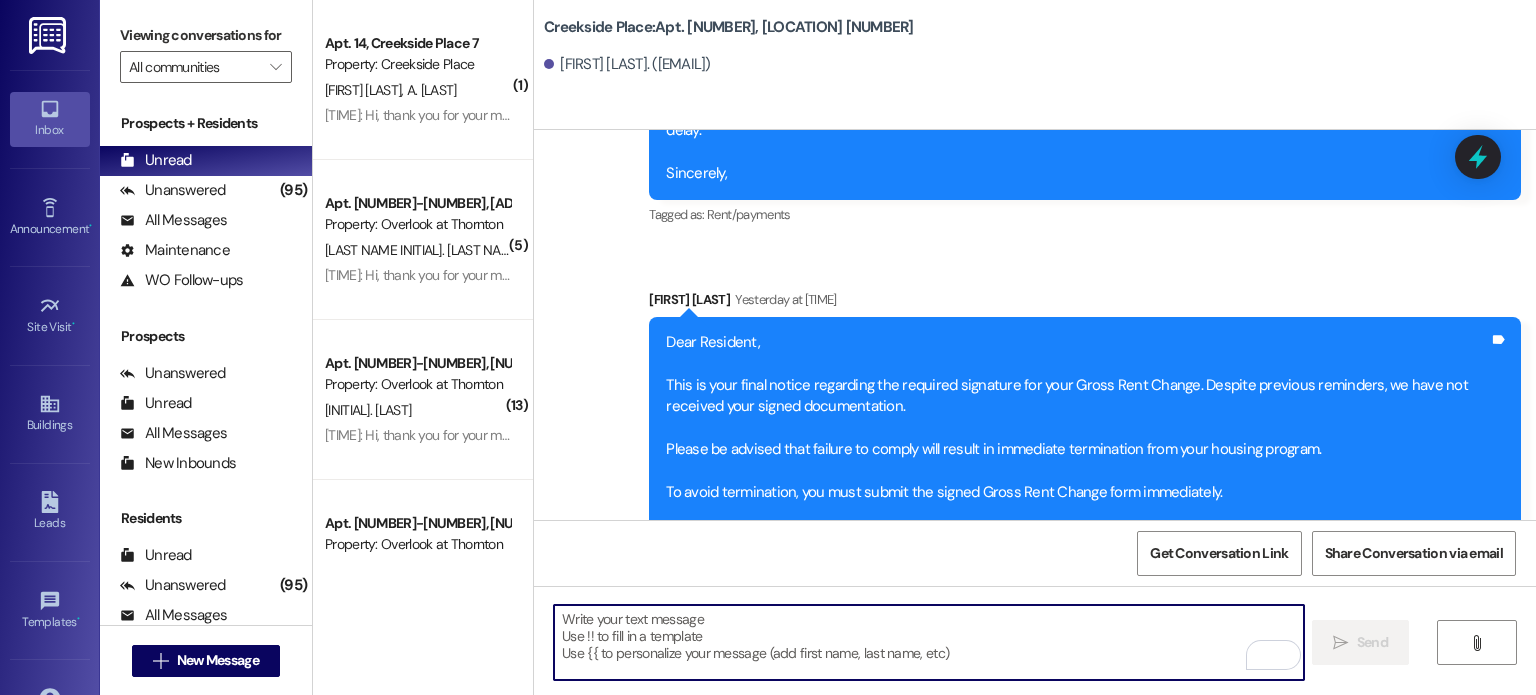 click at bounding box center (928, 642) 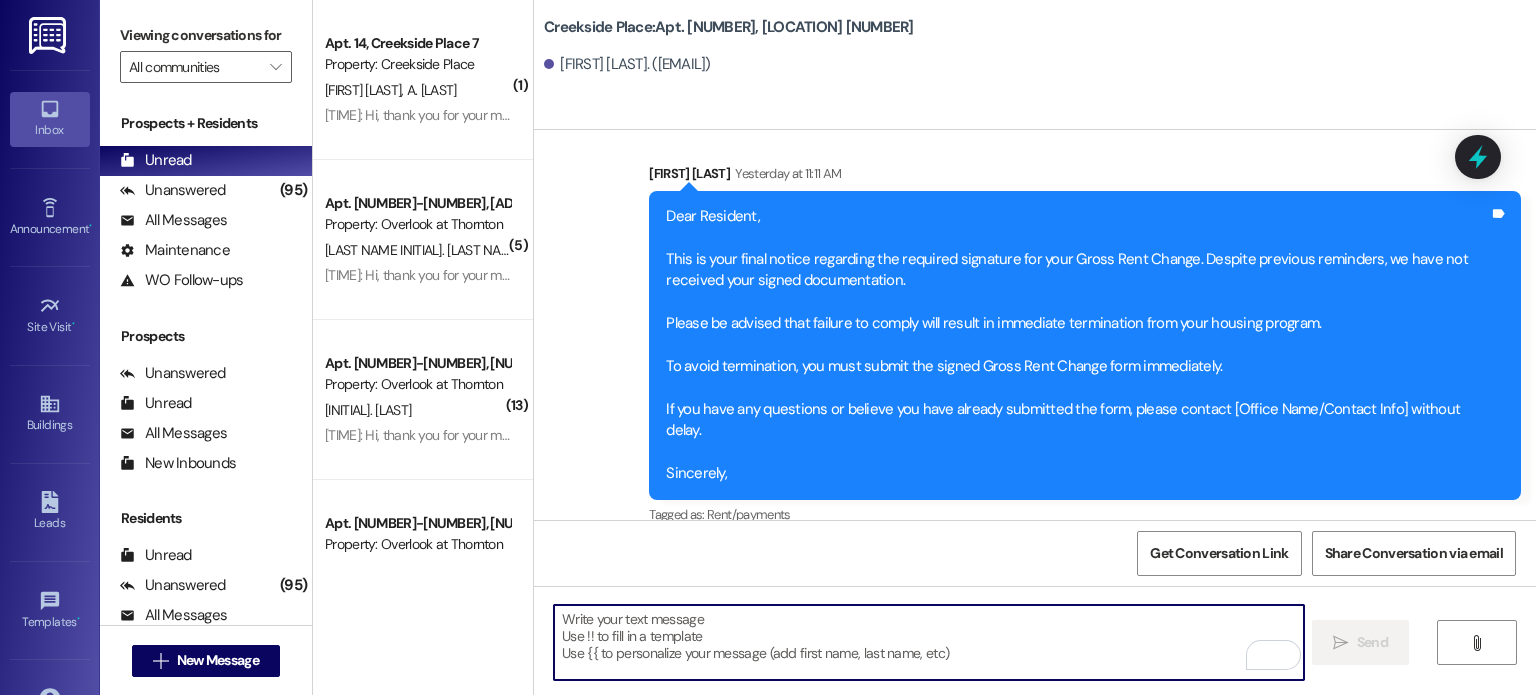 scroll, scrollTop: 17585, scrollLeft: 0, axis: vertical 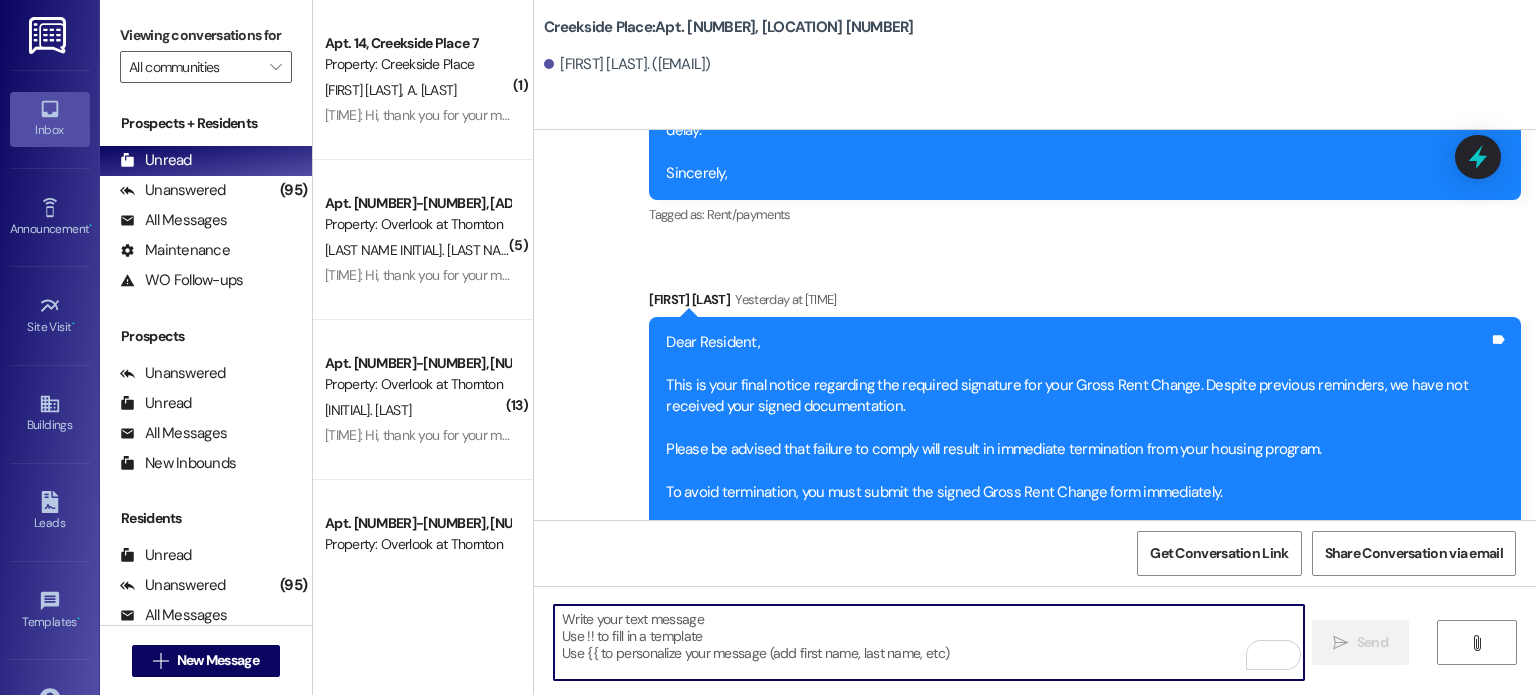 click at bounding box center [928, 642] 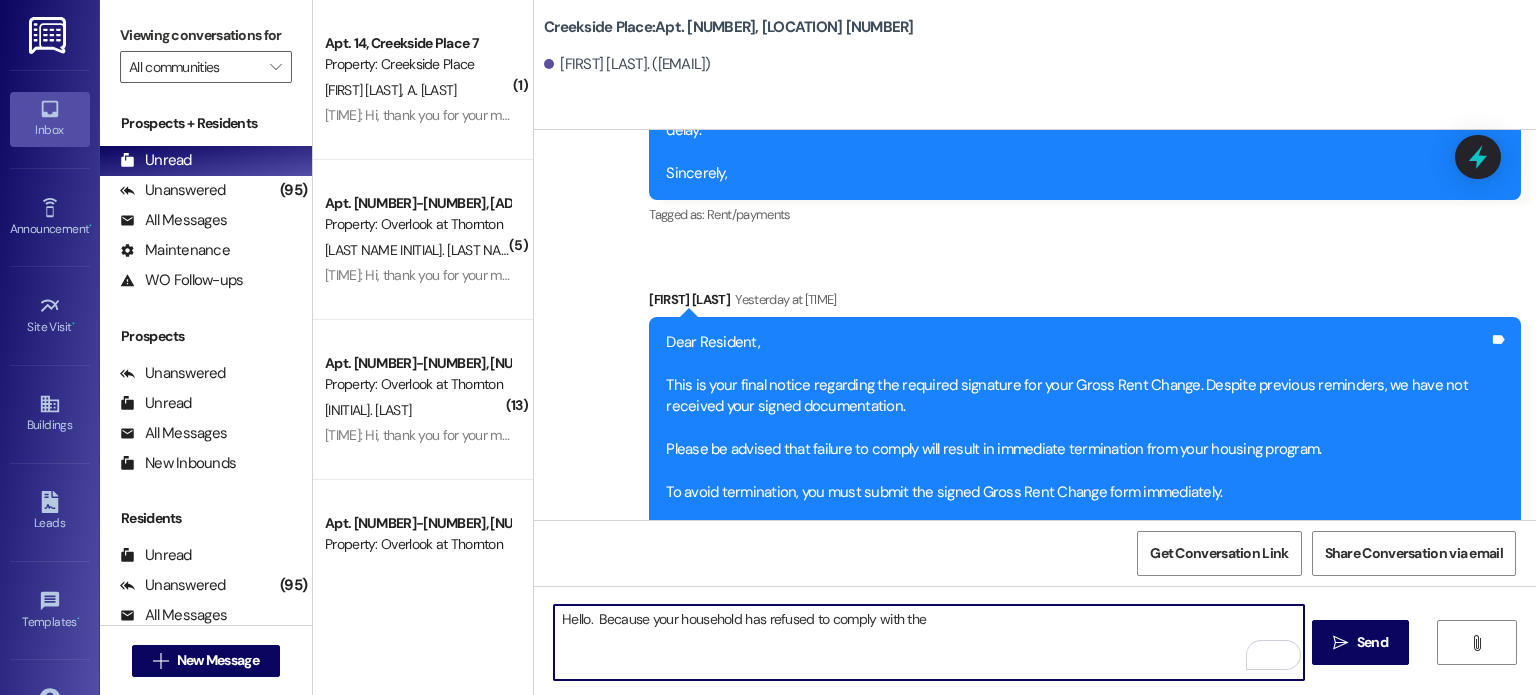 click on "Hello.  Because your household has refused to comply with the" at bounding box center (928, 642) 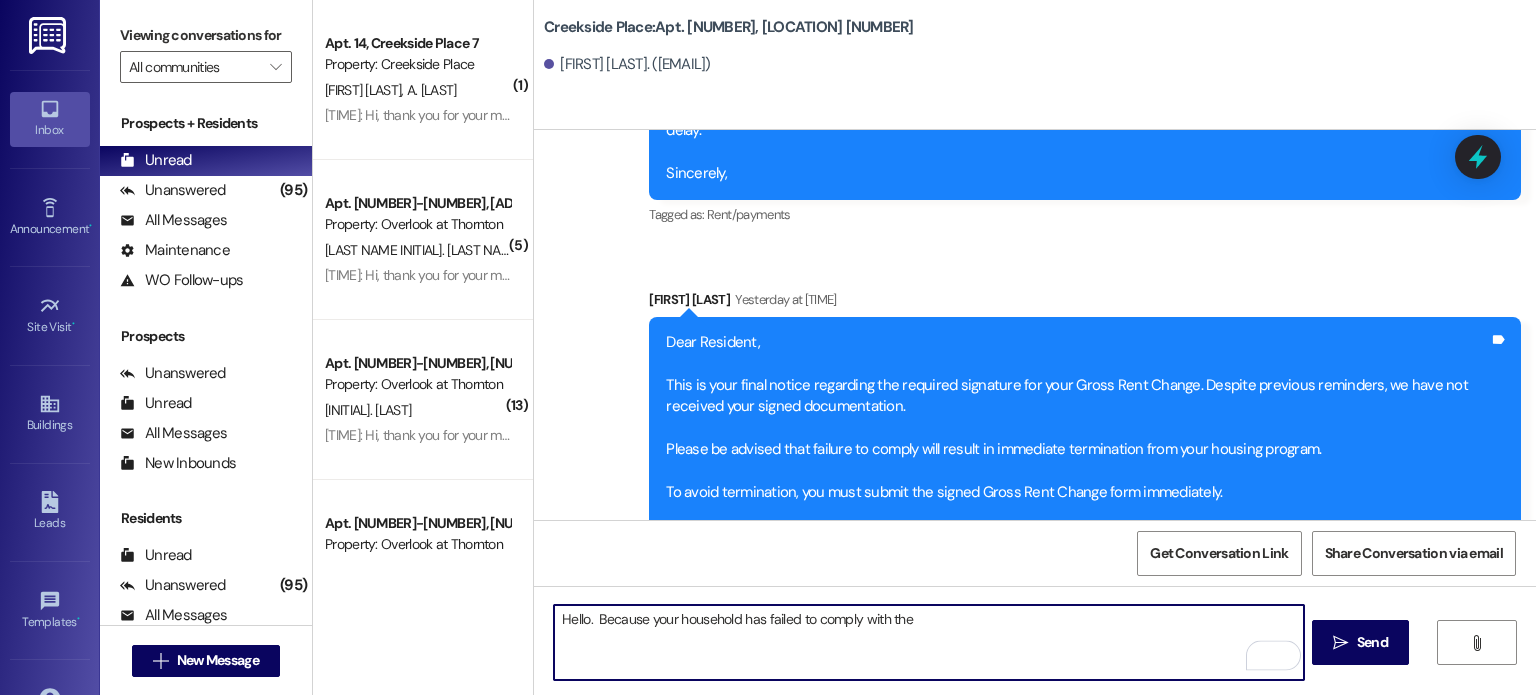 click on "Hello.  Because your household has failed to comply with the" at bounding box center (928, 642) 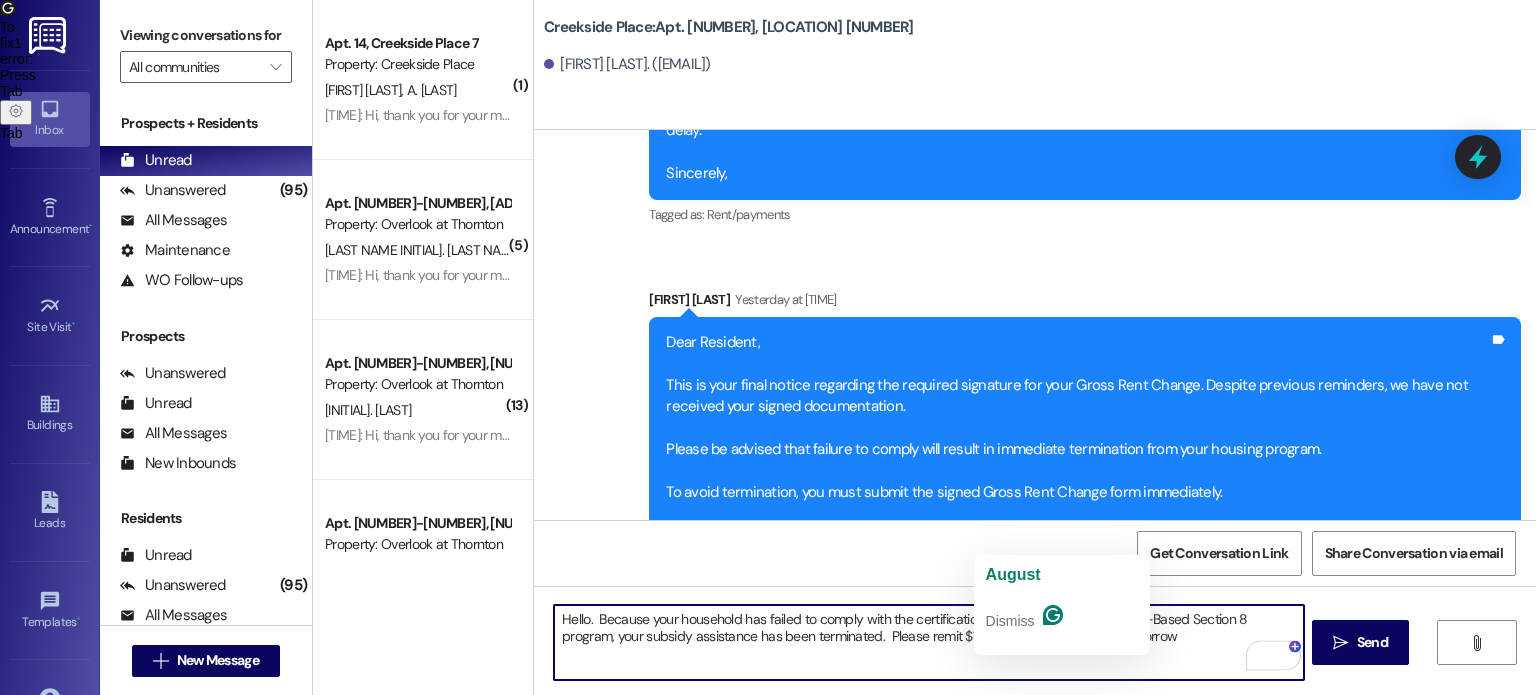 click on "Hello.  Because your household has failed to comply with the certification requirements of the Project-Based Section 8 program, your subsidy assistance has been terminated.  Please remit $1,003 for your Augist rent tomorrow" at bounding box center [928, 642] 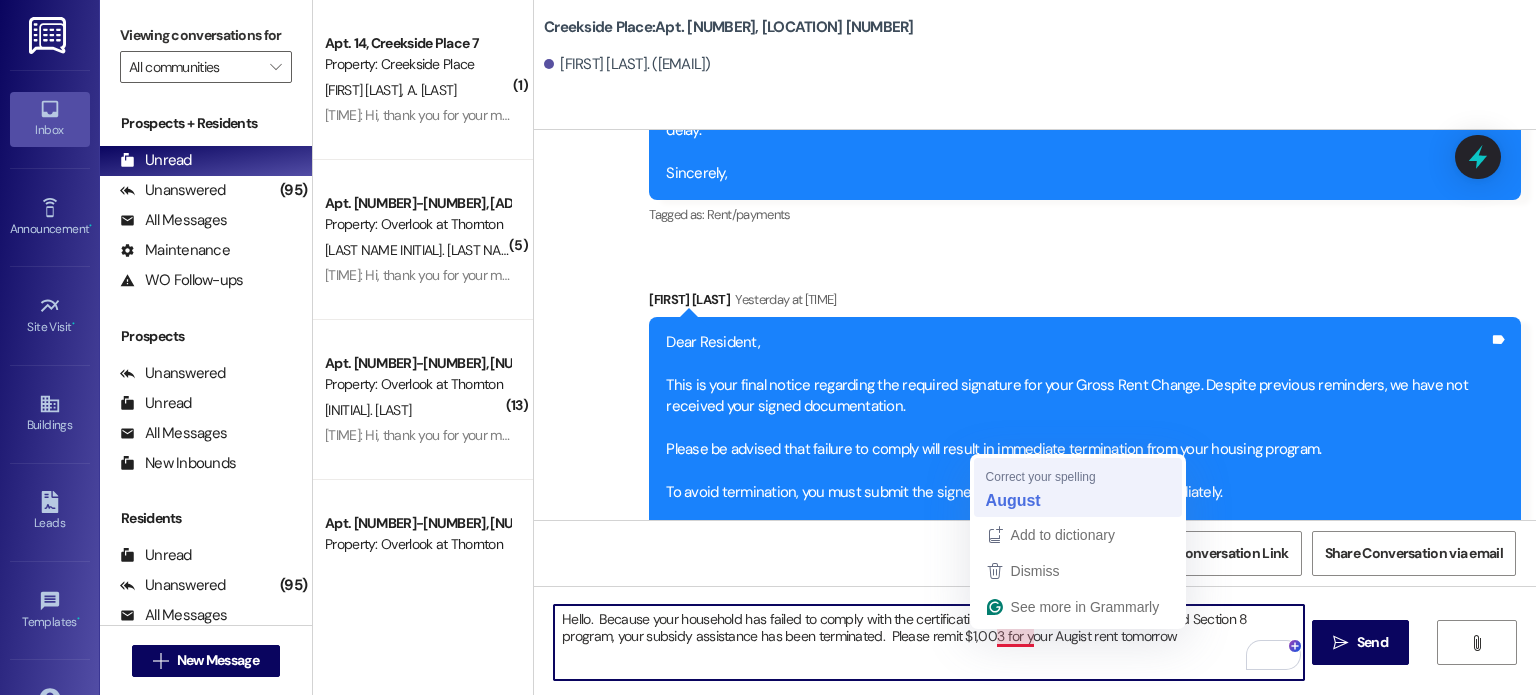 type on "Hello.  Because your household has failed to comply with the certification requirements of the Project-Based Section 8 program, your subsidy assistance has been terminated.  Please remit $1,003 for your August rent tomorrow" 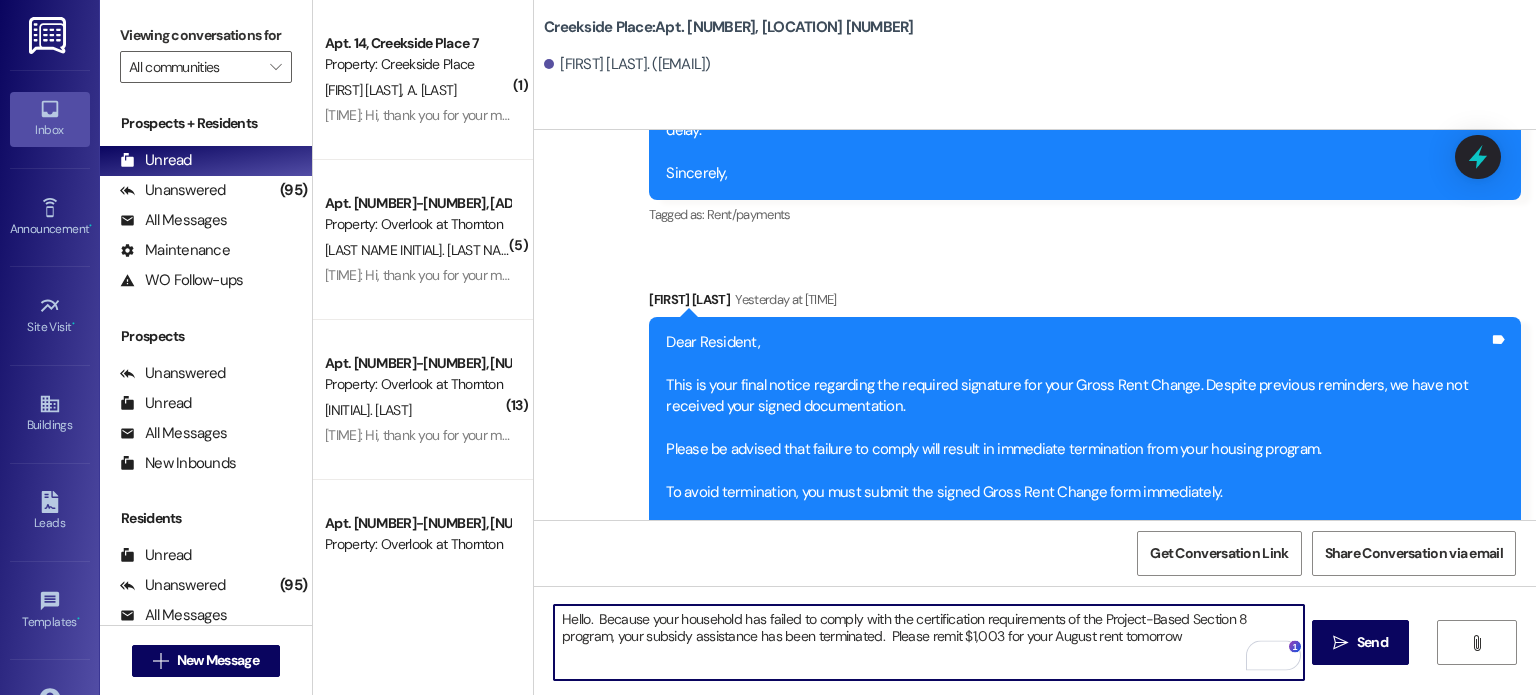 click on "Hello.  Because your household has failed to comply with the certification requirements of the Project-Based Section 8 program, your subsidy assistance has been terminated.  Please remit $1,003 for your August rent tomorrow" at bounding box center [928, 642] 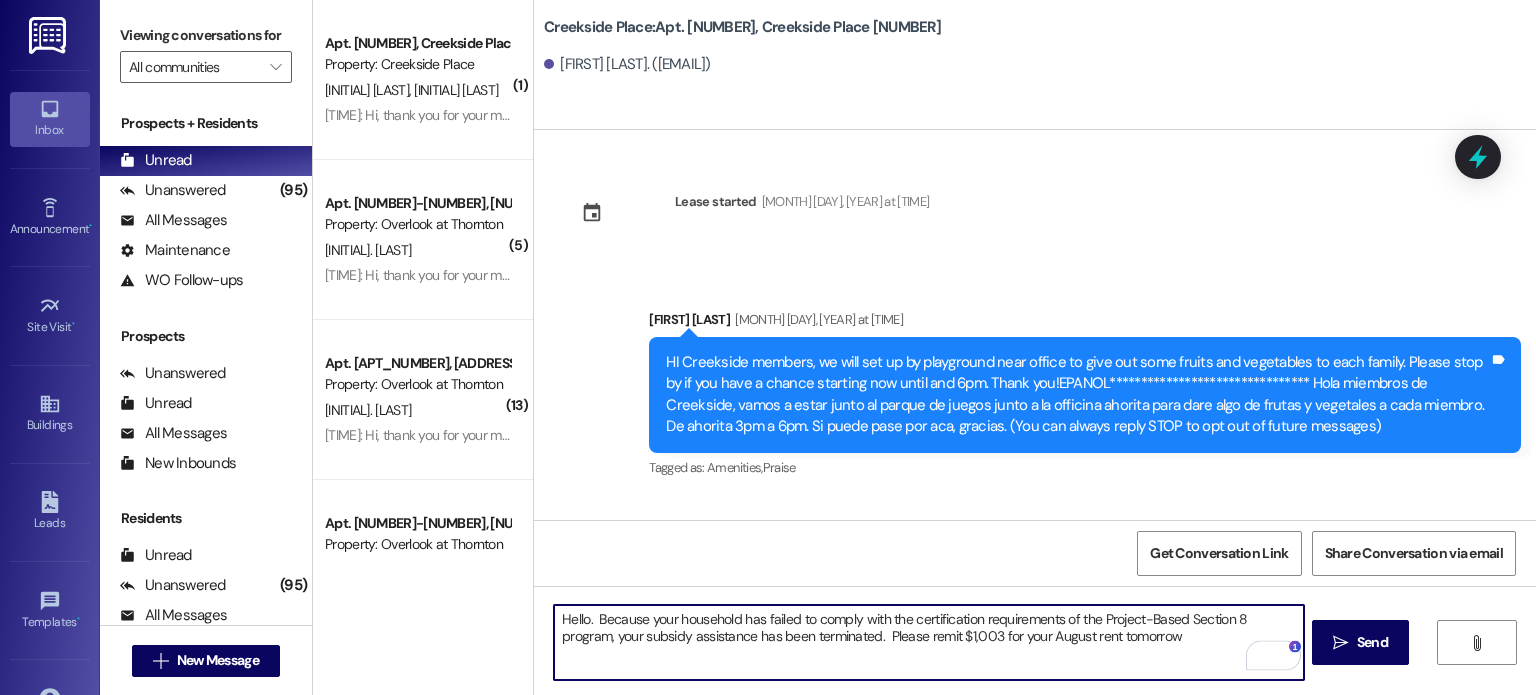 scroll, scrollTop: 0, scrollLeft: 0, axis: both 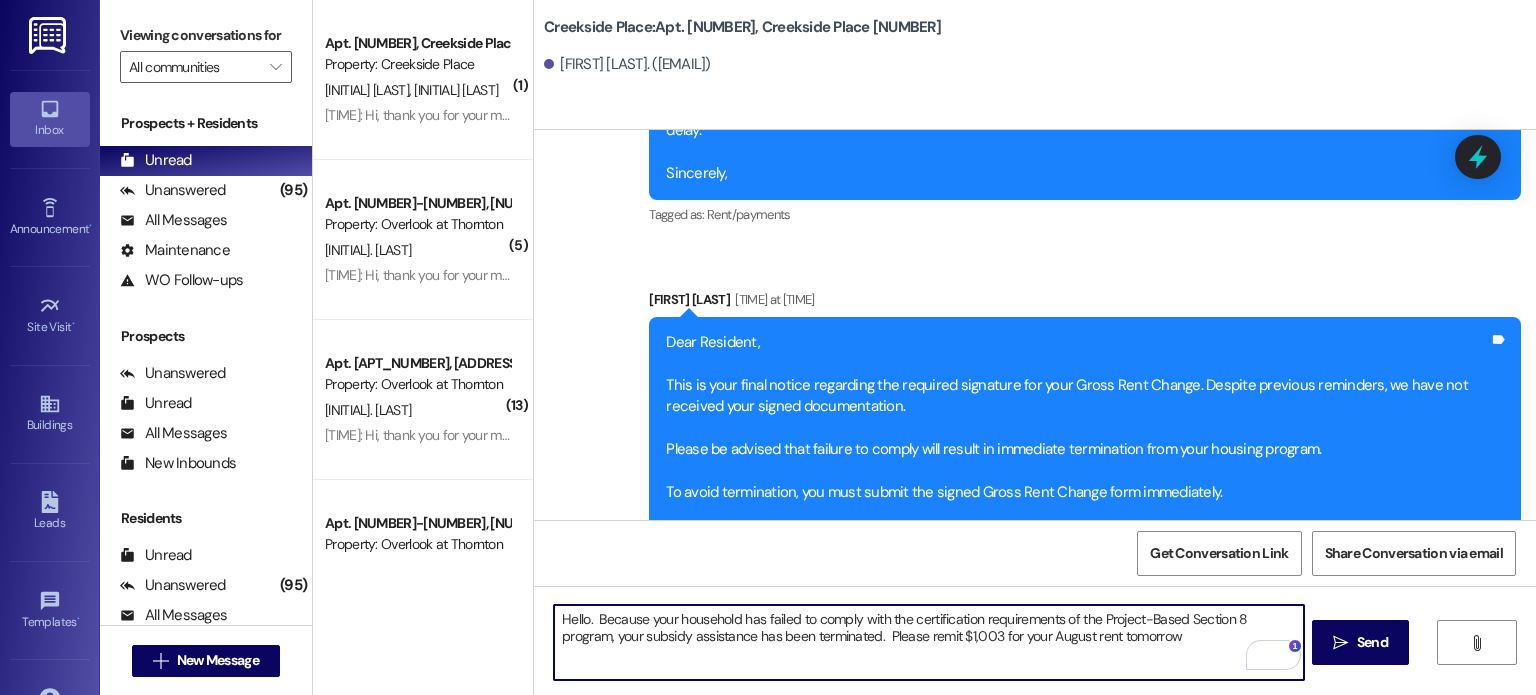 click on "Hello.  Because your household has failed to comply with the certification requirements of the Project-Based Section 8 program, your subsidy assistance has been terminated.  Please remit $1,003 for your August rent tomorrow" at bounding box center (928, 642) 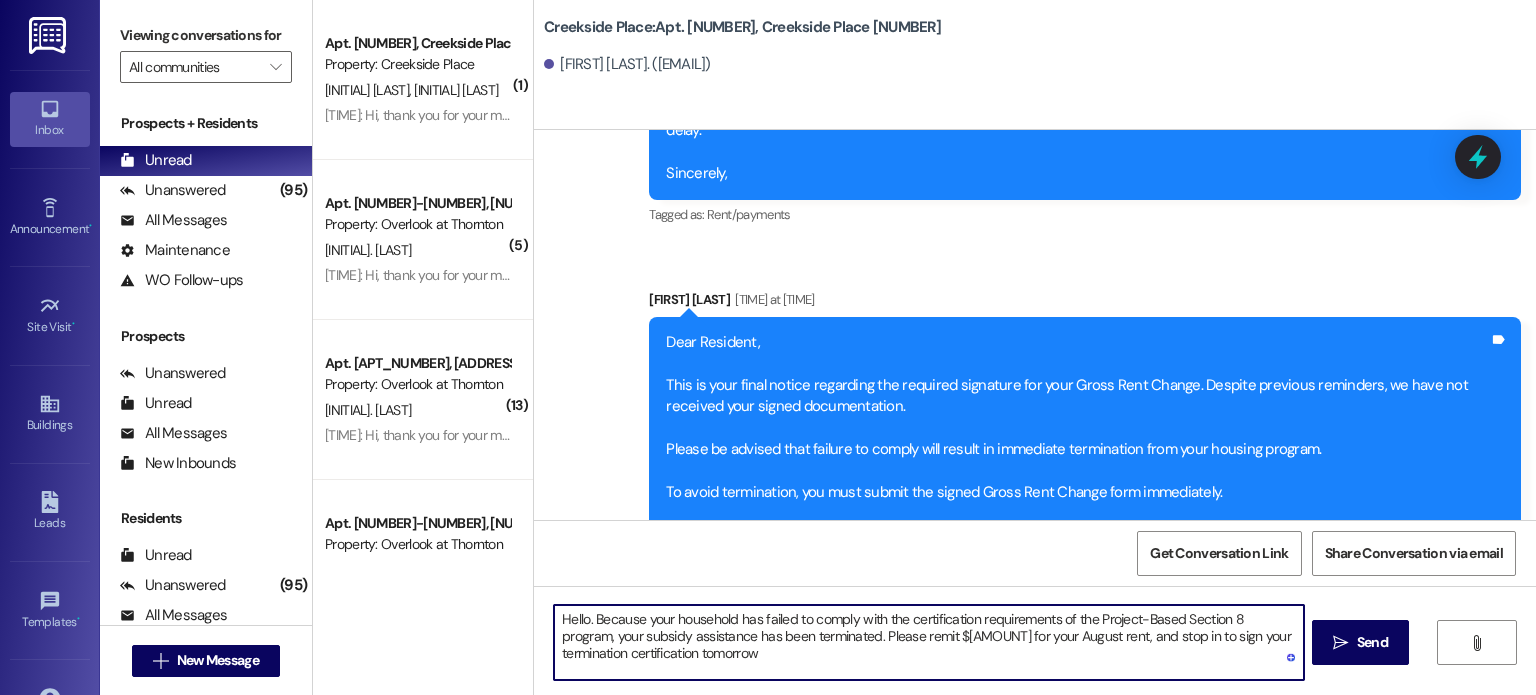click on "Hello. Because your household has failed to comply with the certification requirements of the Project-Based Section 8 program, your subsidy assistance has been terminated. Please remit $[AMOUNT] for your August rent, and stop in to sign your termination certification tomorrow" at bounding box center [928, 642] 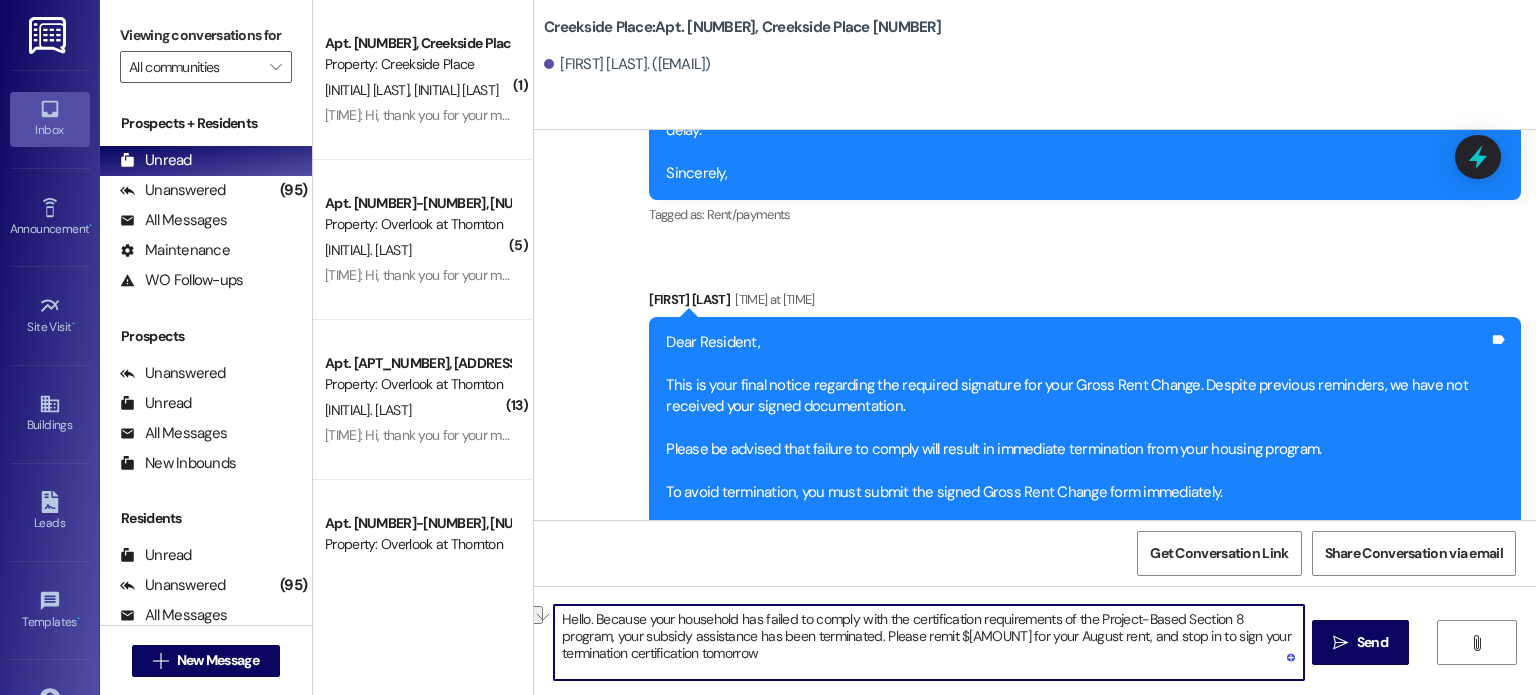 drag, startPoint x: 862, startPoint y: 633, endPoint x: 1083, endPoint y: 639, distance: 221.08144 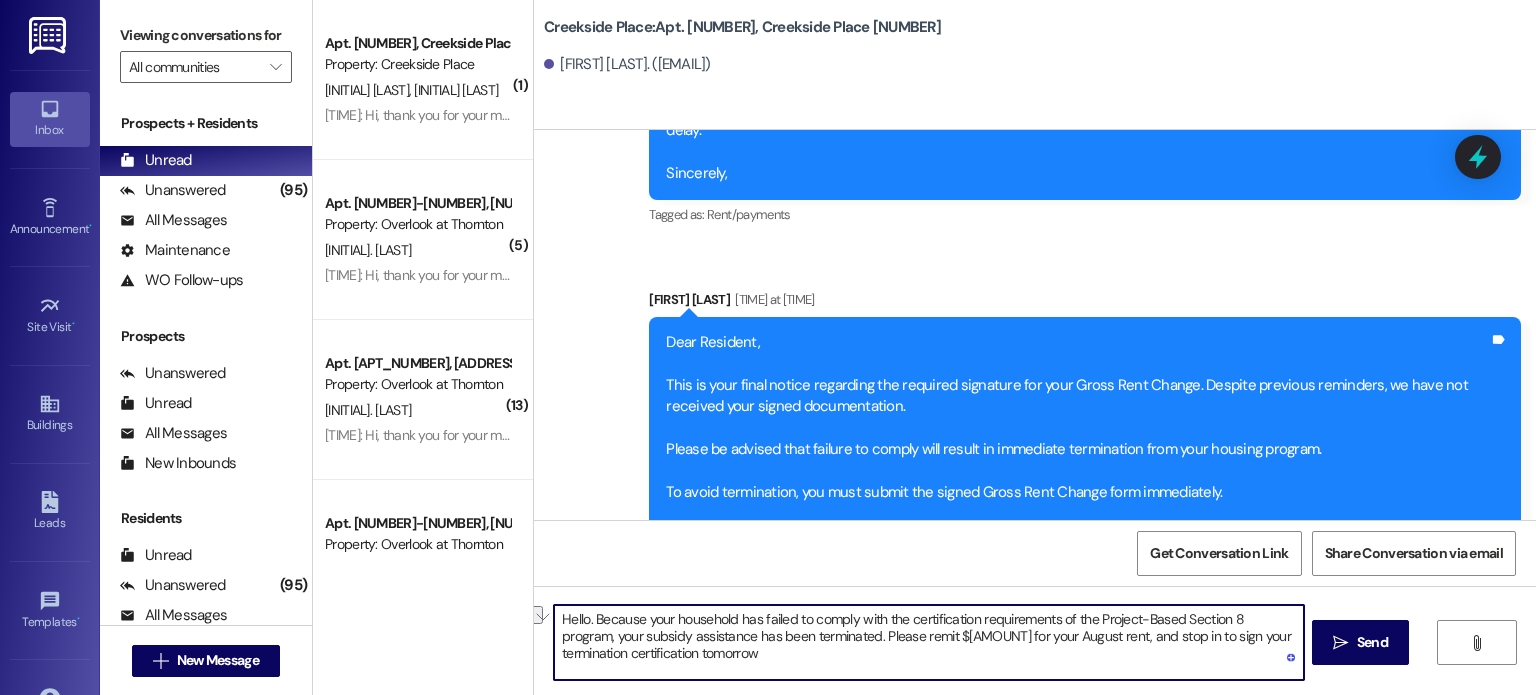 click on "Hello. Because your household has failed to comply with the certification requirements of the Project-Based Section 8 program, your subsidy assistance has been terminated. Please remit $[AMOUNT] for your August rent, and stop in to sign your termination certification tomorrow" at bounding box center [928, 642] 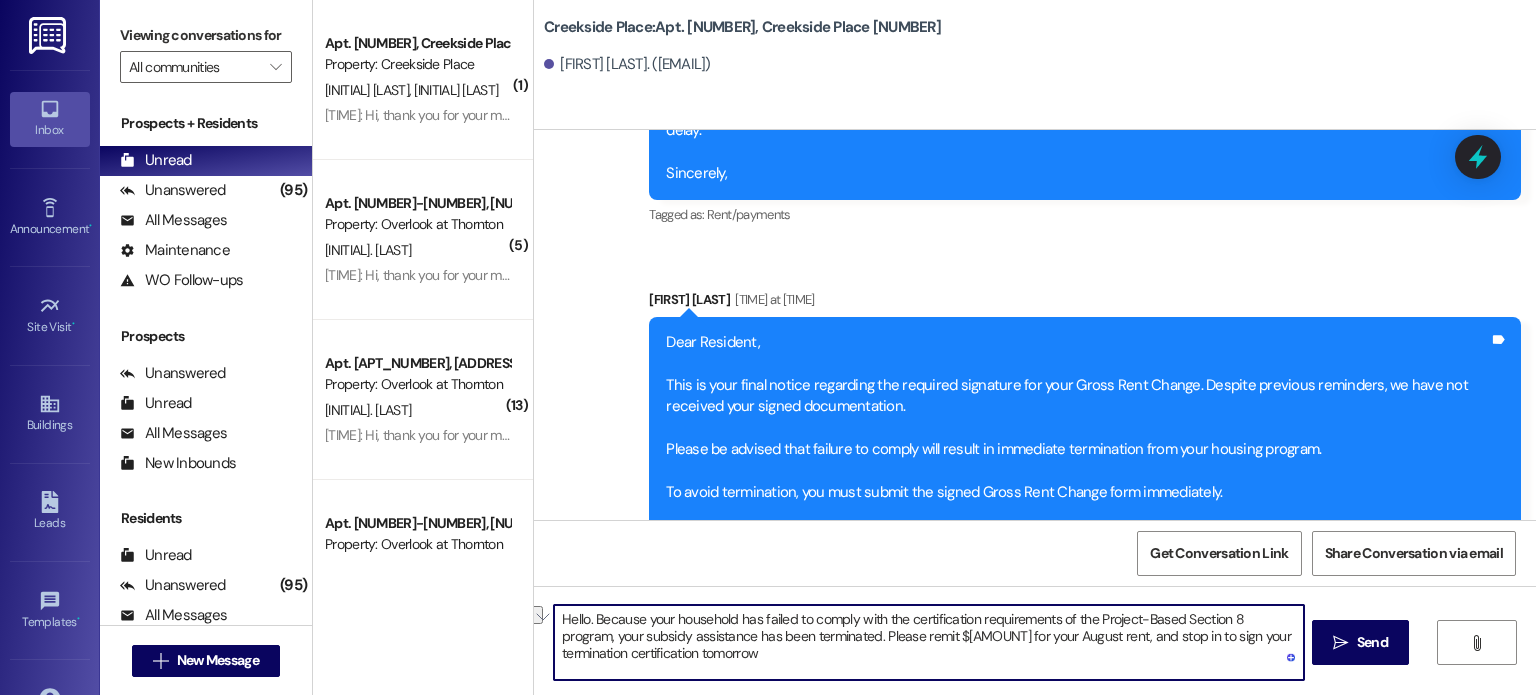 drag, startPoint x: 863, startPoint y: 635, endPoint x: 1084, endPoint y: 637, distance: 221.00905 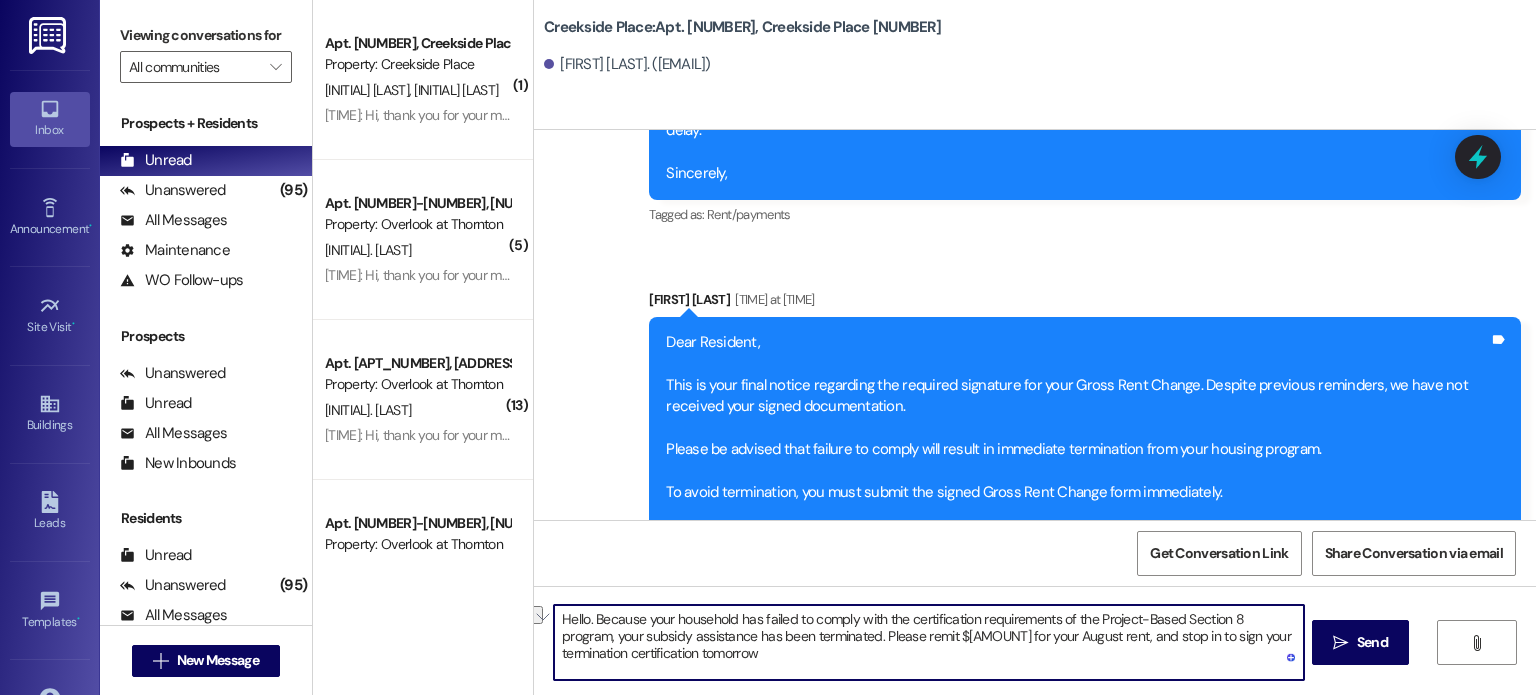 click on "Hello. Because your household has failed to comply with the certification requirements of the Project-Based Section 8 program, your subsidy assistance has been terminated. Please remit $[AMOUNT] for your August rent, and stop in to sign your termination certification tomorrow" at bounding box center (928, 642) 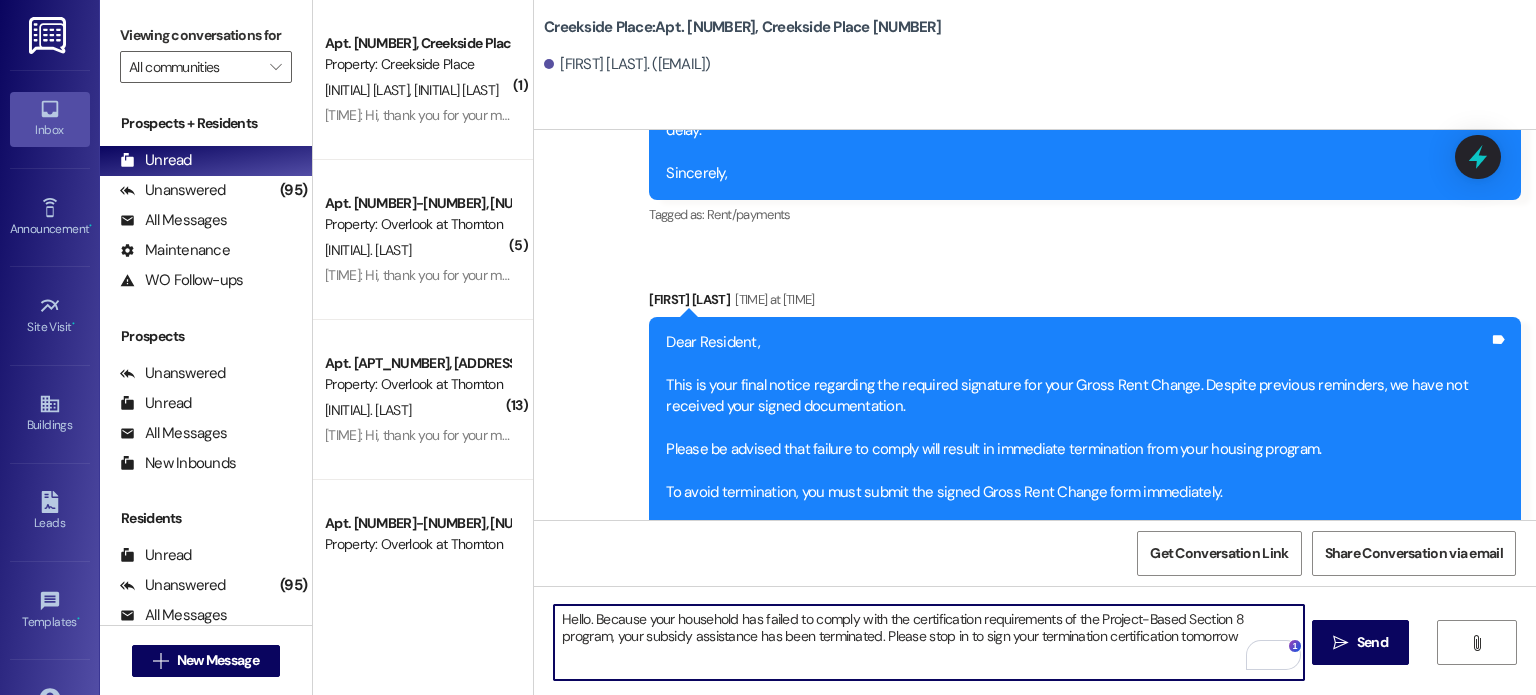 click on "Hello. Because your household has failed to comply with the certification requirements of the Project-Based Section 8 program, your subsidy assistance has been terminated. Please stop in to sign your termination certification tomorrow" at bounding box center (928, 642) 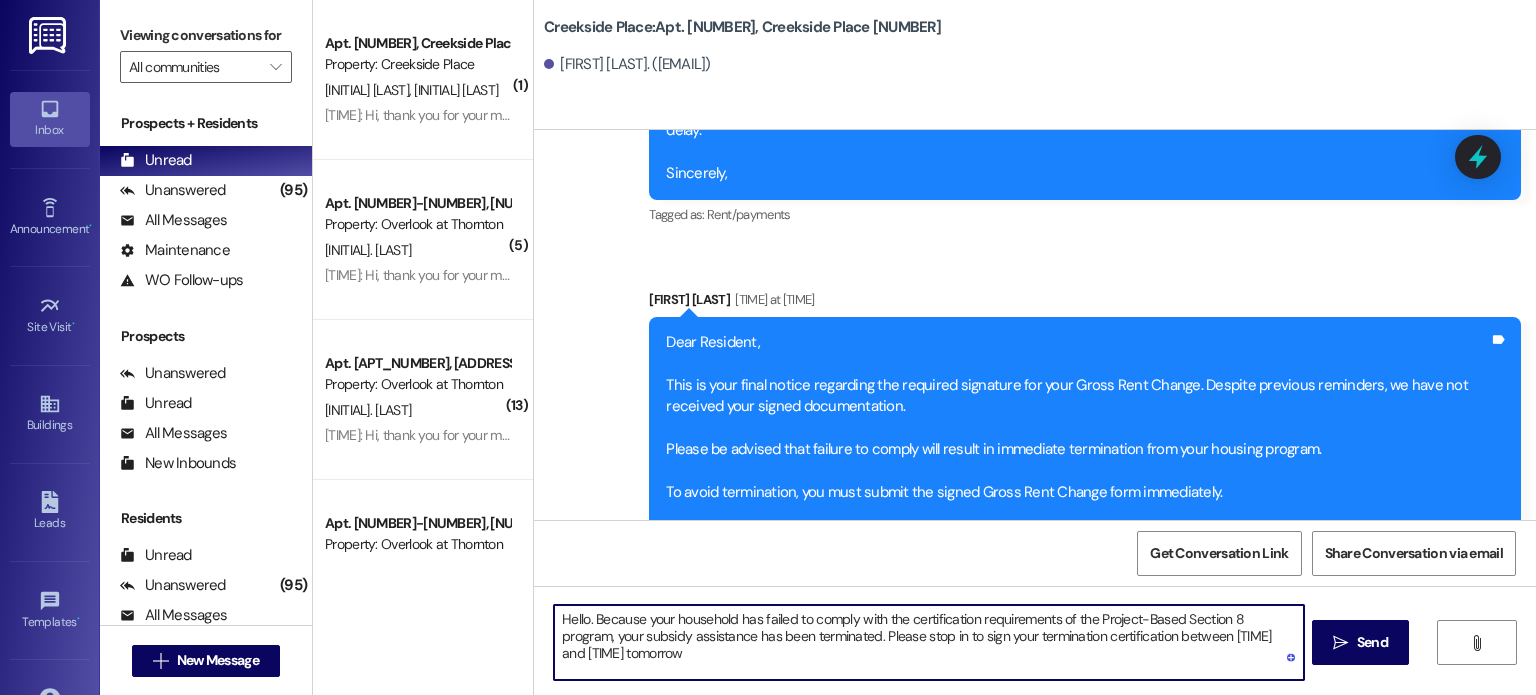 click on "Hello. Because your household has failed to comply with the certification requirements of the Project-Based Section 8 program, your subsidy assistance has been terminated. Please stop in to sign your termination certification between [TIME] and [TIME] tomorrow" at bounding box center (928, 642) 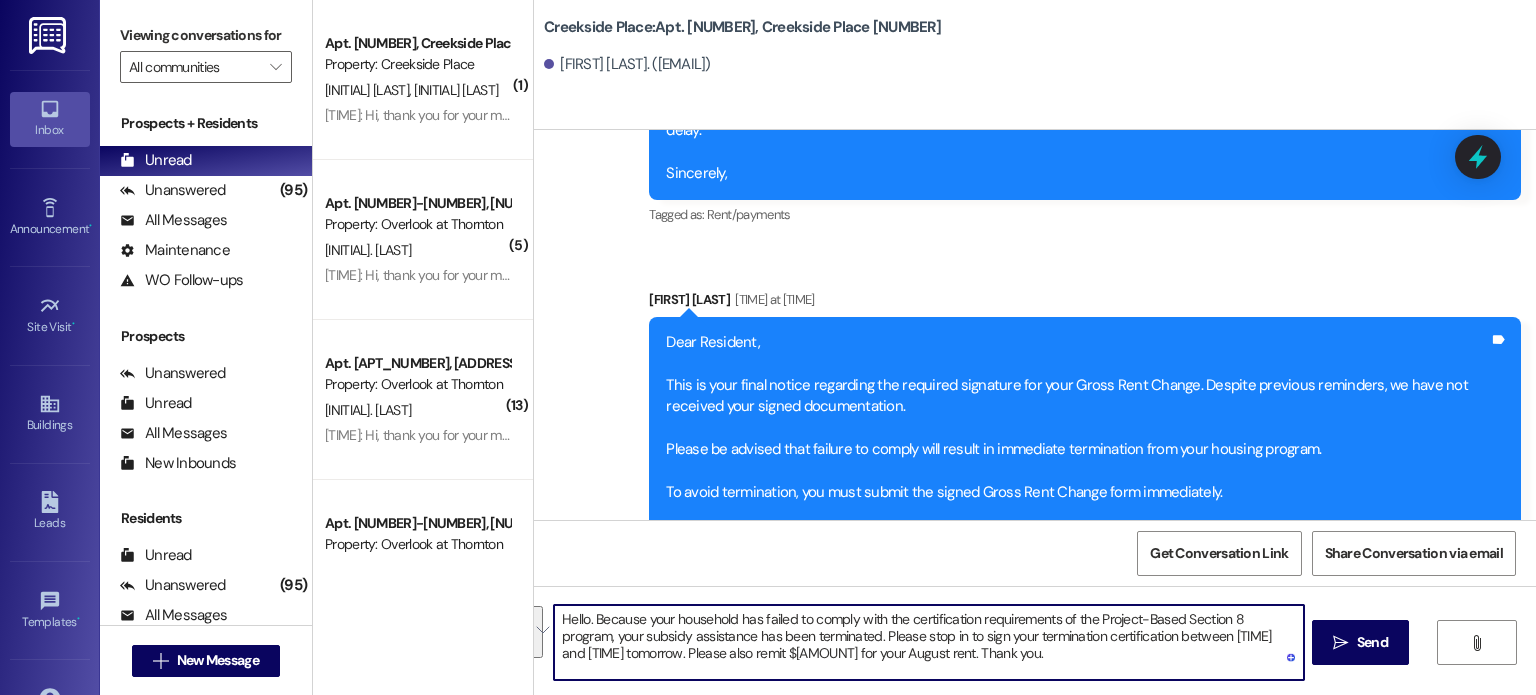 drag, startPoint x: 958, startPoint y: 653, endPoint x: 532, endPoint y: 625, distance: 426.9192 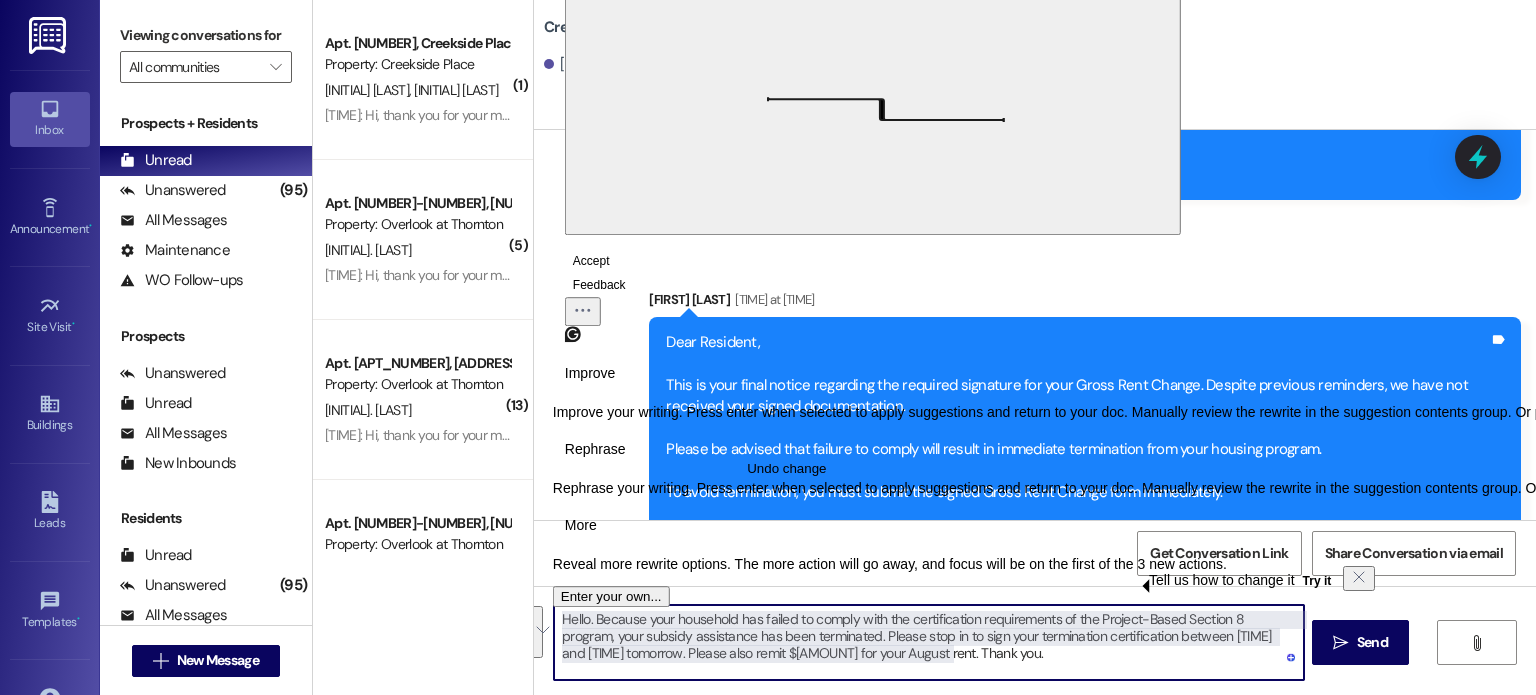 click on "Hello. Because your household has failed to comply with the certification requirements of the Project-Based Section 8 program, your subsidy assistance has been terminated. Please stop in to sign your termination certification between [TIME] and [TIME] tomorrow. Please also remit $[AMOUNT] for your August rent. Thank you." at bounding box center [928, 642] 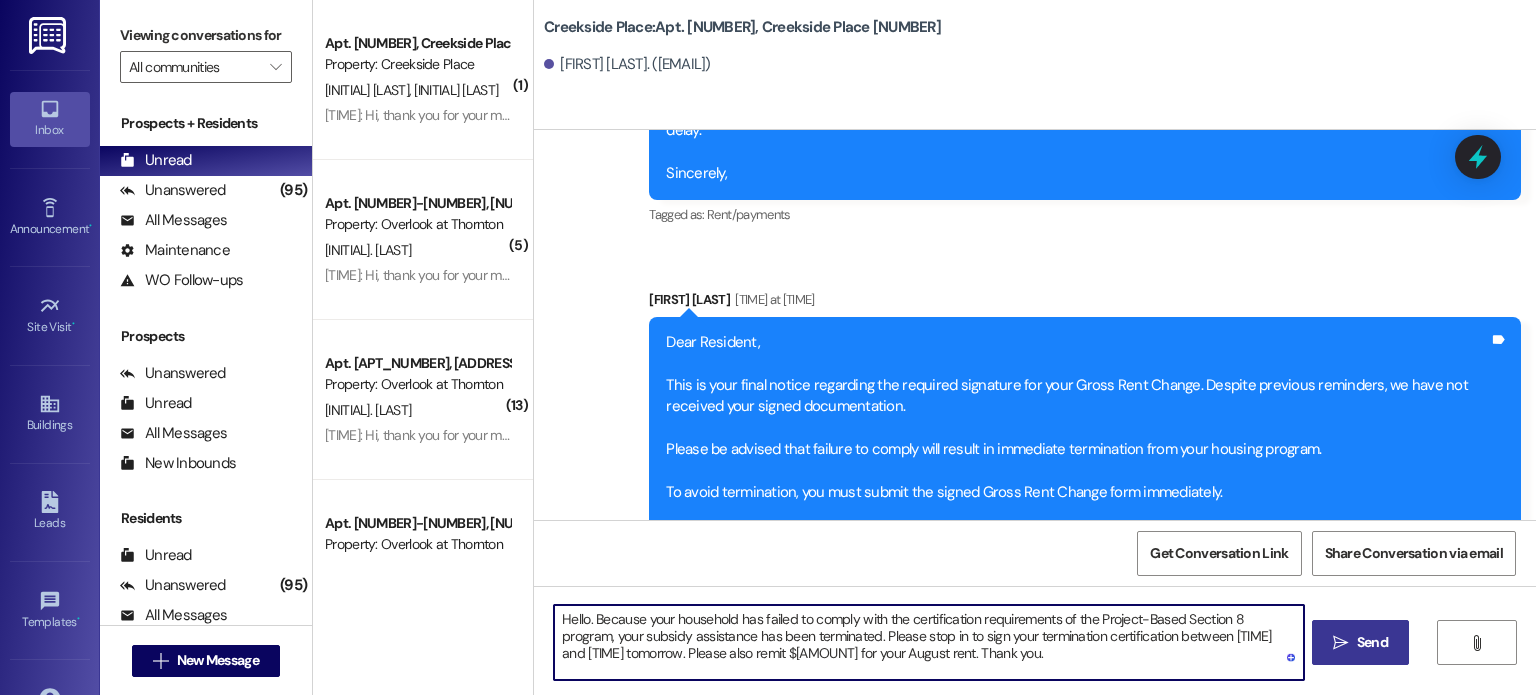 click on "" at bounding box center [1340, 643] 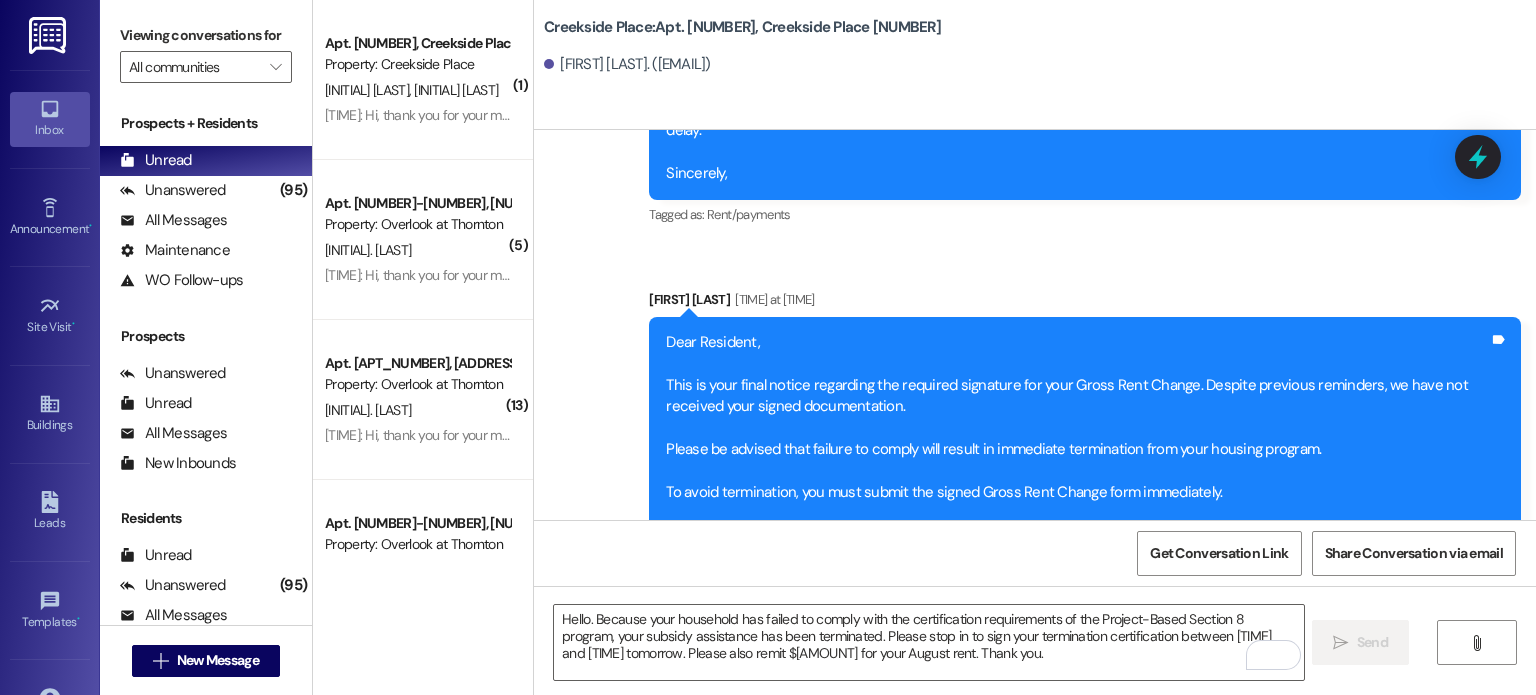 click at bounding box center (49, 35) 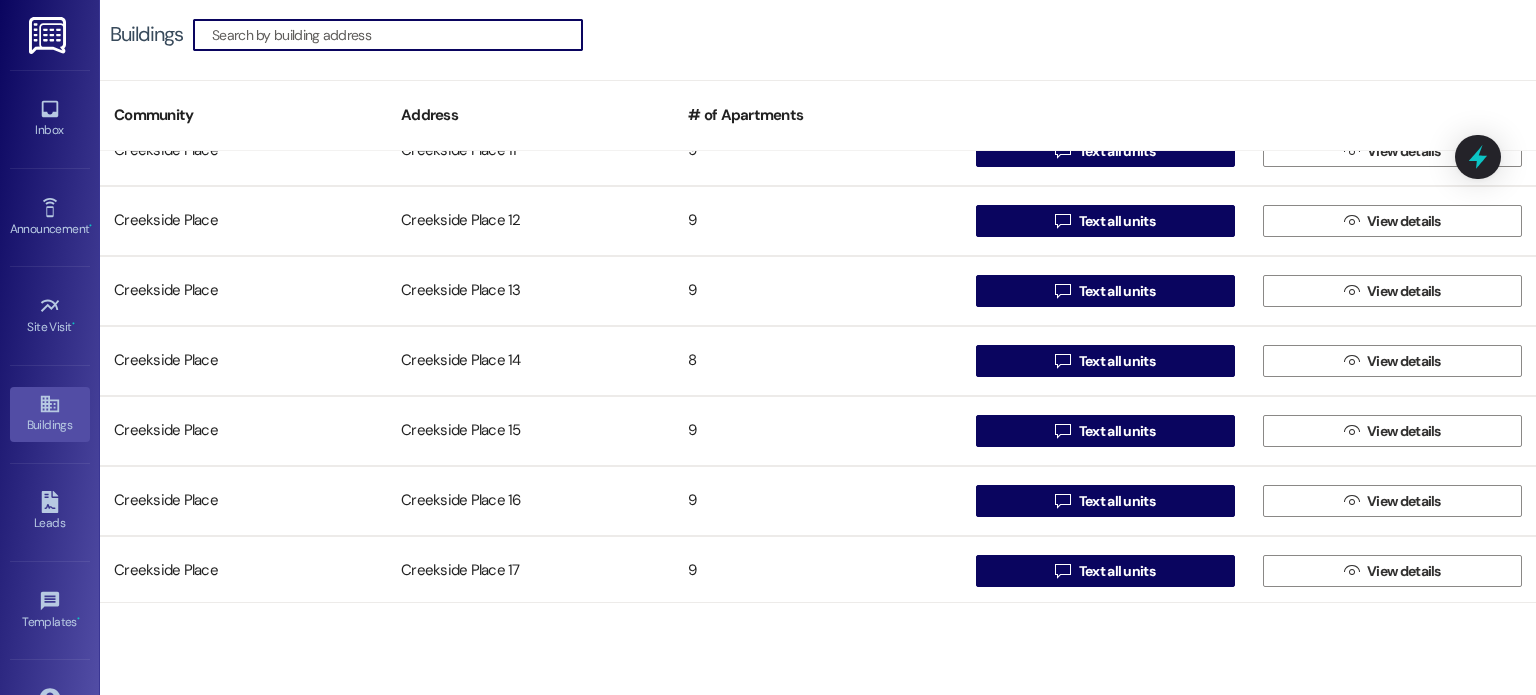 scroll, scrollTop: 400, scrollLeft: 0, axis: vertical 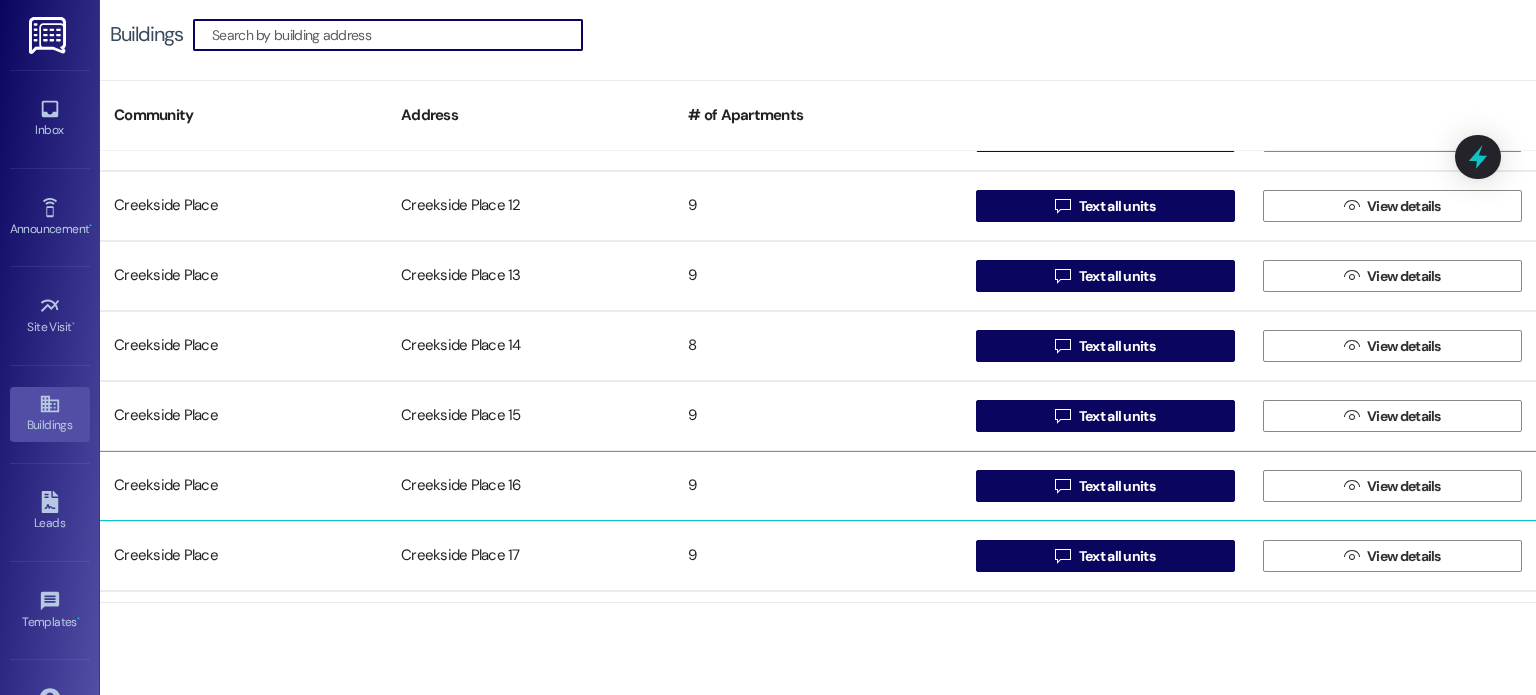 click on "Creekside Place 16" at bounding box center (530, 486) 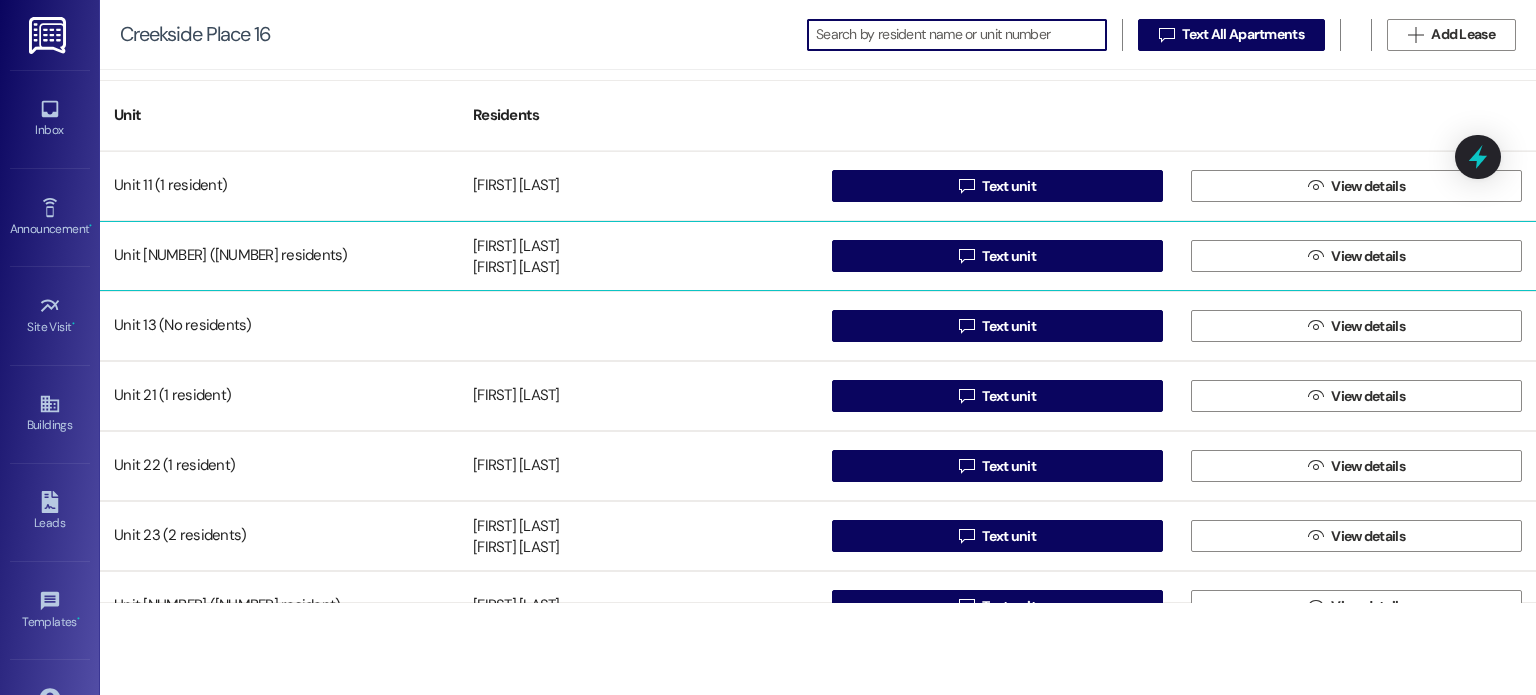 scroll, scrollTop: 0, scrollLeft: 0, axis: both 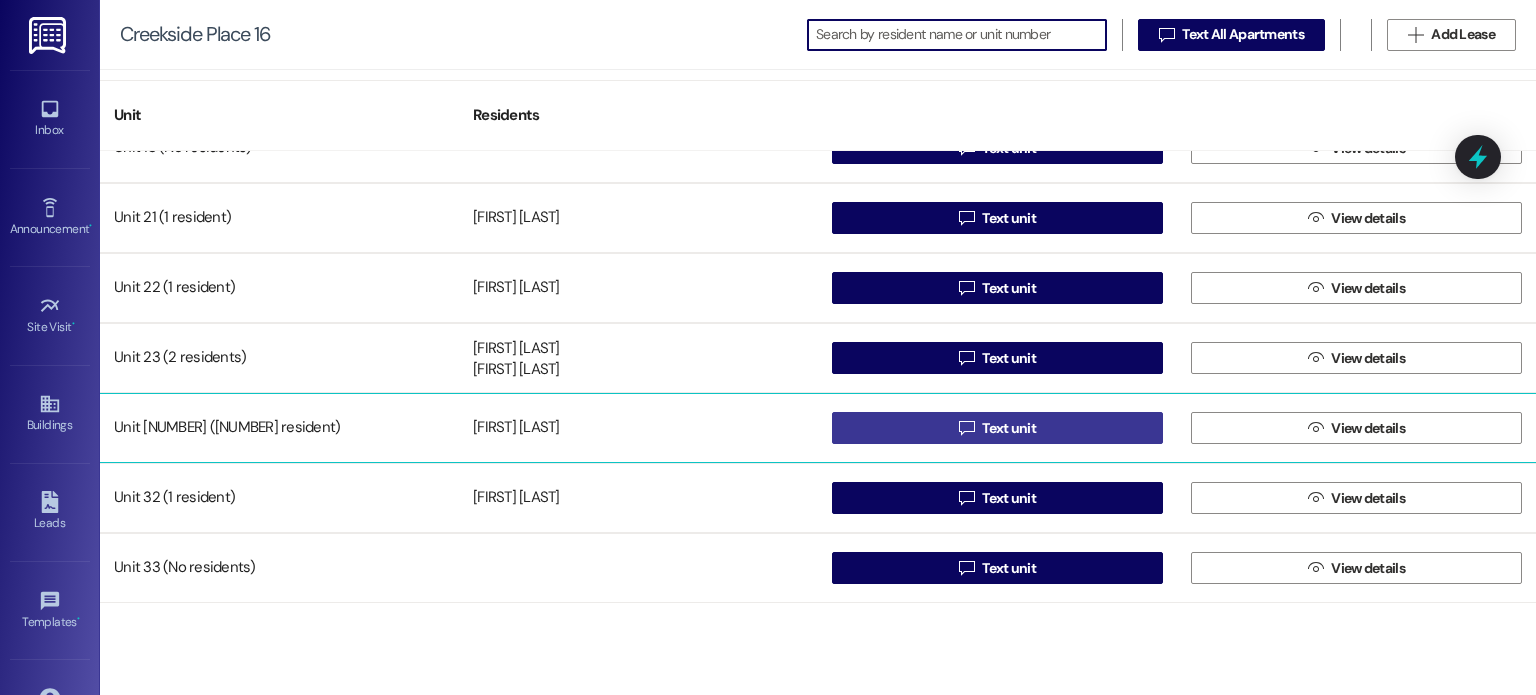 click on " Text unit" at bounding box center [997, 428] 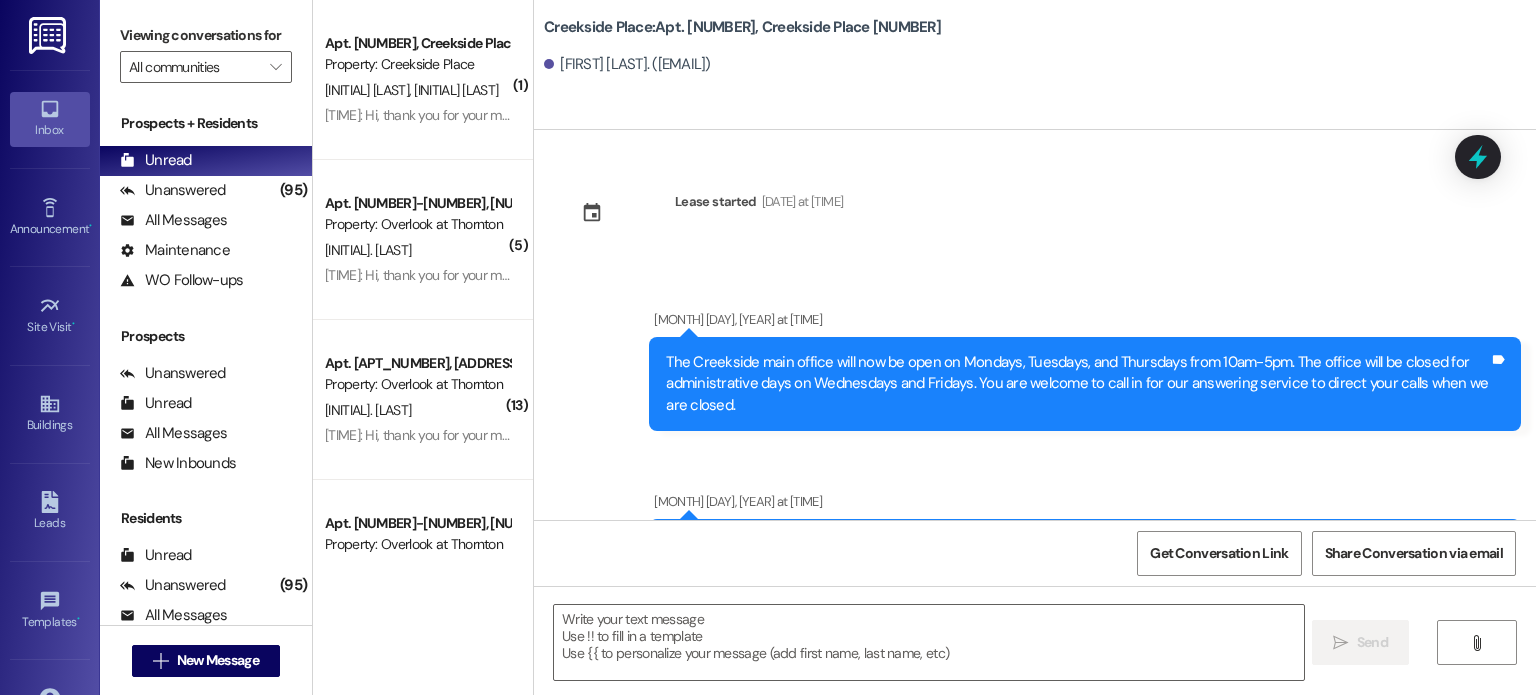 scroll, scrollTop: 55384, scrollLeft: 0, axis: vertical 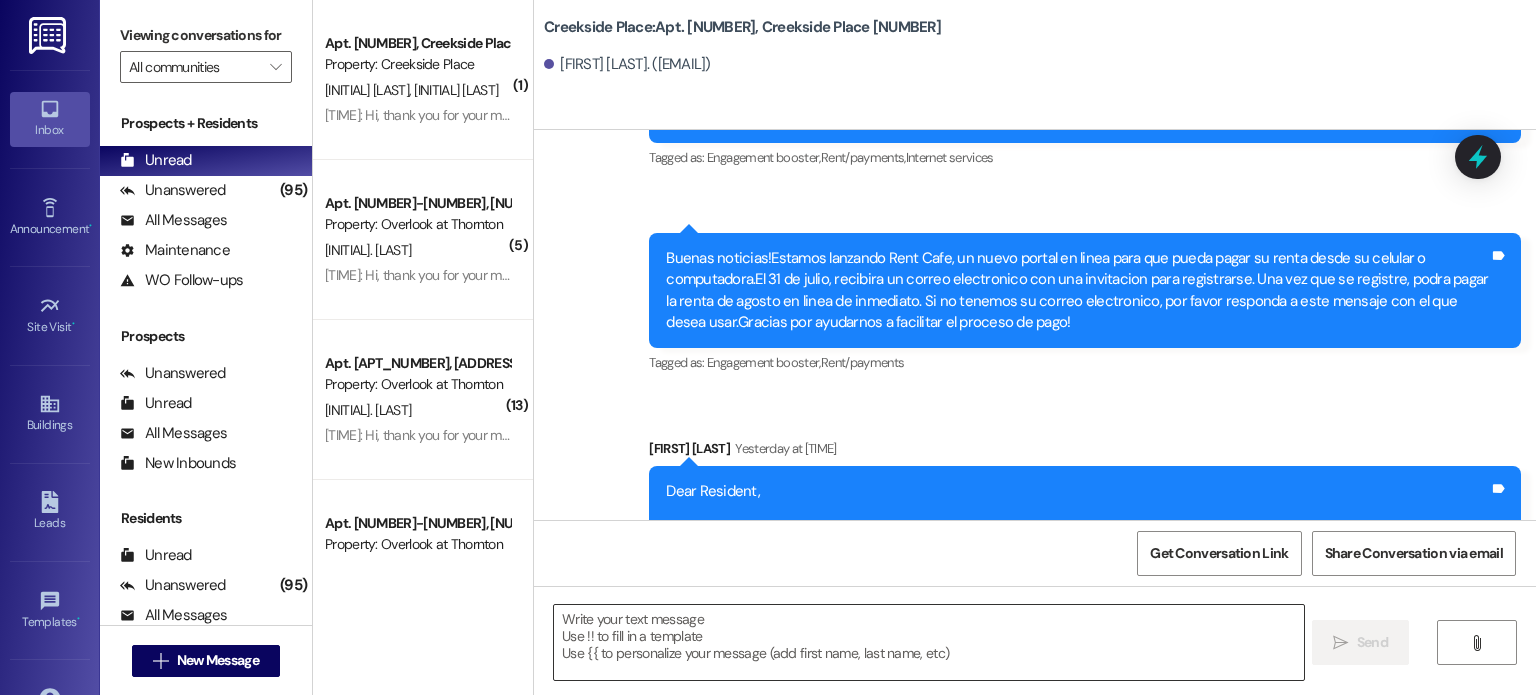 click at bounding box center (928, 642) 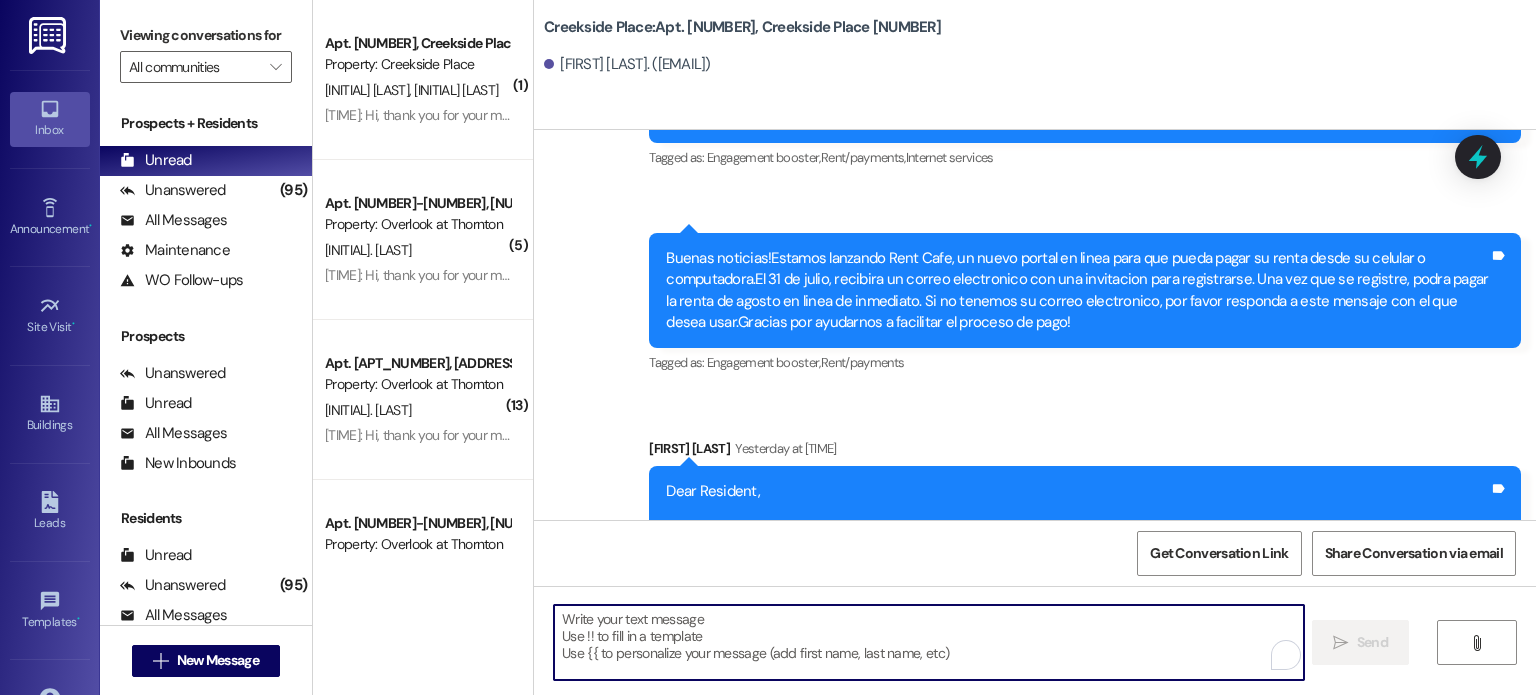 paste on "Hello. Because your household has failed to comply with the certification requirements of the Project-Based Section 8 program, your subsidy assistance has been terminated. Please stop in to sign your termination certification between [TIME] and [TIME] tomorrow. Please also remit $[AMOUNT] for your August rent. Thank you." 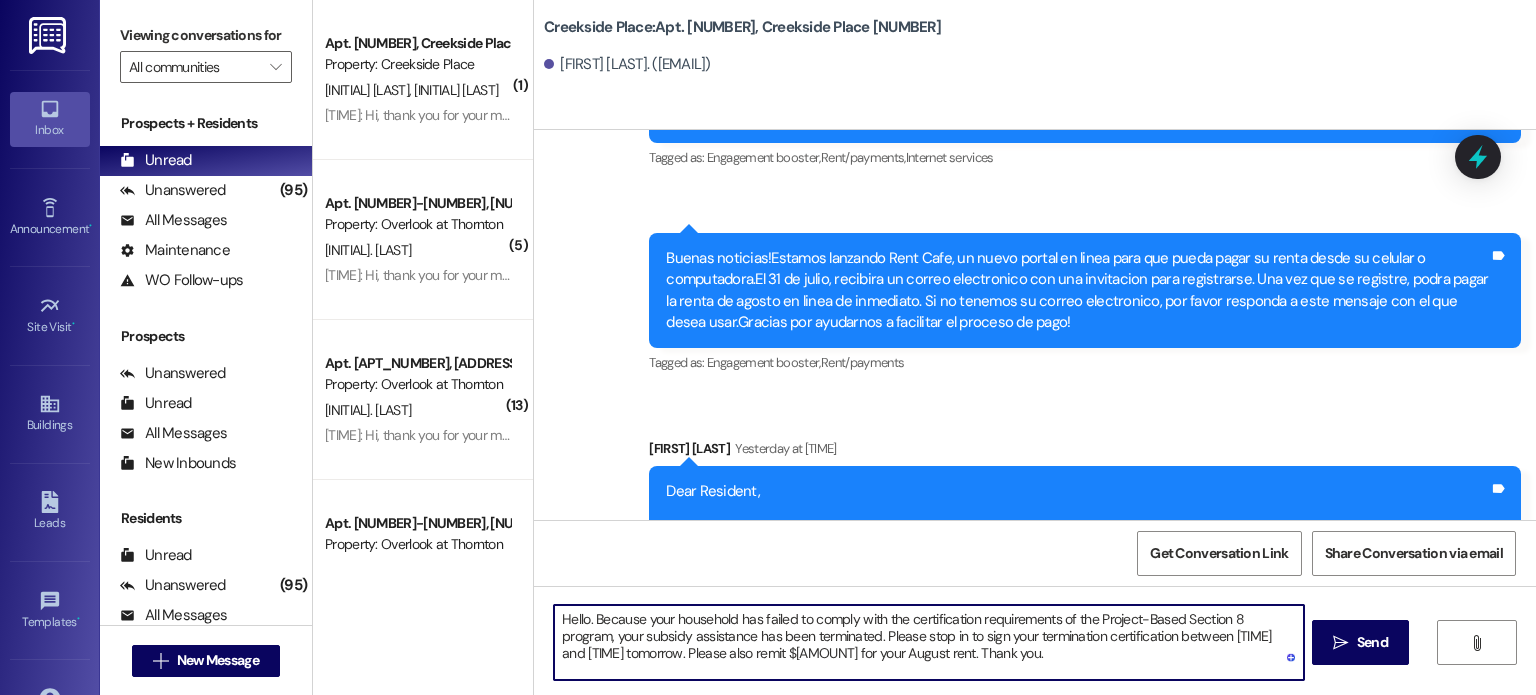 click on "Hello. Because your household has failed to comply with the certification requirements of the Project-Based Section 8 program, your subsidy assistance has been terminated. Please stop in to sign your termination certification between [TIME] and [TIME] tomorrow. Please also remit $[AMOUNT] for your August rent. Thank you." at bounding box center [928, 642] 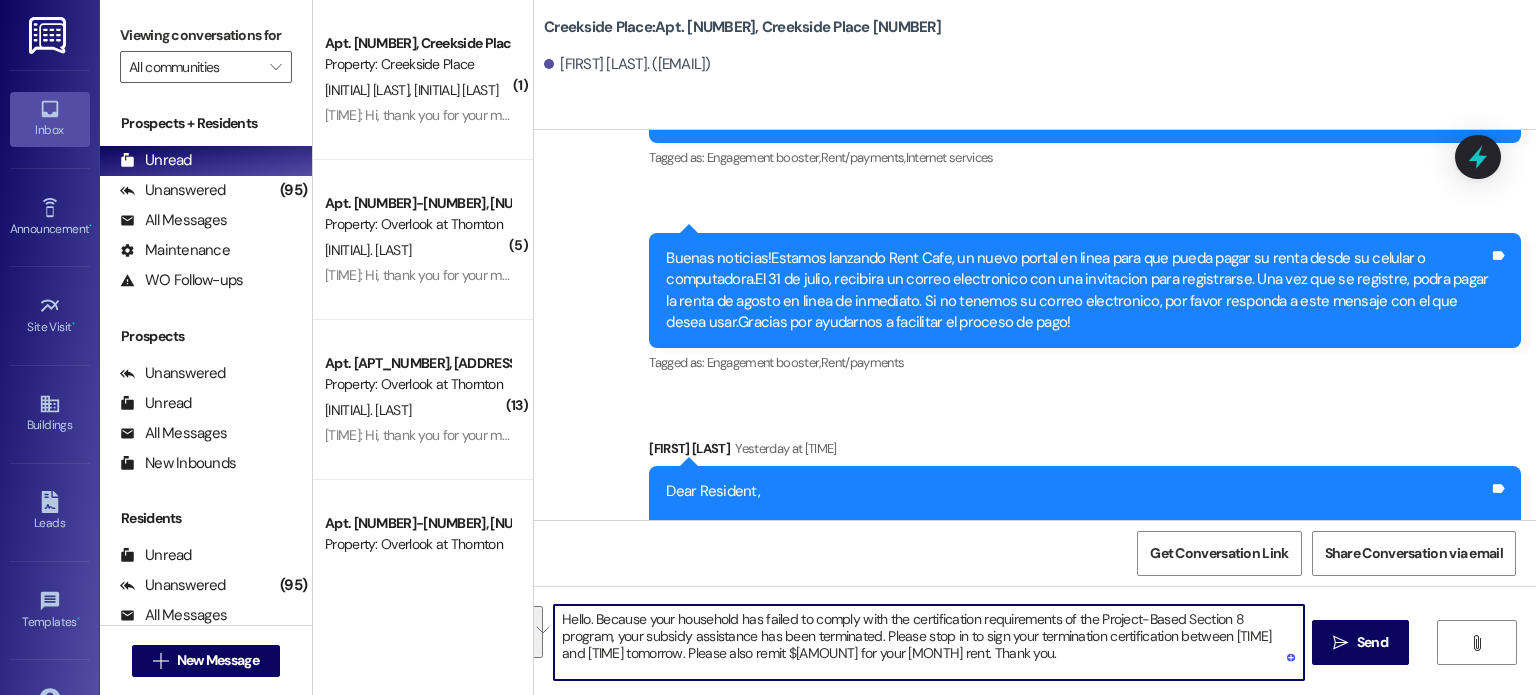 drag, startPoint x: 961, startPoint y: 653, endPoint x: 527, endPoint y: 612, distance: 435.93234 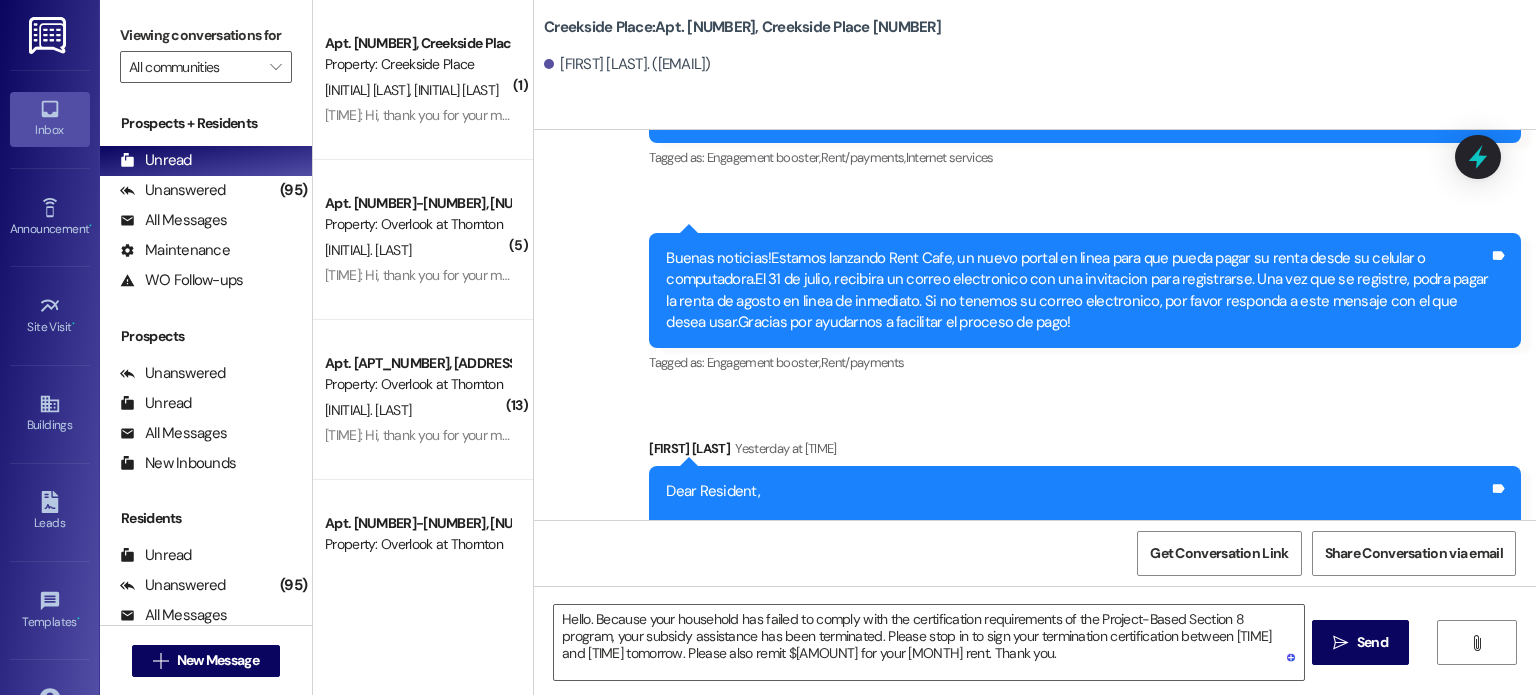 click on "Announcement, sent via SMS Jan 11, 2023 at 10:28 AM The Creekside main office will now be open on Mondays, Tuesdays, and Thursdays from 10am-5pm. The office will be closed for administrative days on Wednesdays and Fridays. You are welcome to call in for our answering service to direct your calls when we are closed. Tags and notes Announcement, sent via SMS Jan 12, 2023 at 11:11 AM As a friendly reminder, please make sure that if you are smoking outside at Creekside, you remain at least 25 feet away from any building. Smoking in the breezeways or on the stairs is strictly prohibited. Also, for those of you with dogs, please remember to pick up after your dog when you take them out for a bathroom break. Tags and notes Tagged as:   Smoking Click to highlight conversations about Smoking Sent via SMS Feb 03, 2023 at 3:38 PM Good afternoon! Please turn in your xcel consent form to the Creekside office. Tags and notes Announcement, sent via SMS Feb 15, 2023 at 11:40 AM Tags and notes Tagged as:   Heat or a/c   Trash" at bounding box center [1035, -27140] 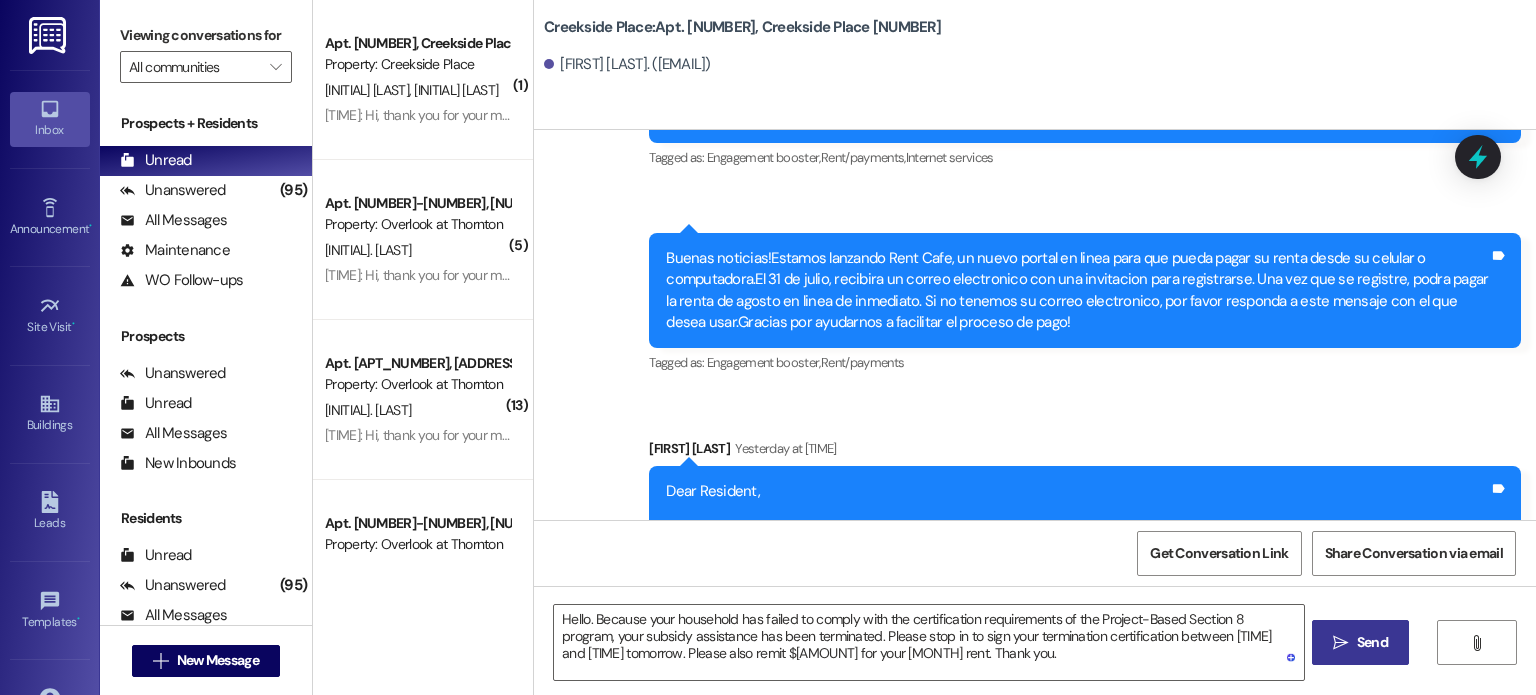 click on " Send" at bounding box center (1360, 642) 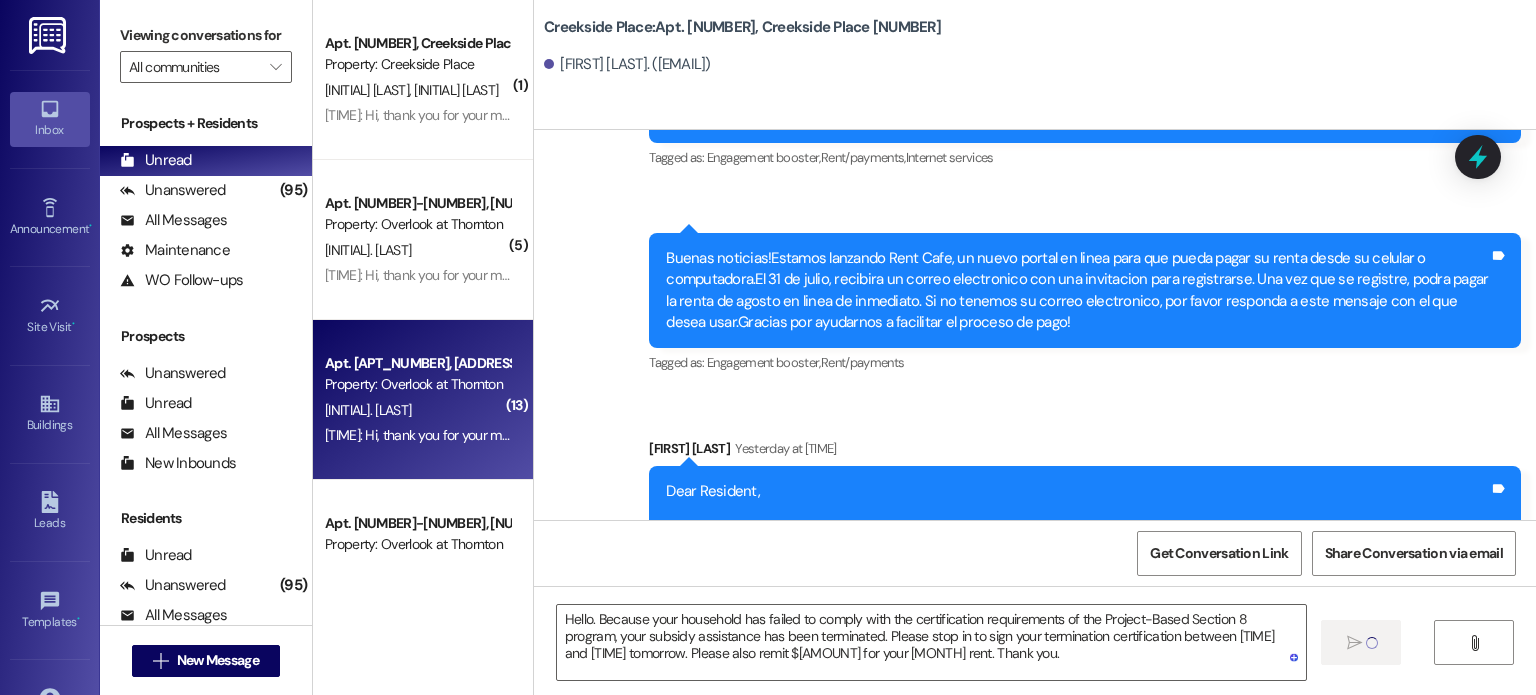 type 